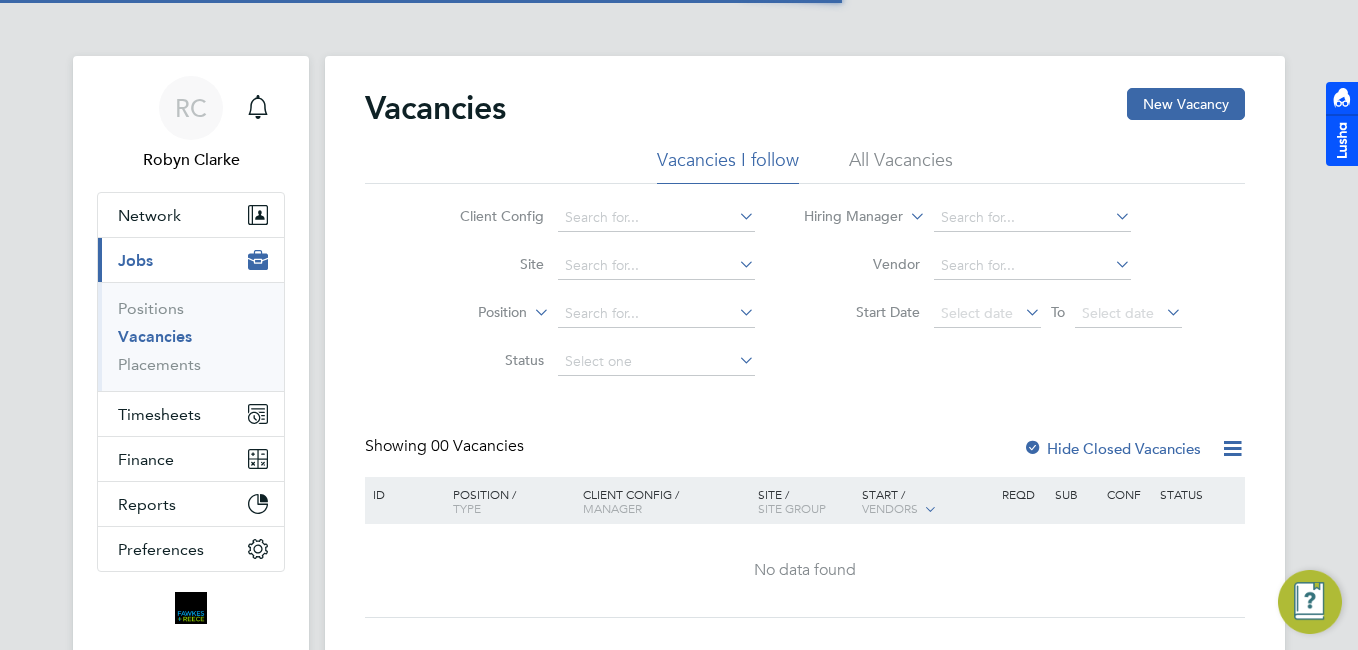 scroll, scrollTop: 0, scrollLeft: 0, axis: both 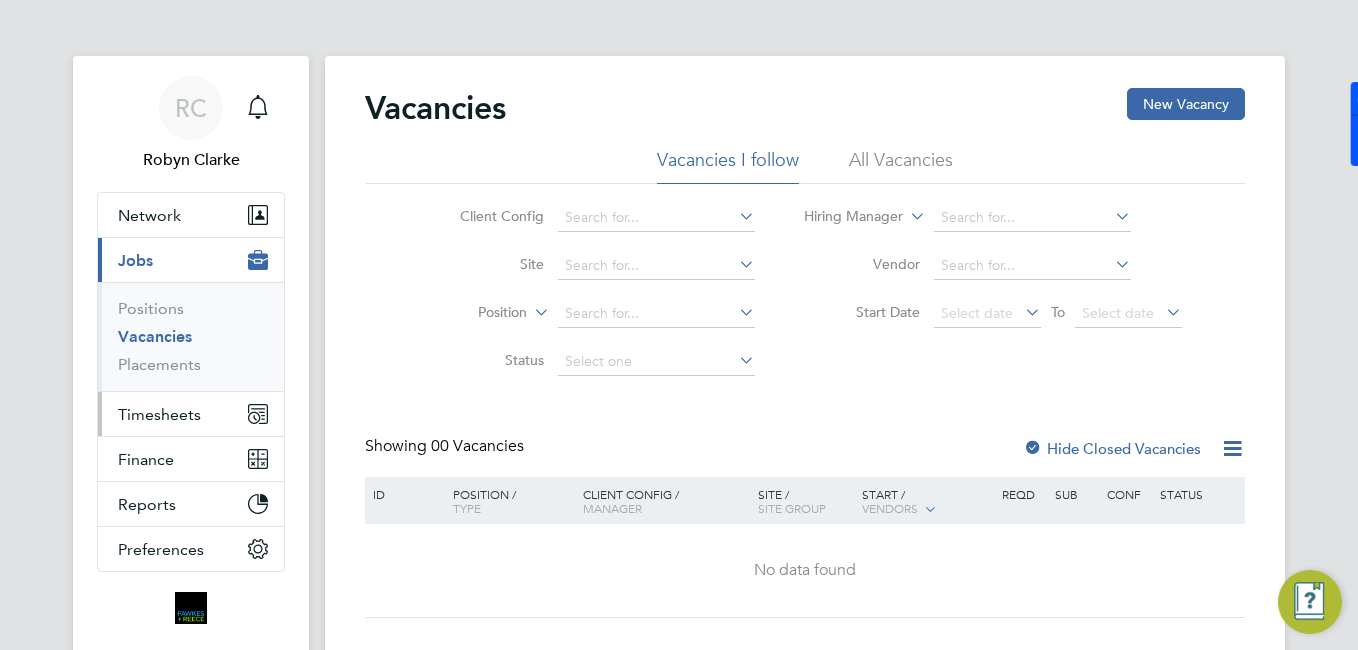 click on "Timesheets" at bounding box center (159, 414) 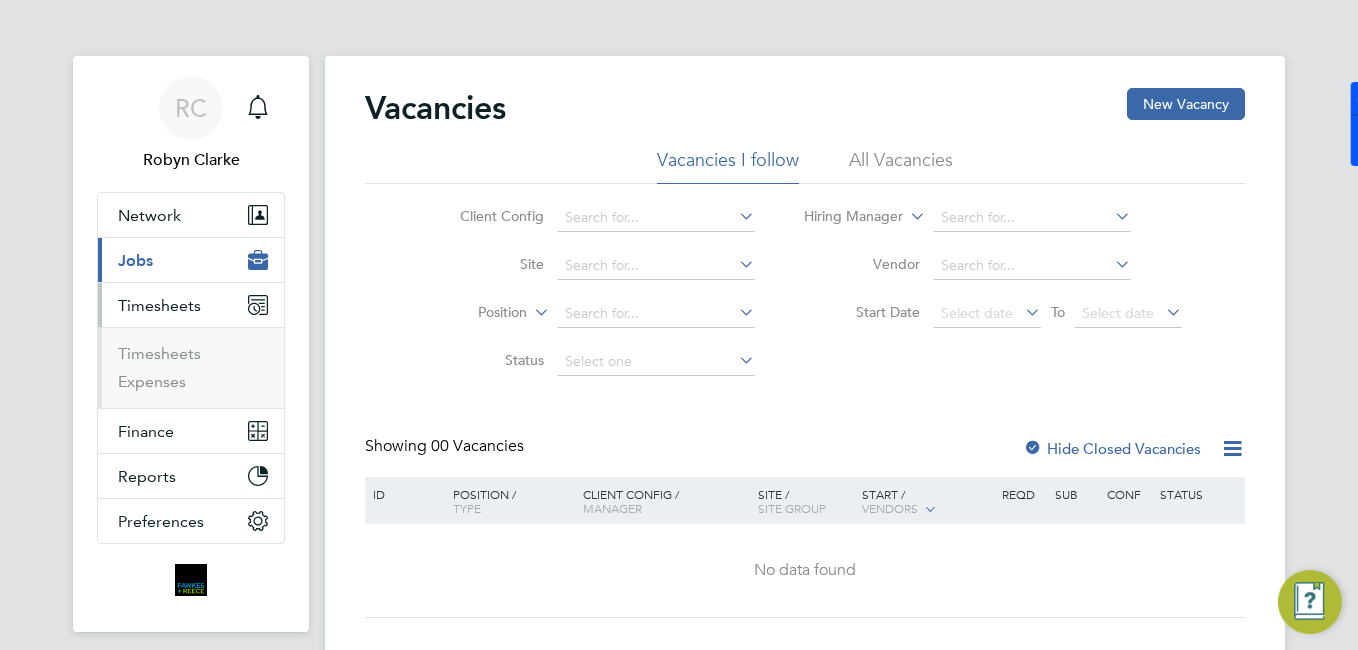 click on "Timesheets   Expenses" at bounding box center [191, 367] 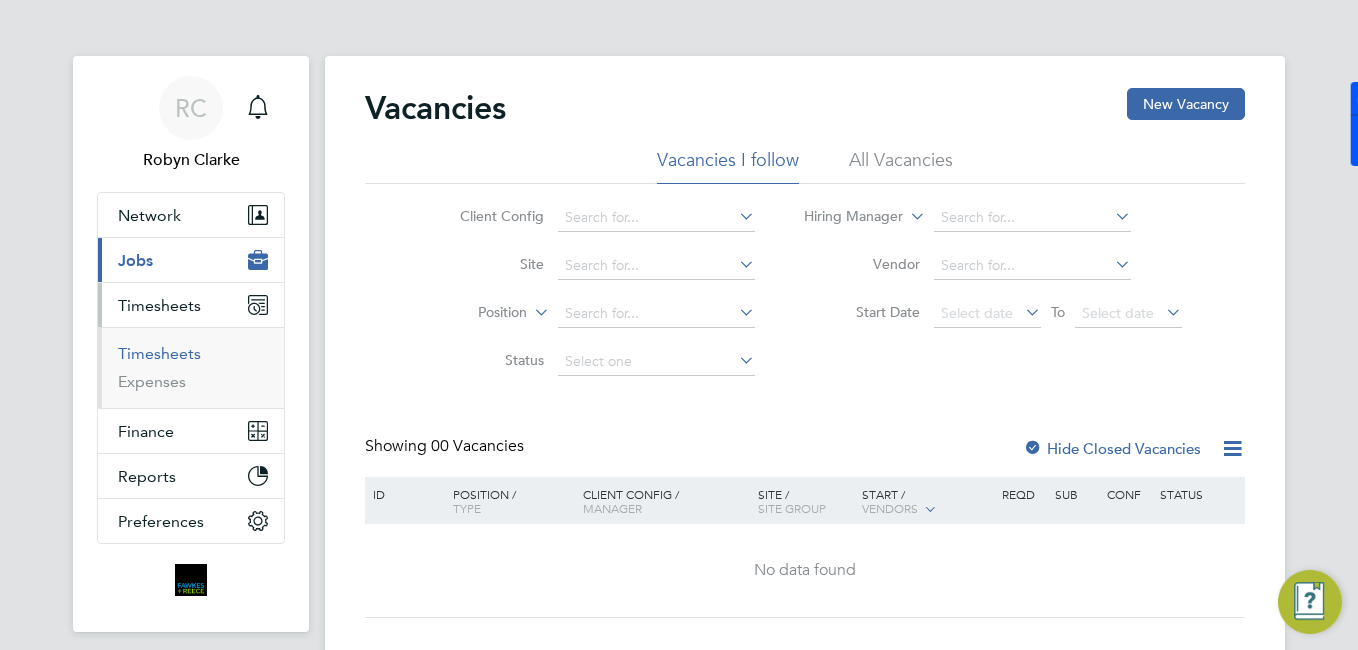 click on "Timesheets" at bounding box center [159, 353] 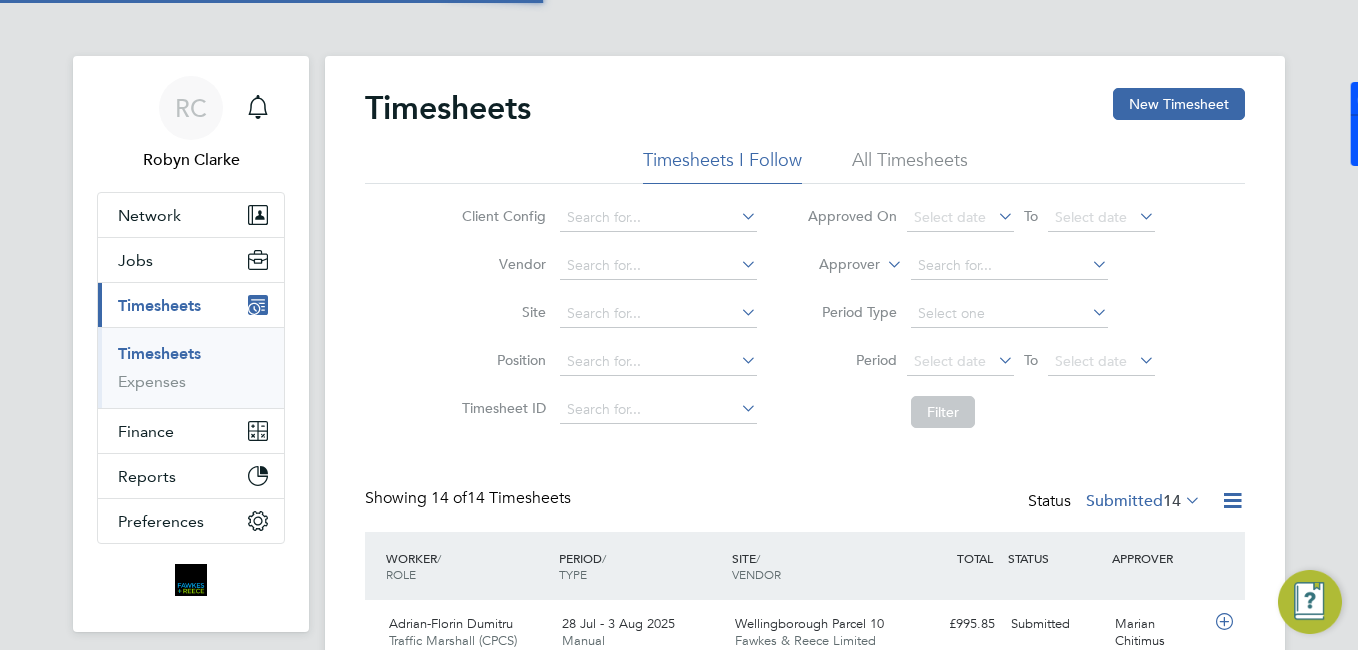 scroll, scrollTop: 10, scrollLeft: 10, axis: both 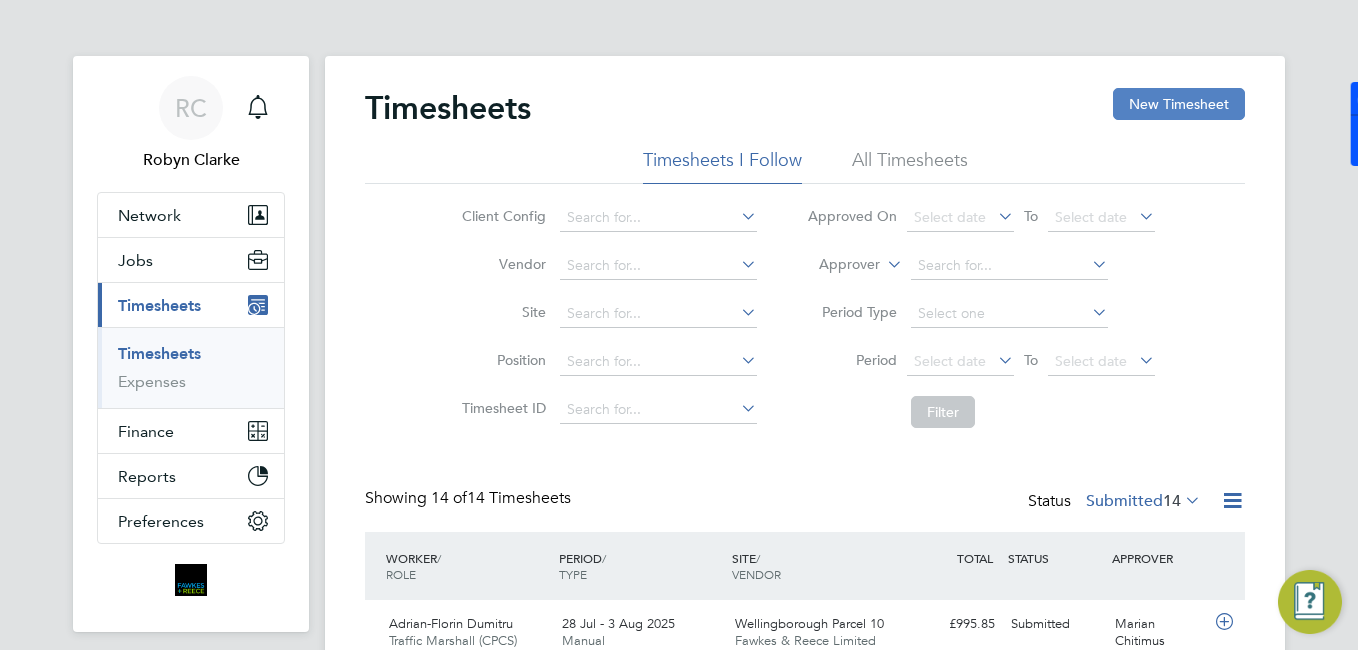 click on "New Timesheet" 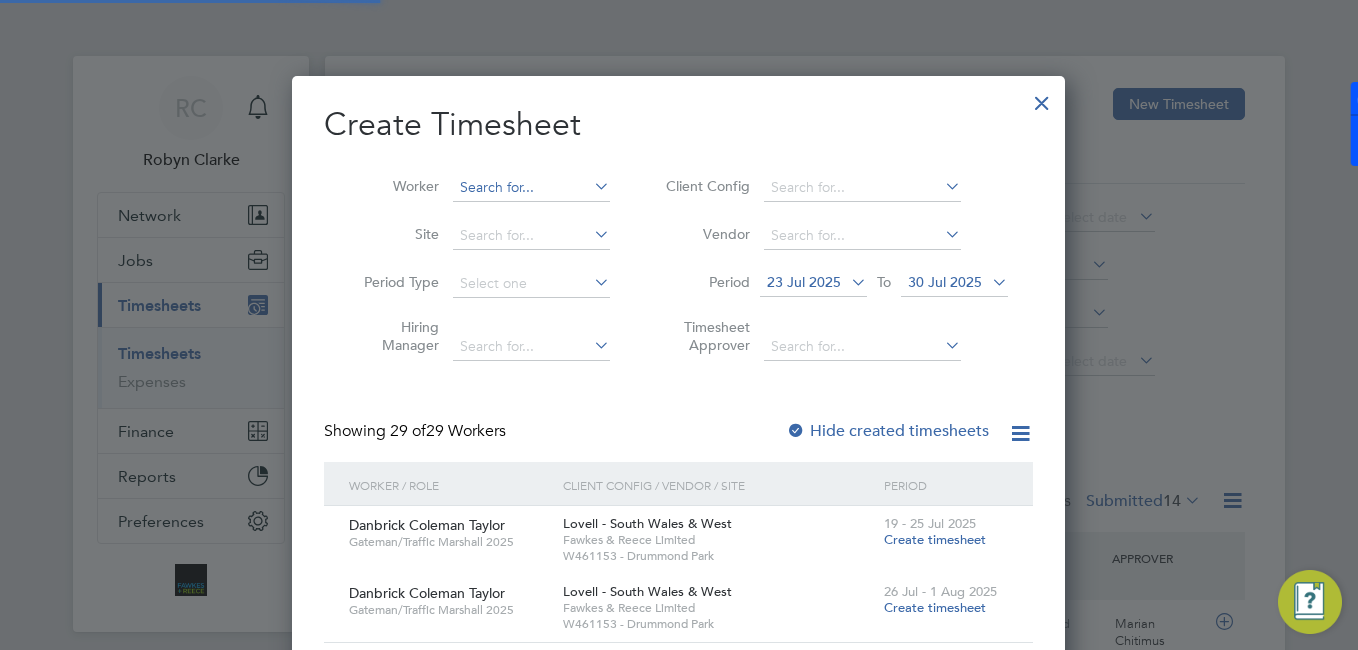 click at bounding box center [531, 188] 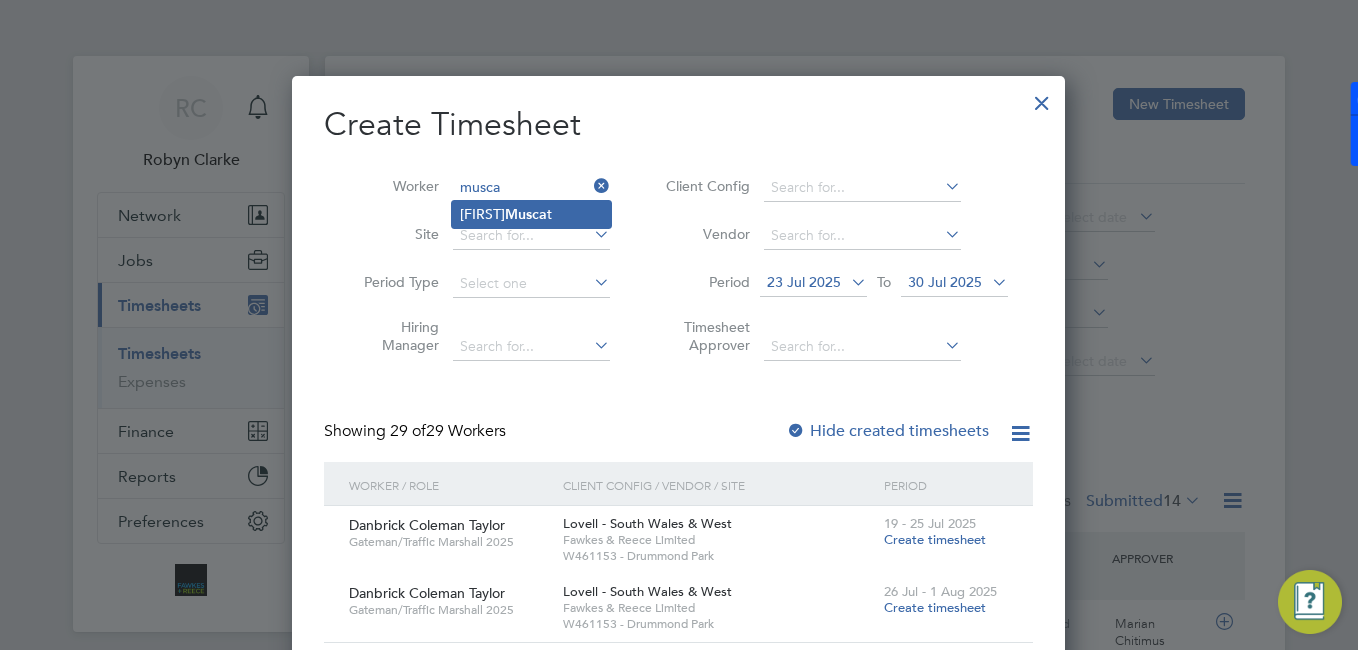 click on "[FIRST] [LAST] [LAST]" 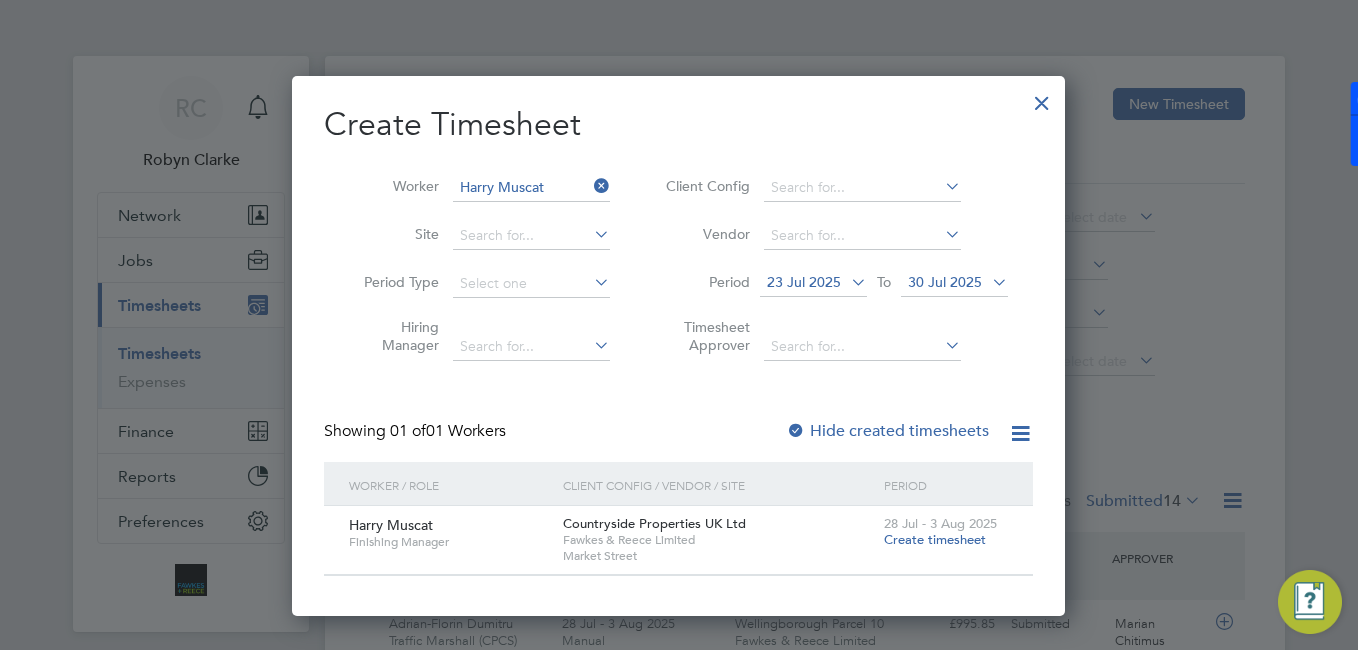 click on "Create timesheet" at bounding box center [935, 539] 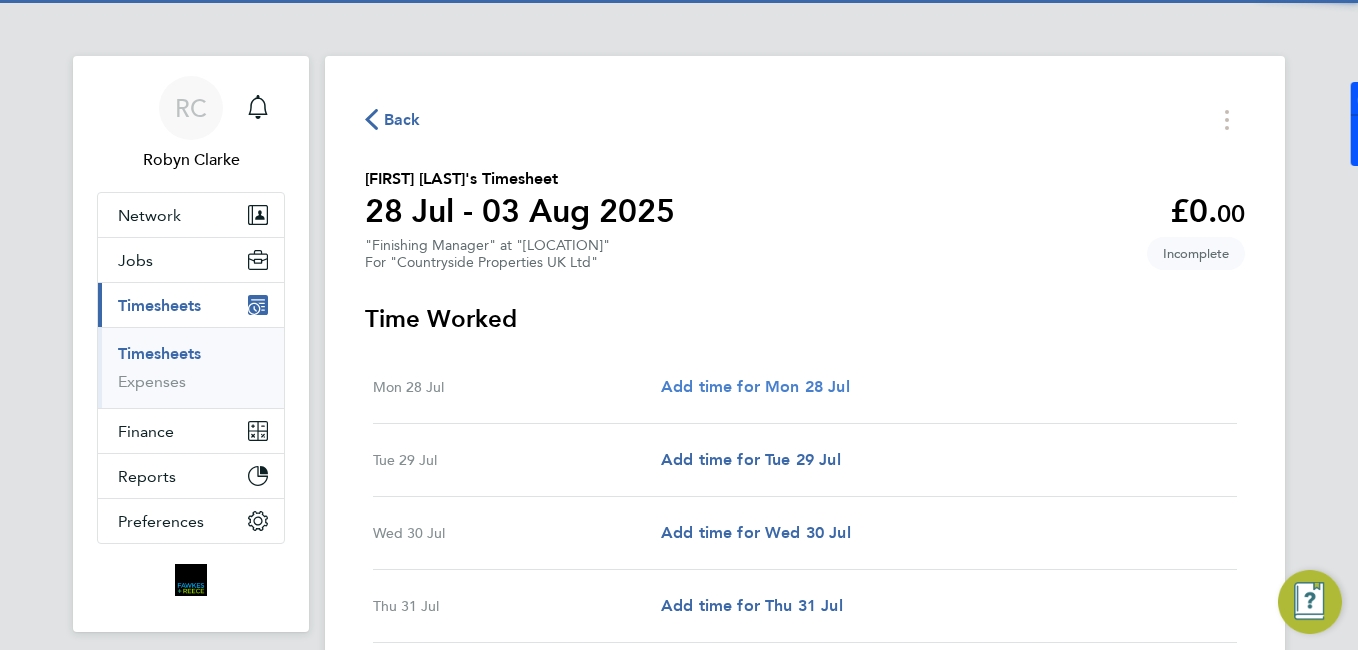 click on "Add time for Mon 28 Jul" at bounding box center (755, 386) 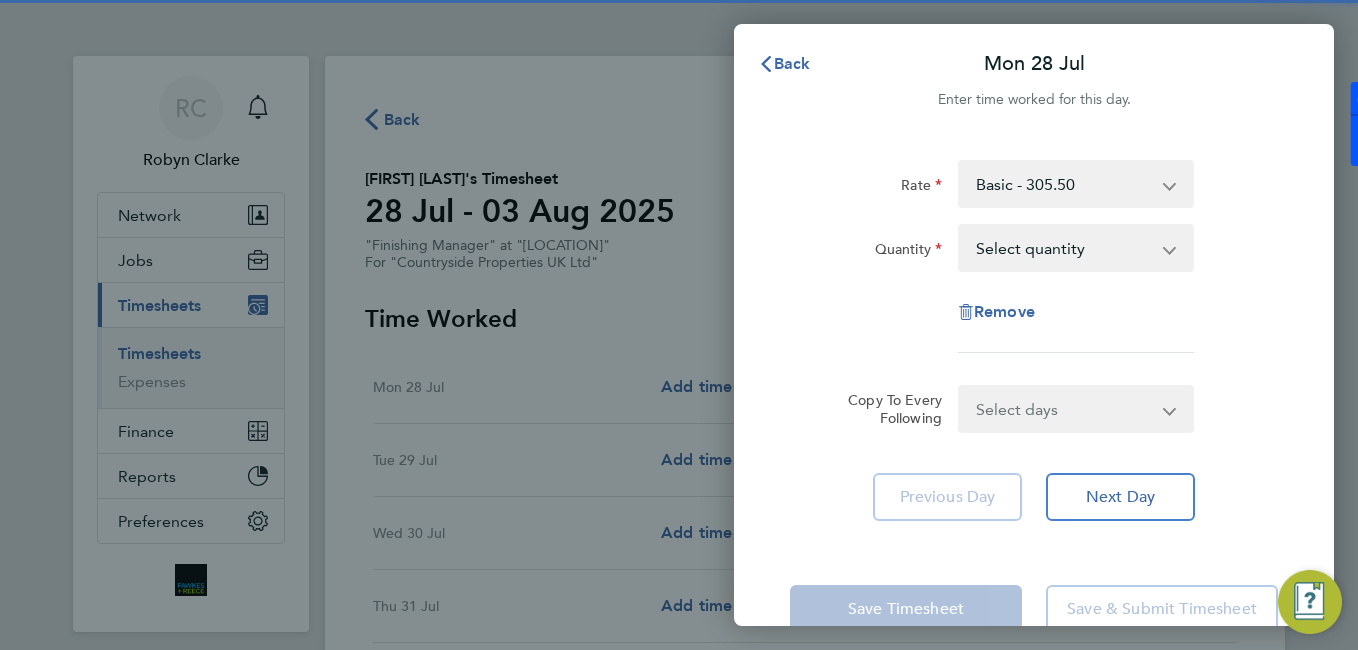 click on "Select quantity   0.5   1" at bounding box center (1064, 248) 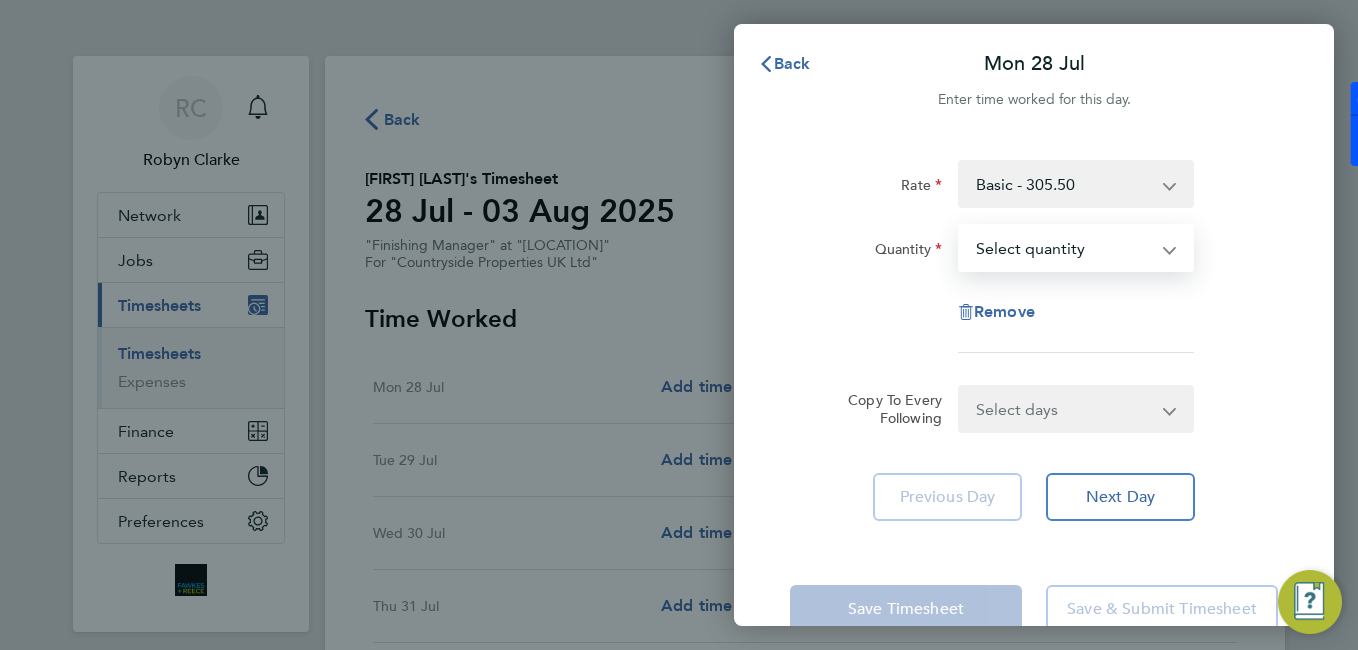select on "1" 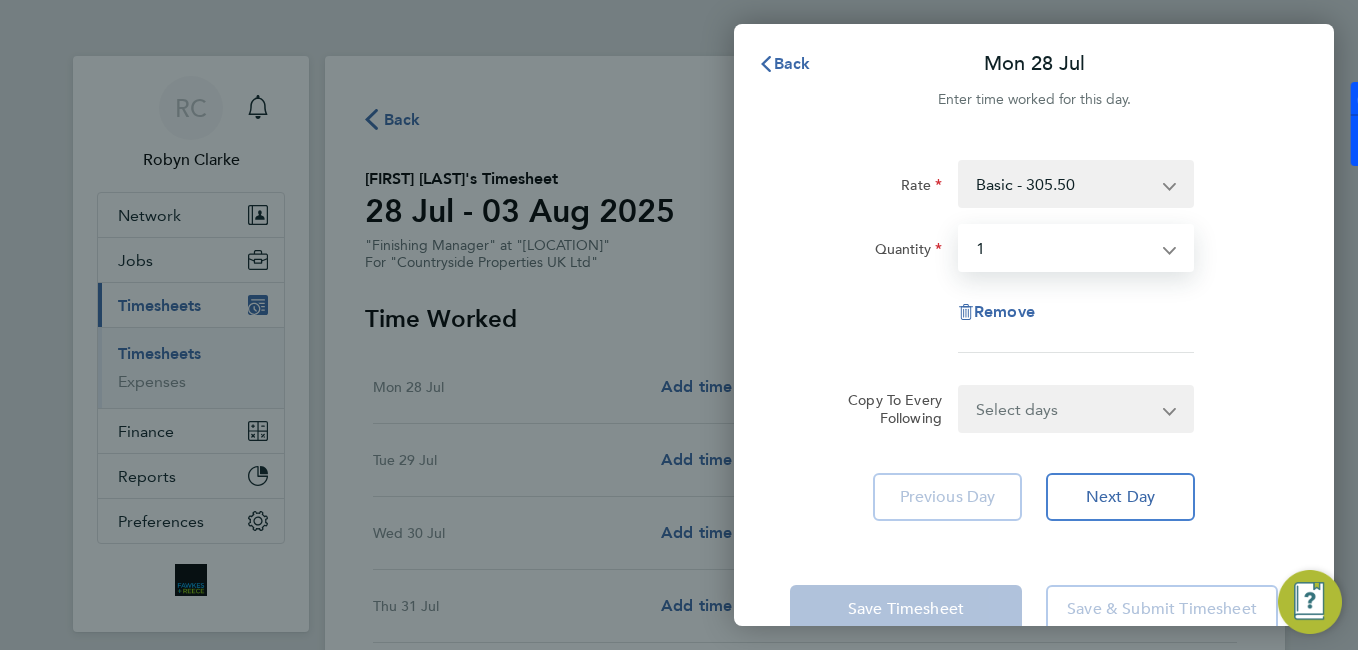 click on "Select quantity   0.5   1" at bounding box center (1064, 248) 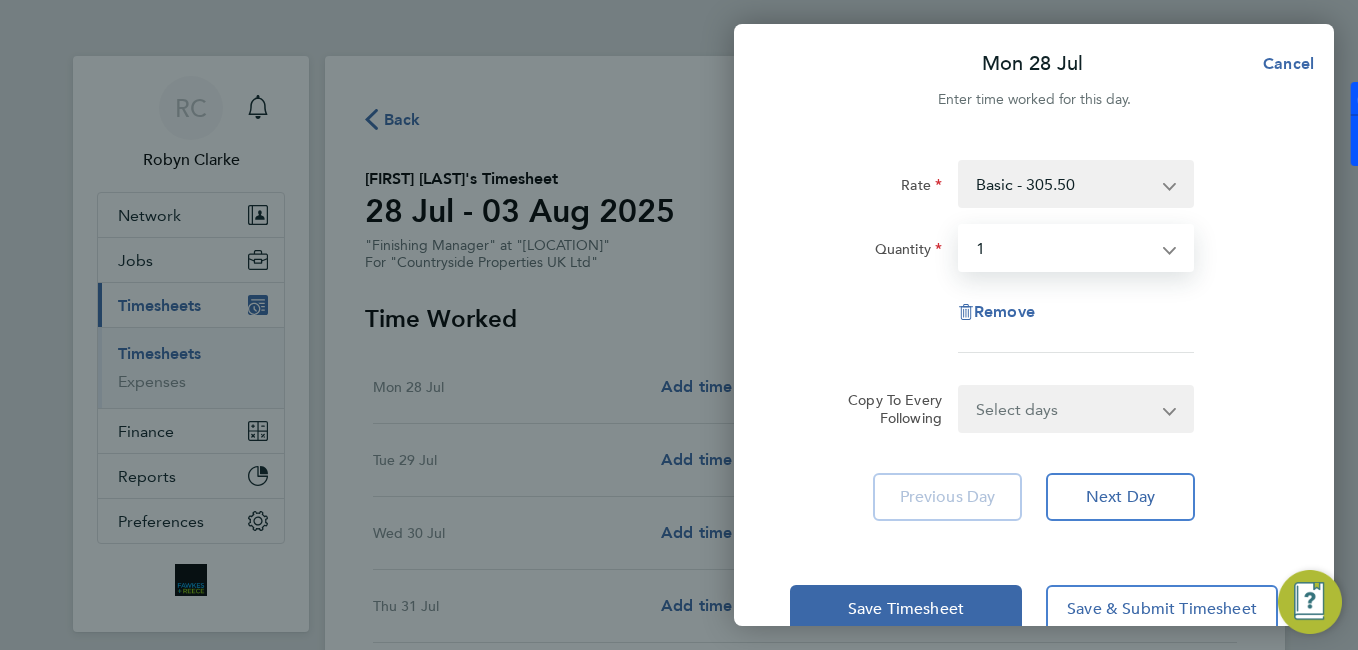 drag, startPoint x: 1000, startPoint y: 393, endPoint x: 1005, endPoint y: 402, distance: 10.29563 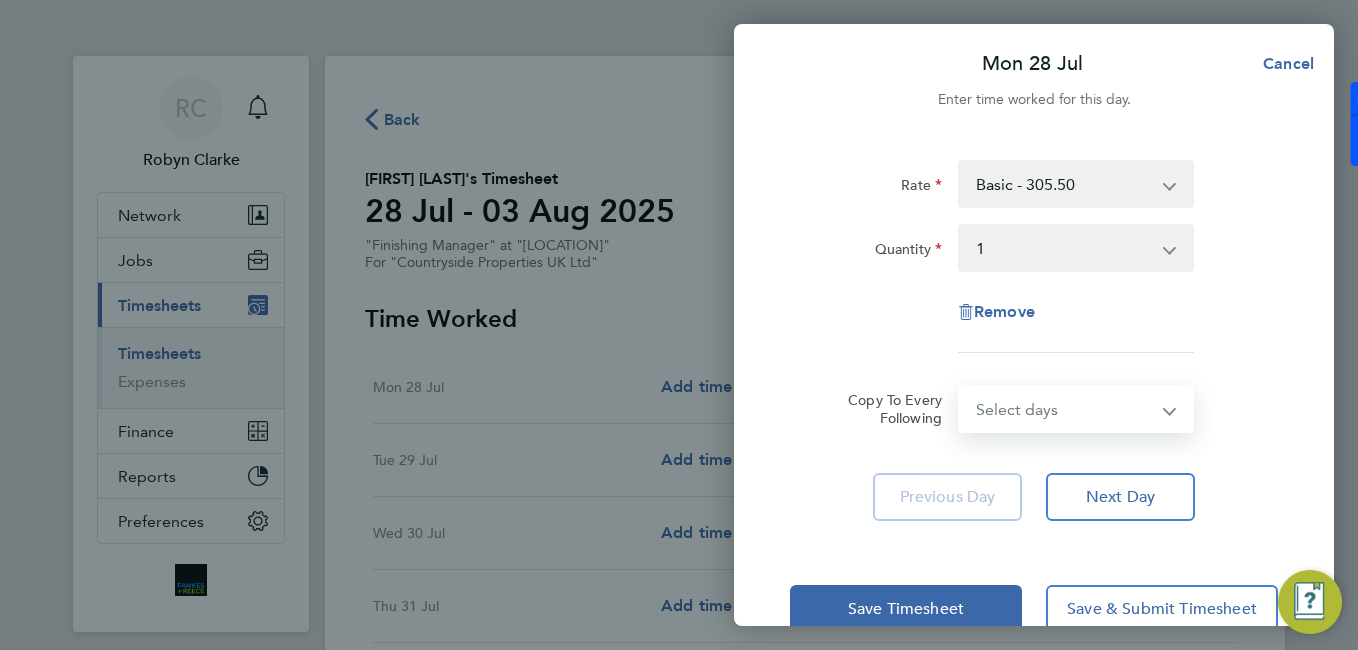 select on "WEEKDAY" 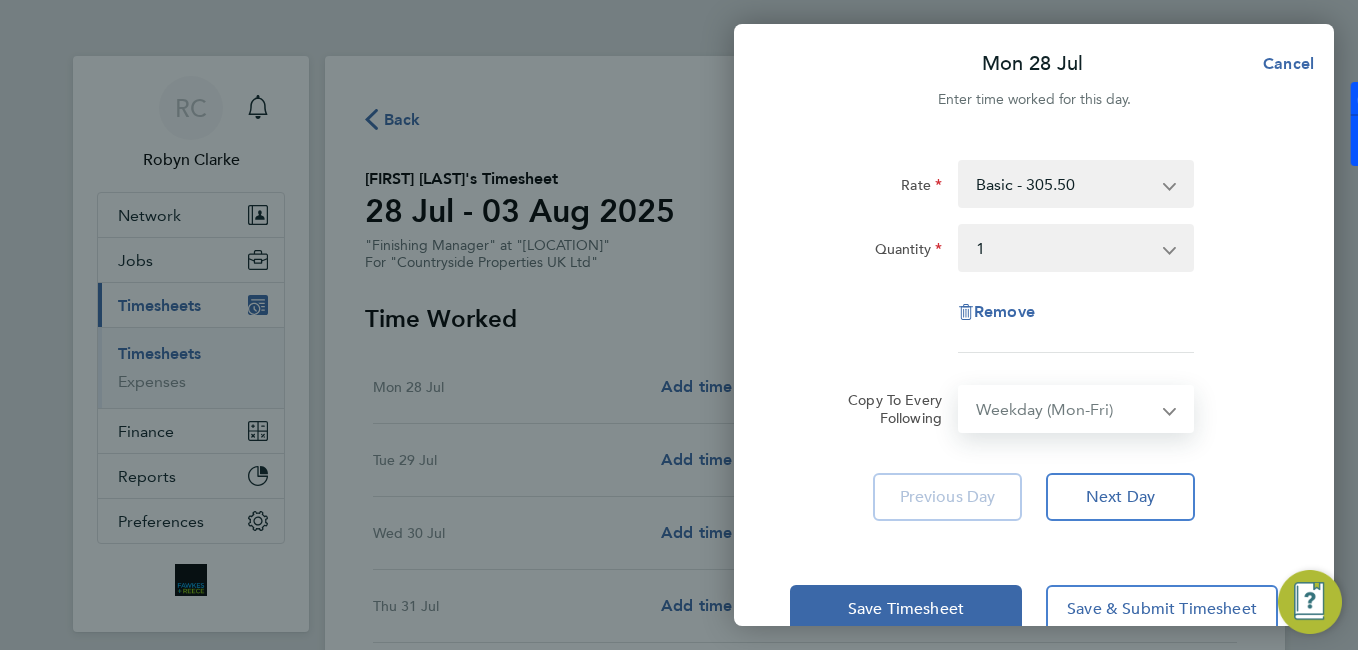 click on "Select days   Day   Weekday (Mon-Fri)   Weekend (Sat-Sun)   Tuesday   Wednesday   Thursday   Friday   Saturday   Sunday" at bounding box center (1065, 409) 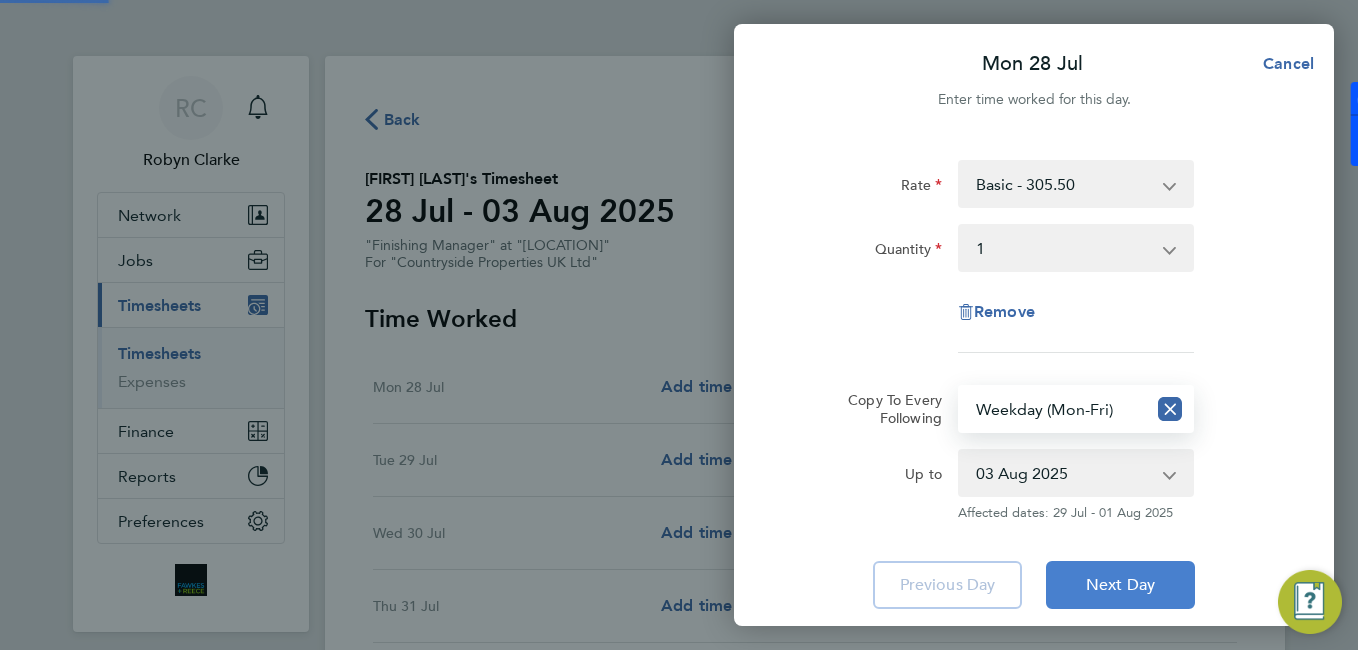 click on "Next Day" 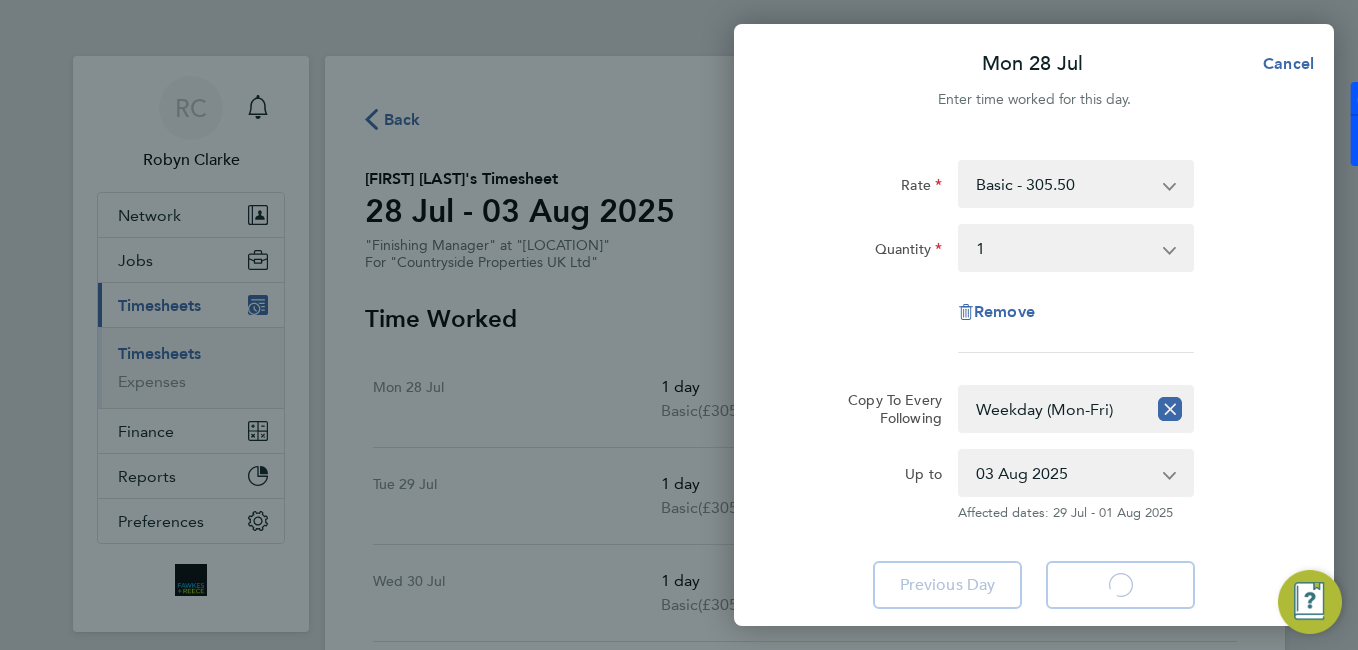 select on "1" 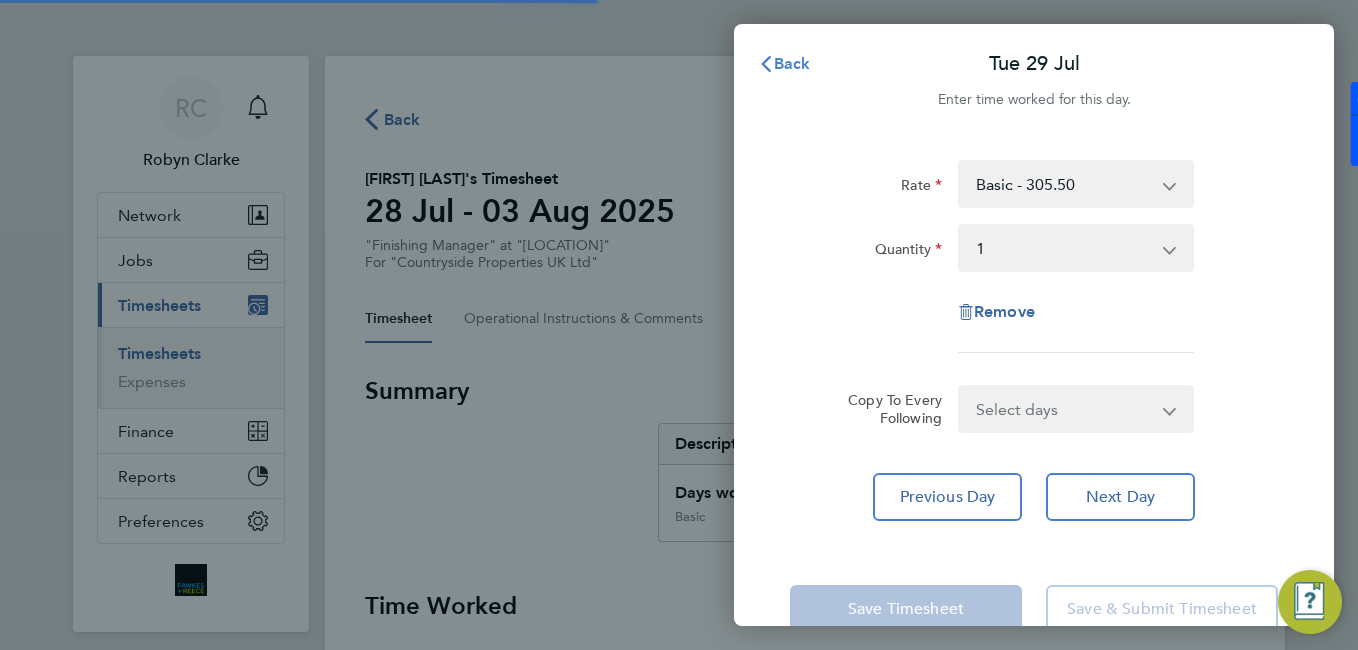click on "Back" 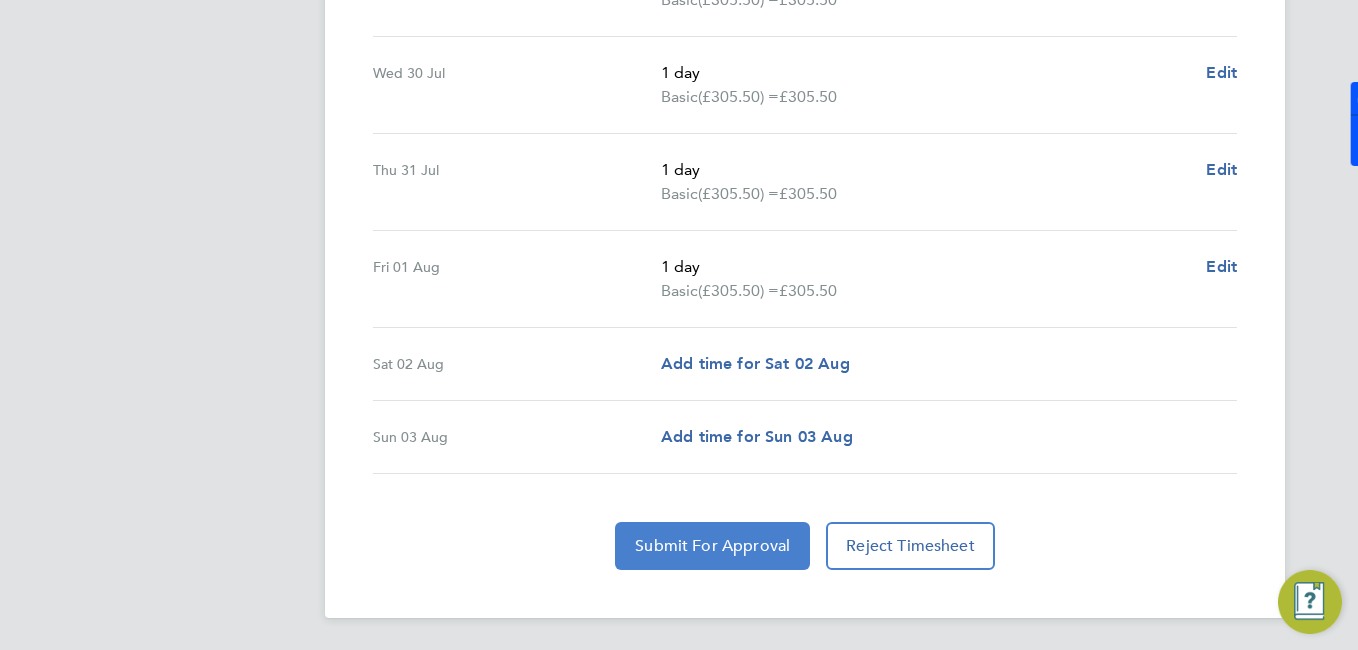 click on "Submit For Approval" 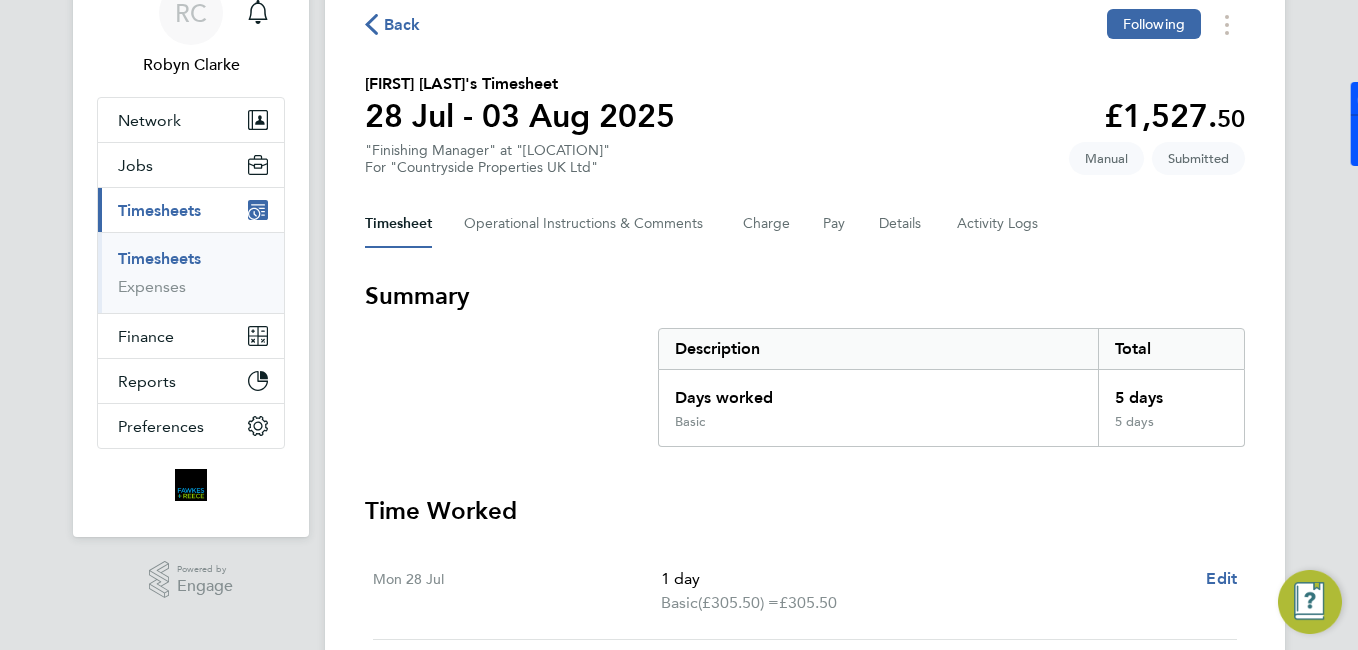 click on "Timesheets" at bounding box center (159, 258) 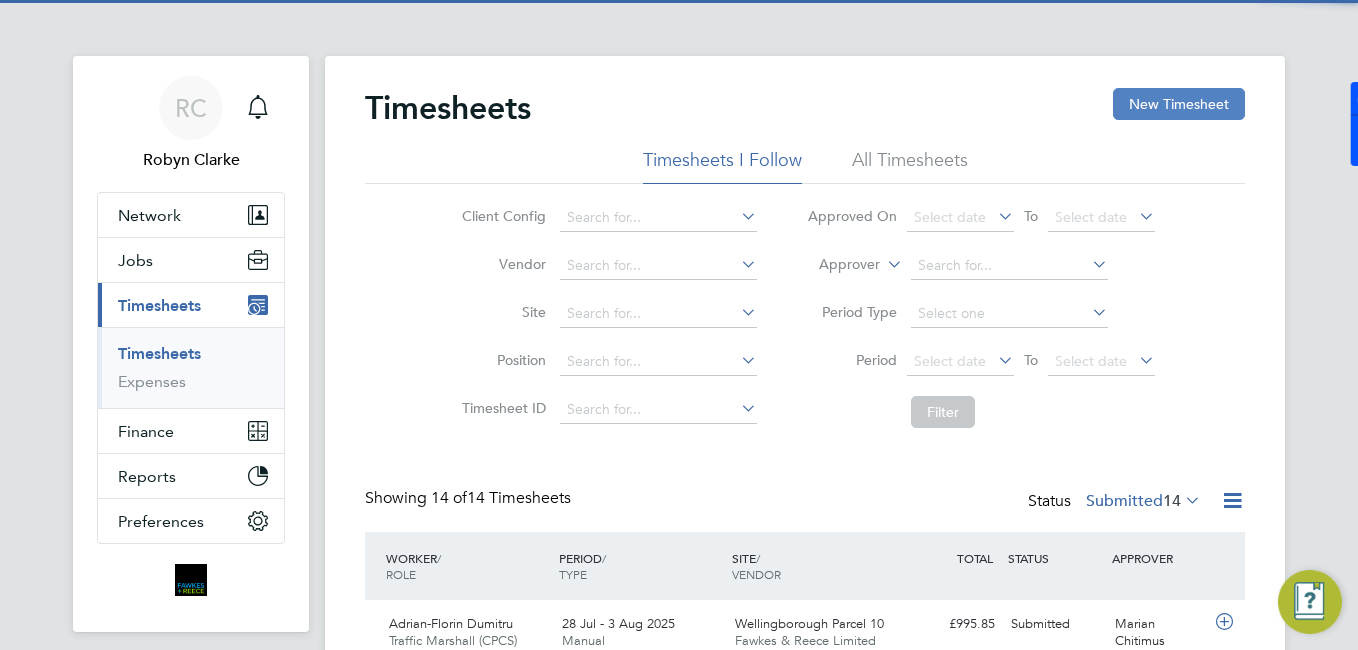 click on "New Timesheet" 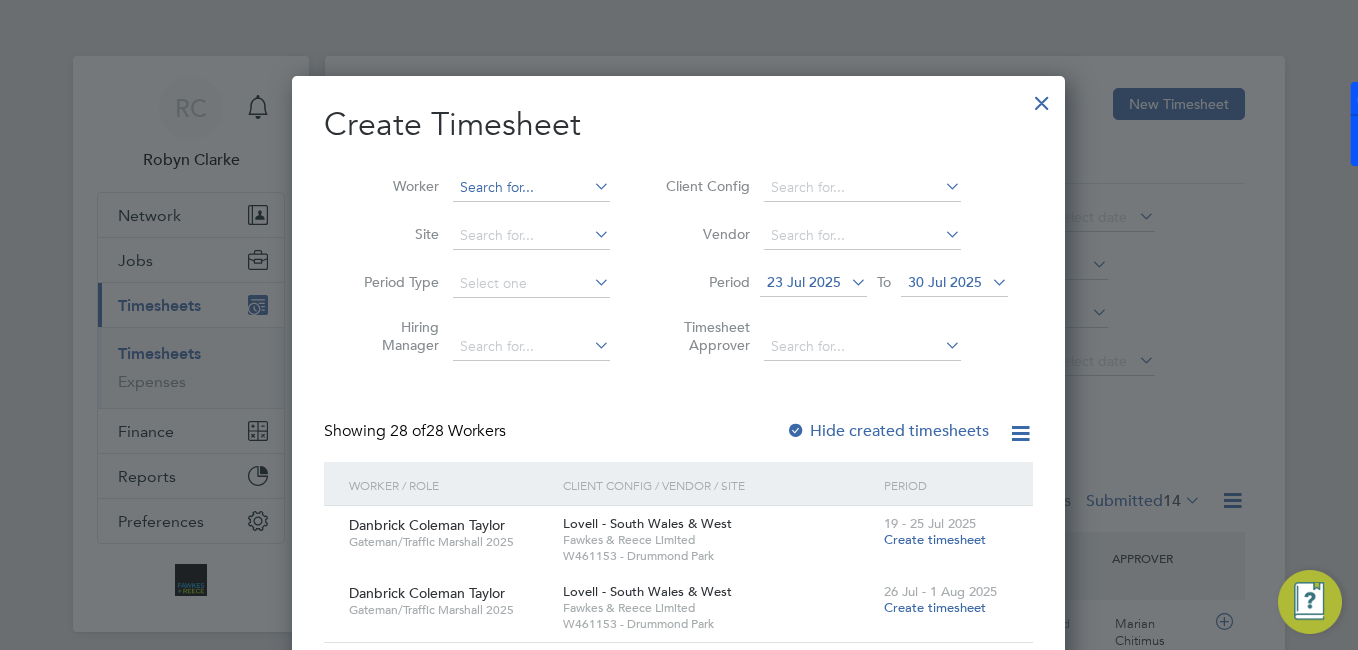 click at bounding box center [531, 188] 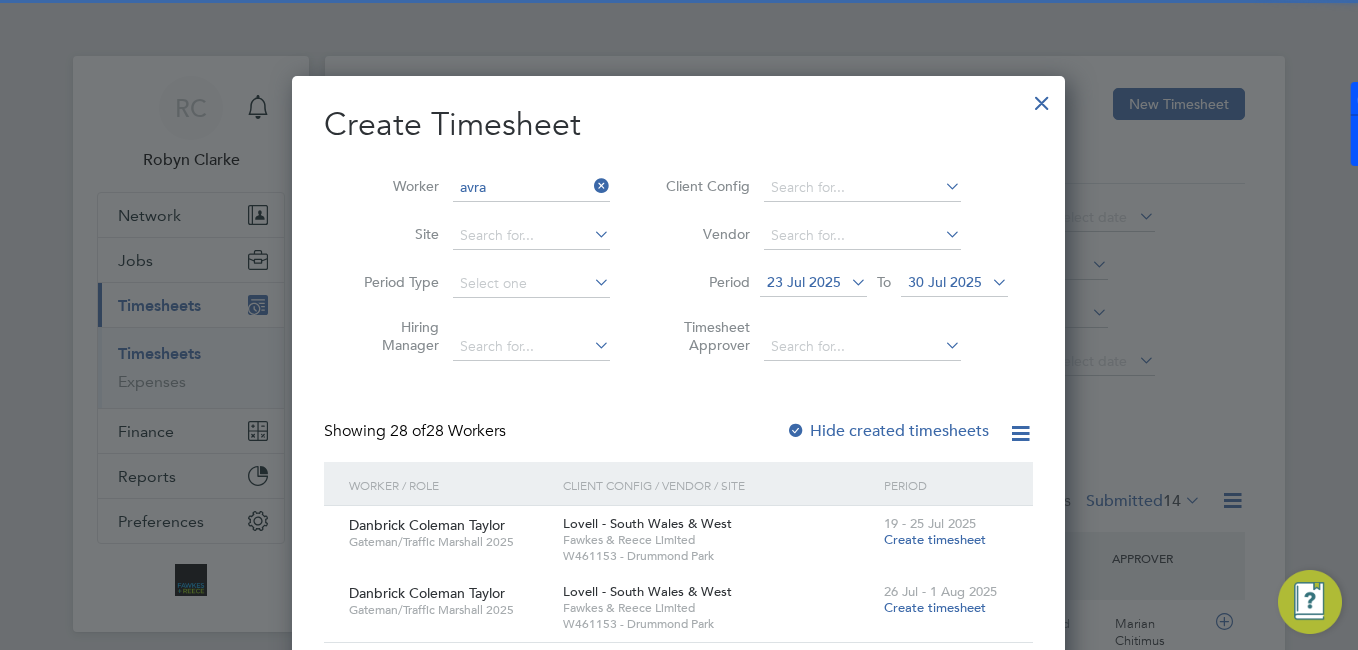 click on "[FIRST] [LAST] [LAST]" 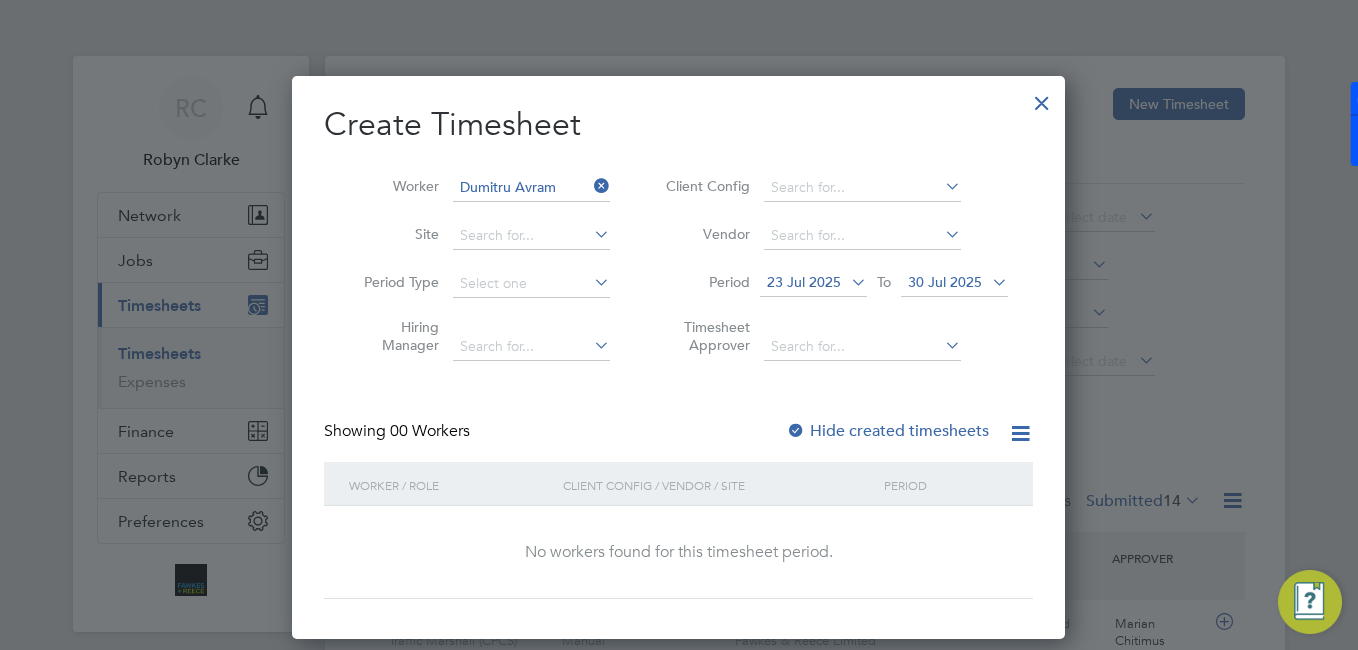click on "Hide created timesheets" at bounding box center (887, 431) 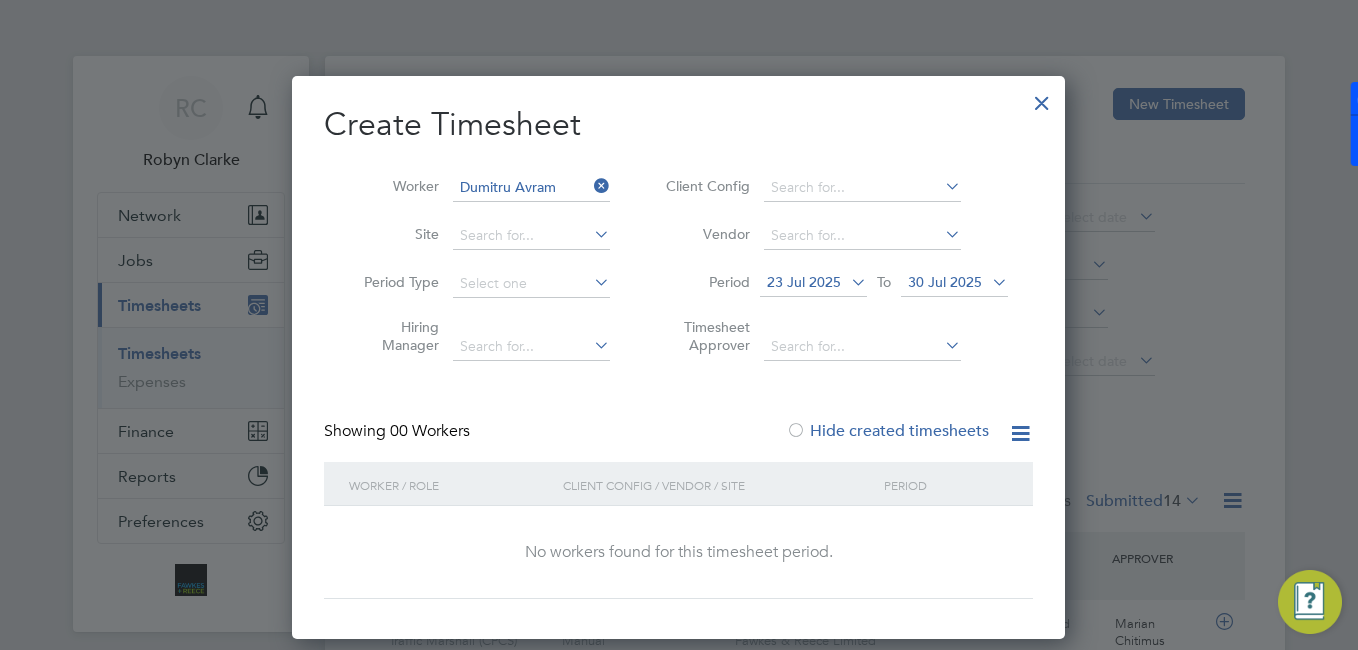 click on "23 Jul 2025" at bounding box center [804, 282] 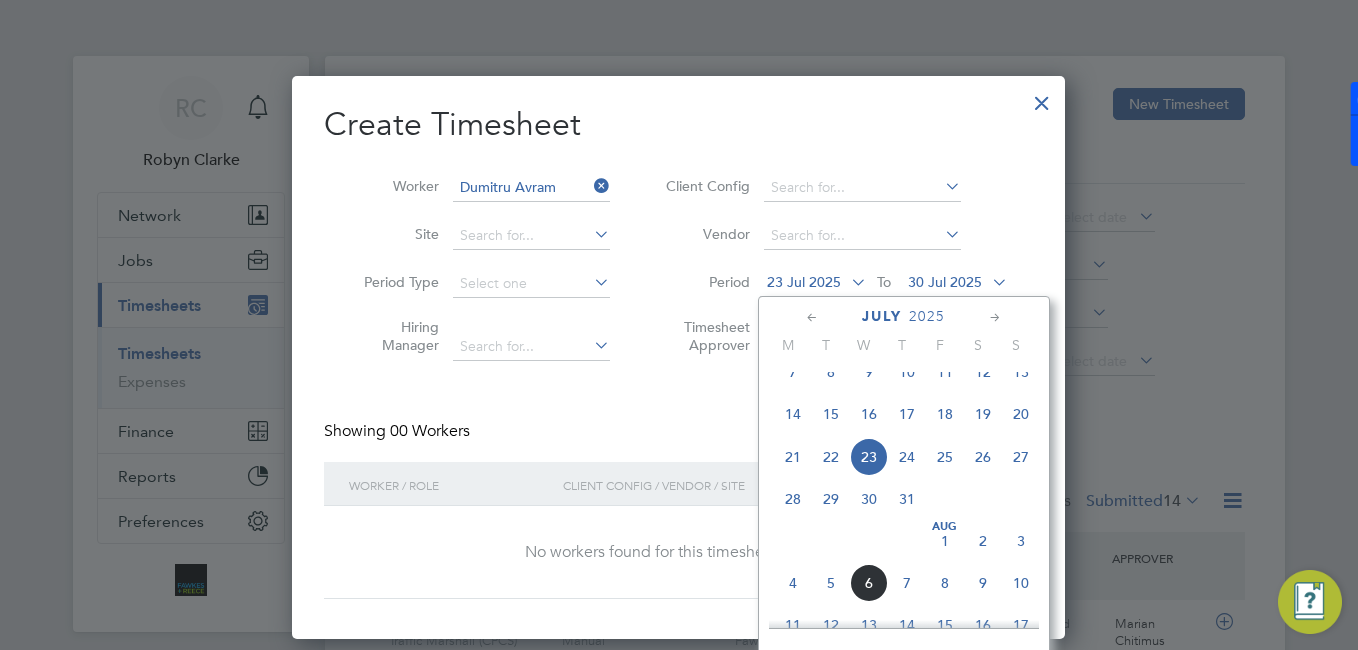 click on "21" 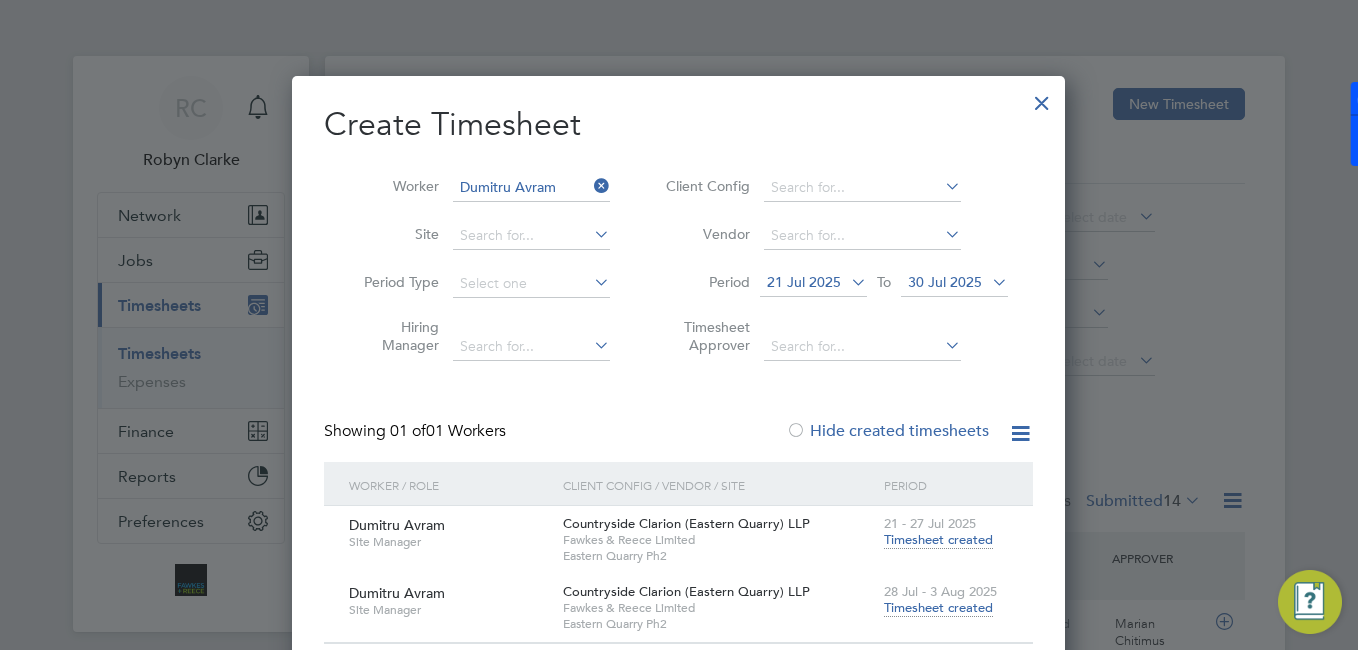 click on "Timesheet created" at bounding box center [938, 608] 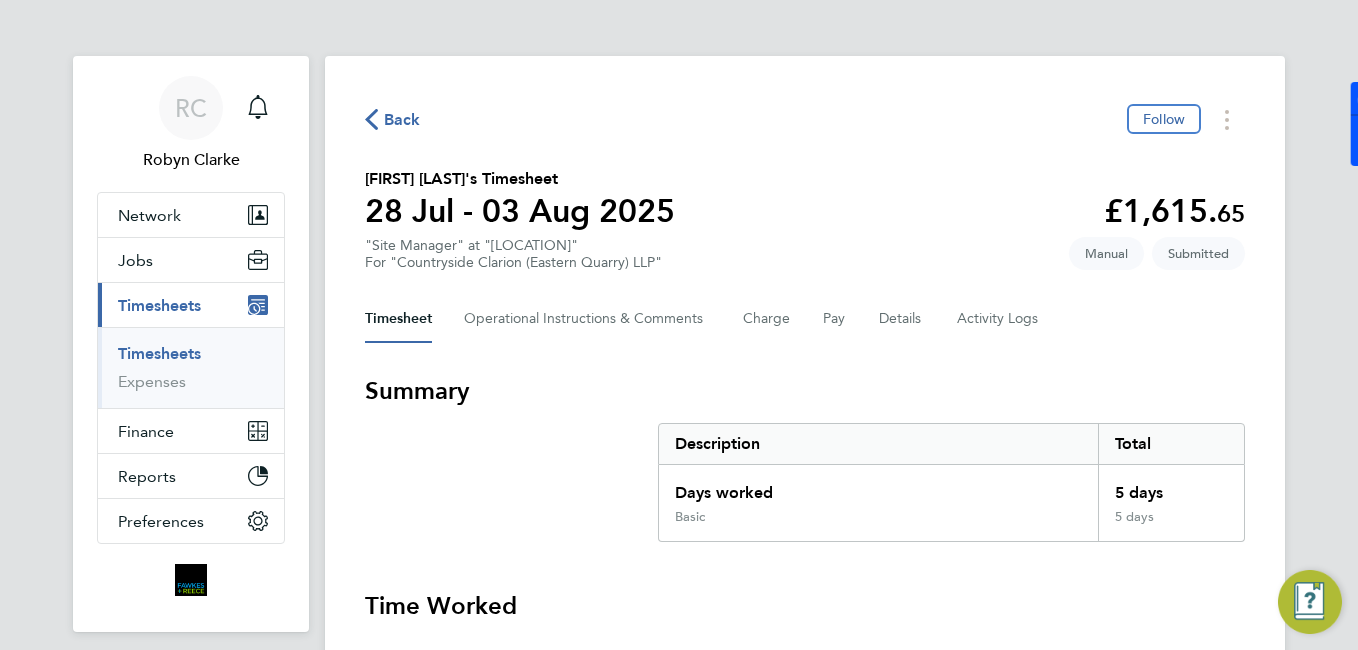 click on "Timesheets" at bounding box center (159, 353) 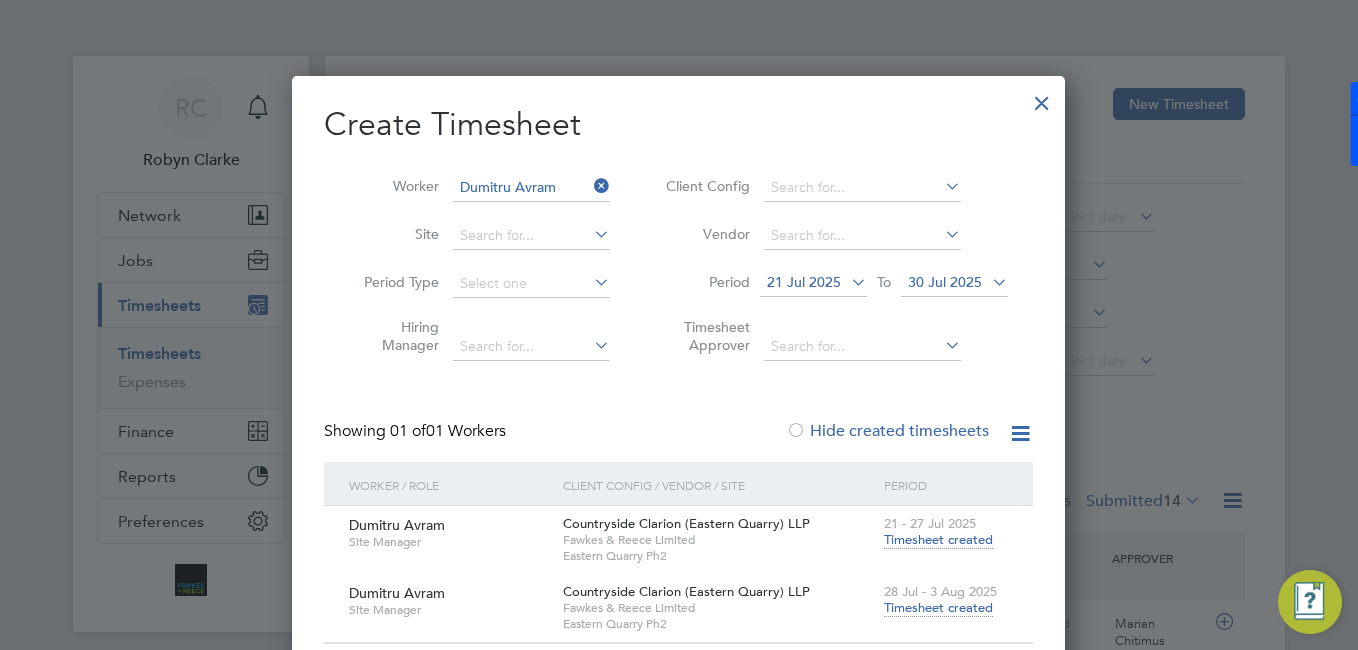 click on "Worker   [FIRST] [LAST]" at bounding box center (479, 188) 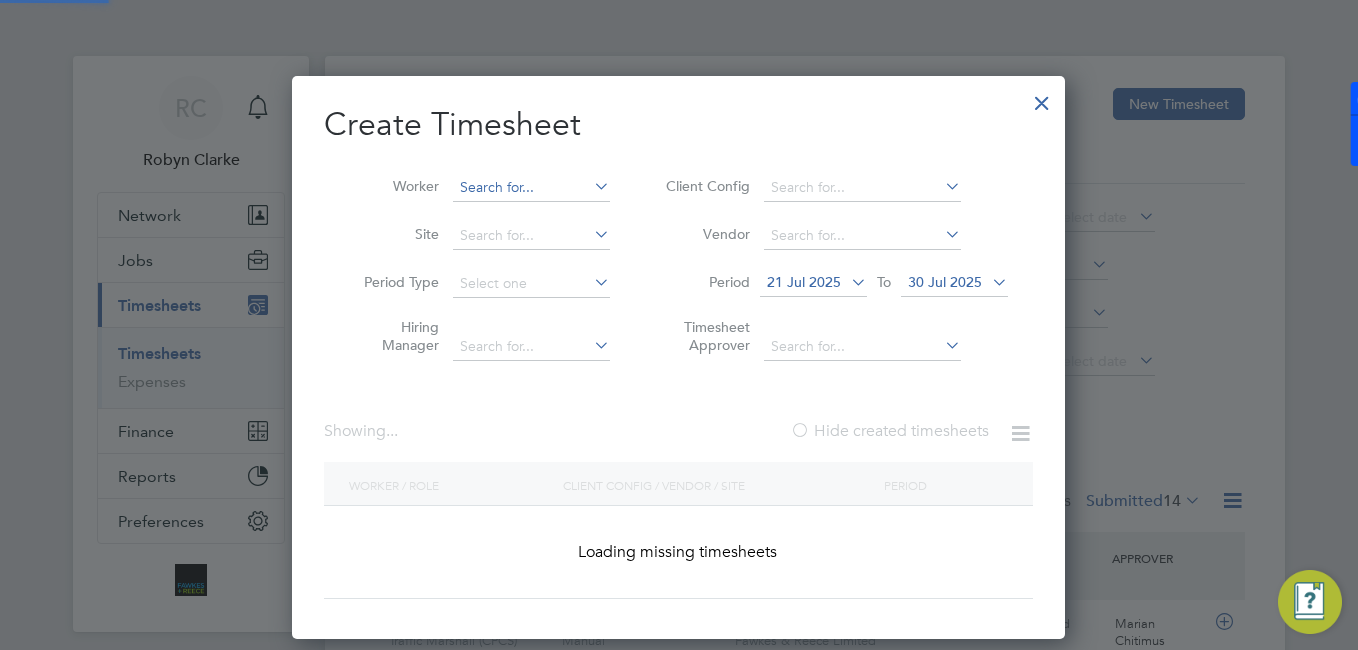 click at bounding box center [531, 188] 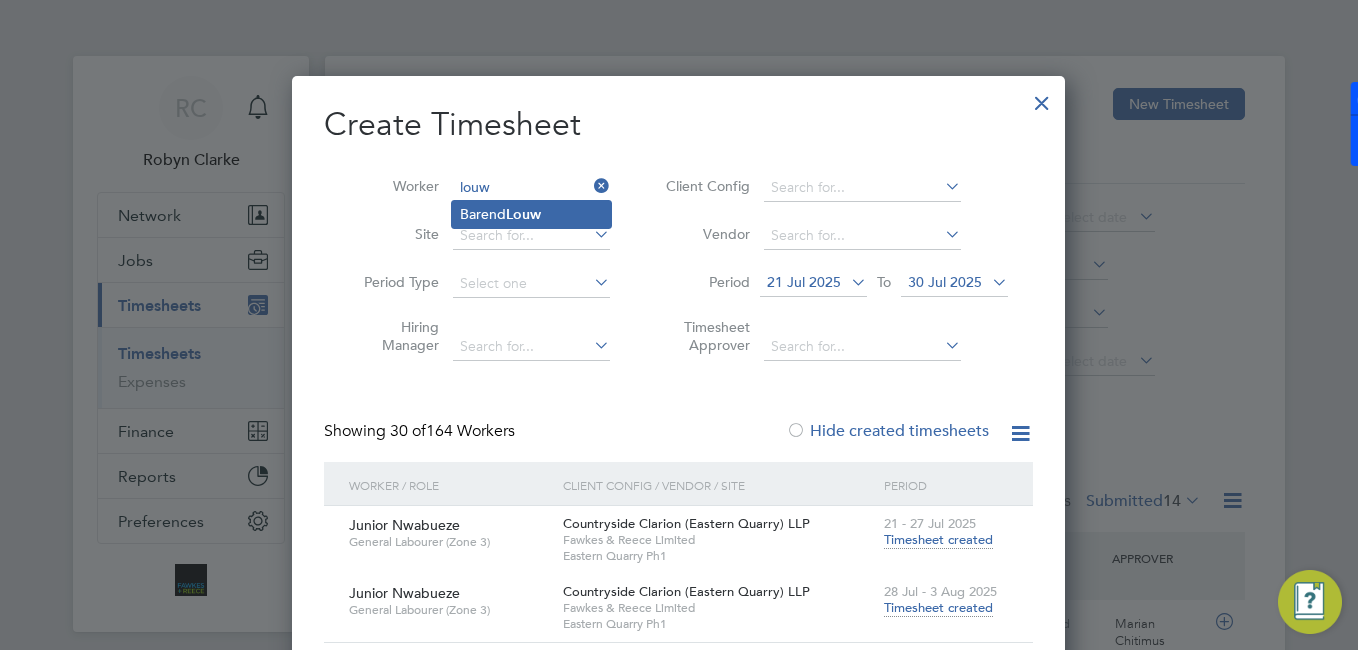 click on "[FIRST] [LAST]" 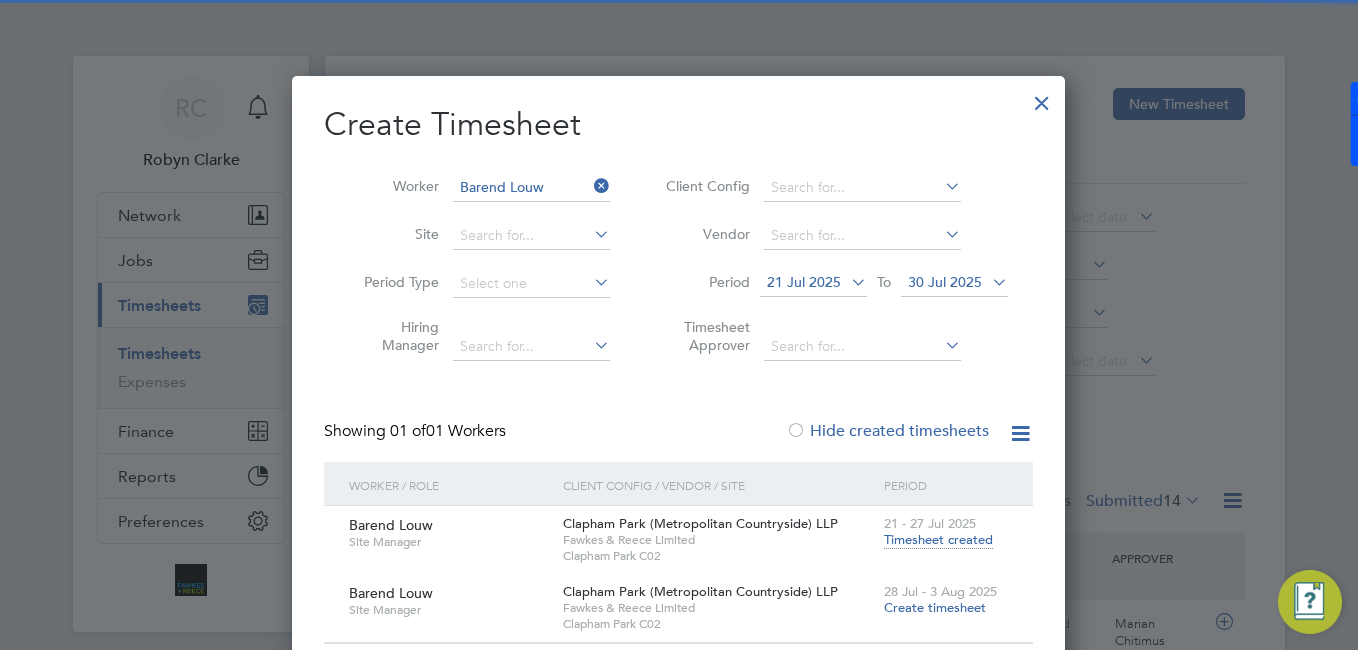 click on "Create timesheet" at bounding box center [935, 607] 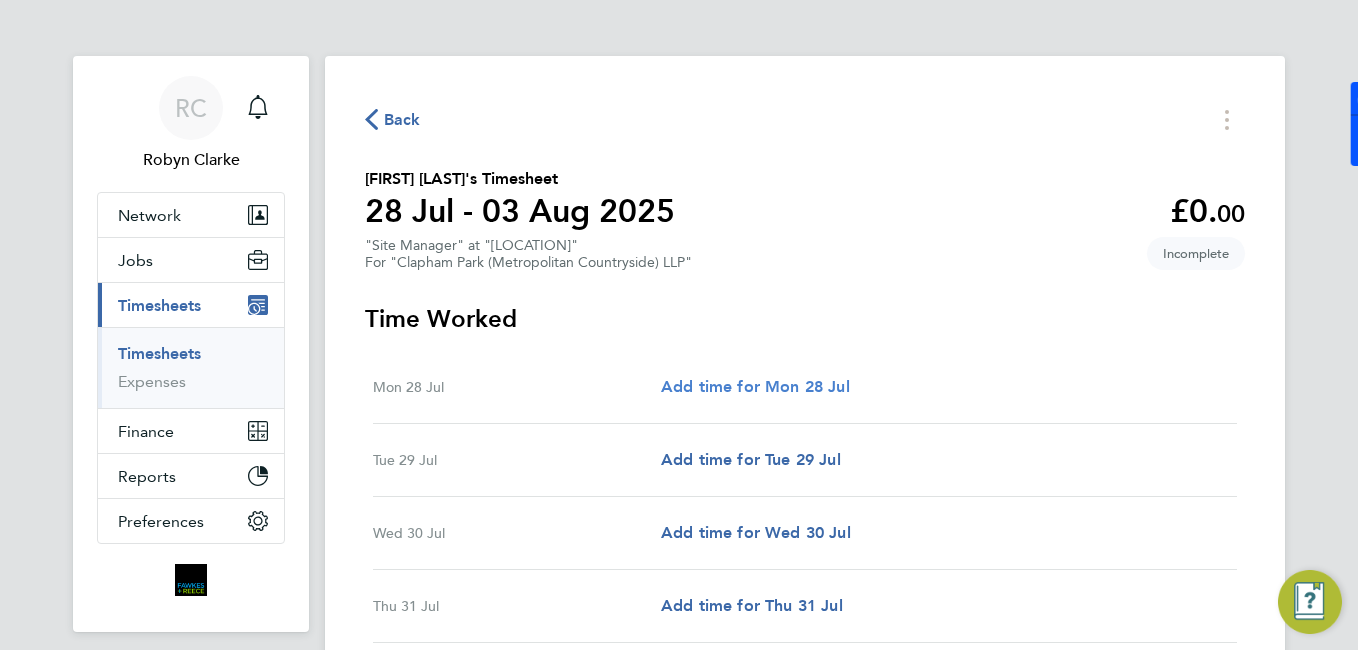 click on "Add time for Mon 28 Jul" at bounding box center (755, 386) 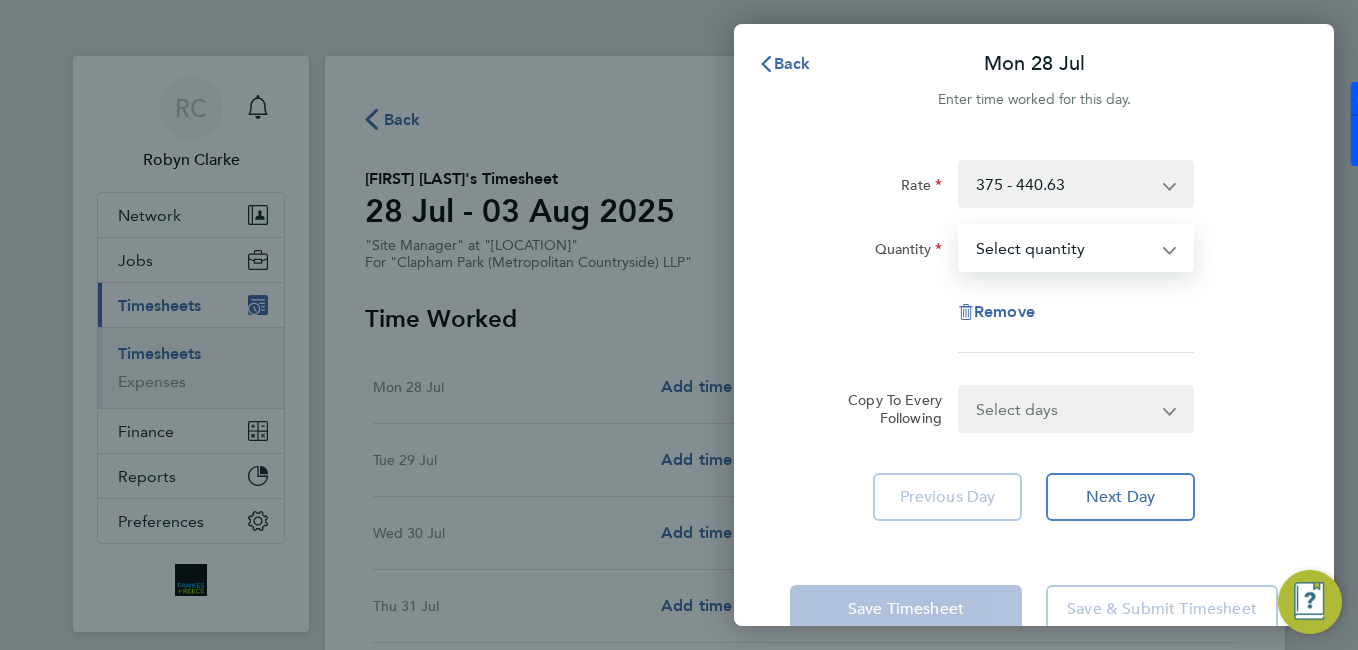 drag, startPoint x: 999, startPoint y: 250, endPoint x: 1003, endPoint y: 272, distance: 22.36068 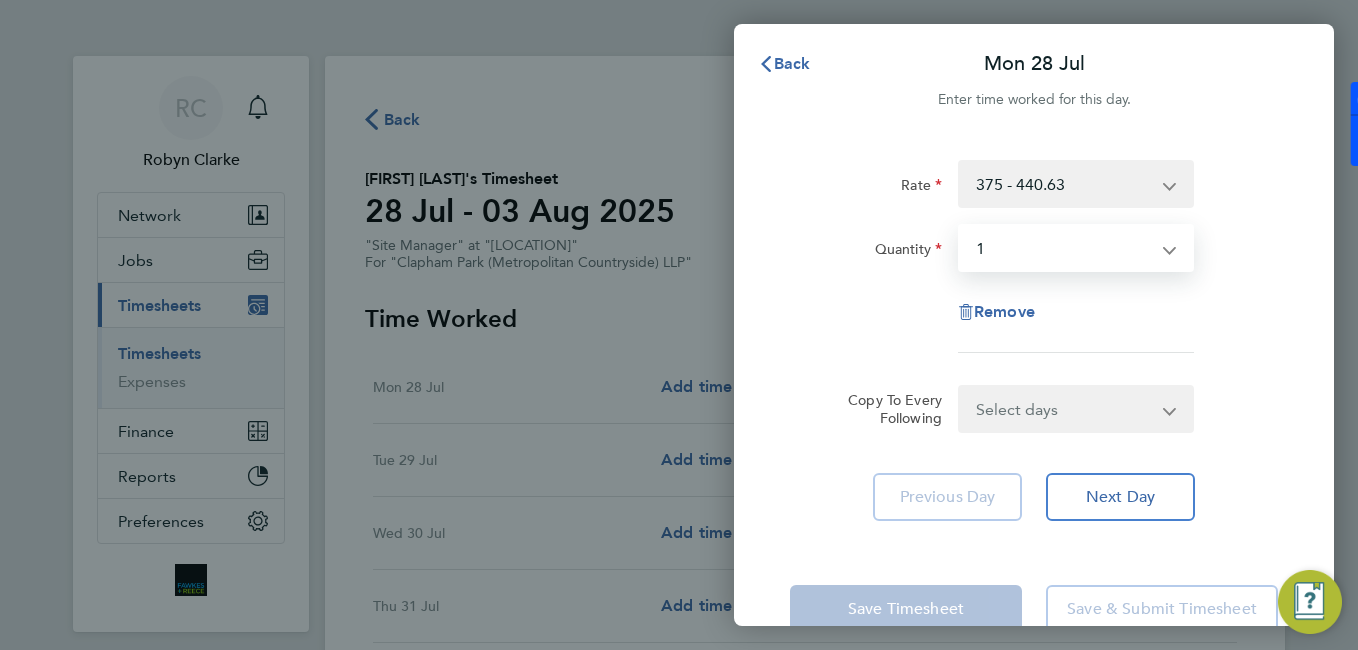 click on "Select quantity   0.5   1" at bounding box center (1064, 248) 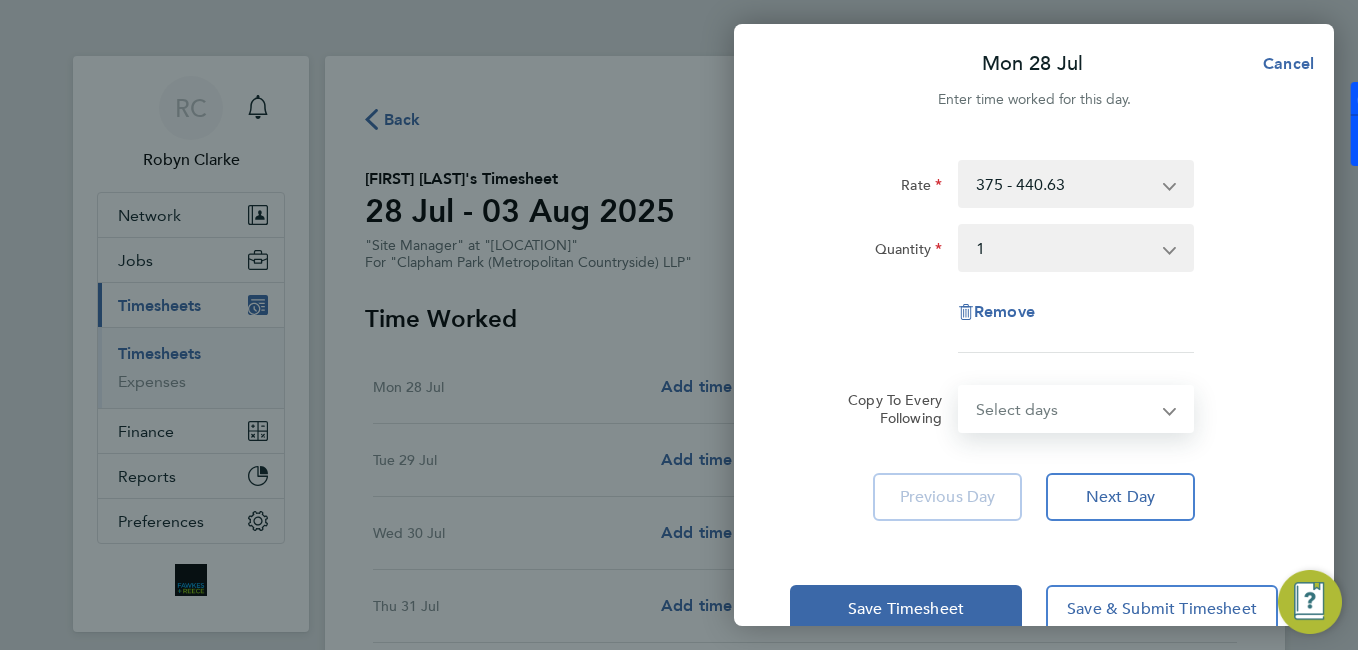 drag, startPoint x: 1010, startPoint y: 404, endPoint x: 1013, endPoint y: 418, distance: 14.3178215 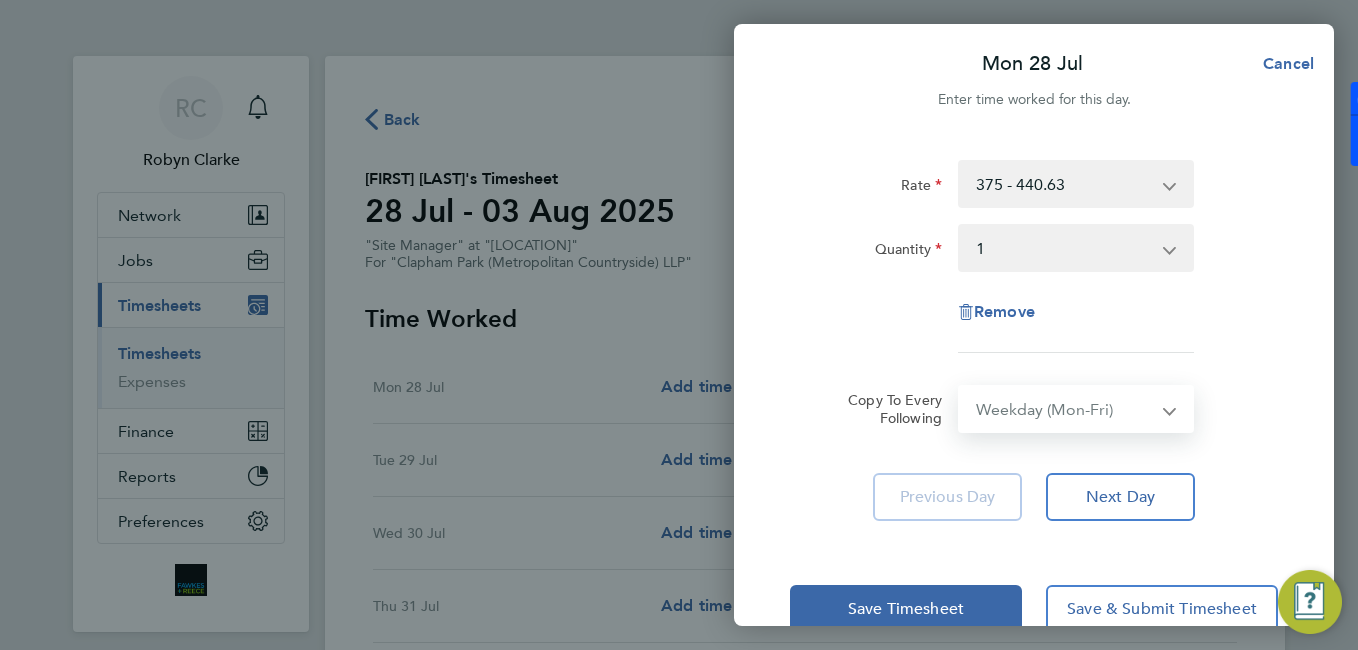 click on "Select days   Day   Weekday (Mon-Fri)   Weekend (Sat-Sun)   Tuesday   Wednesday   Thursday   Friday   Saturday   Sunday" at bounding box center [1065, 409] 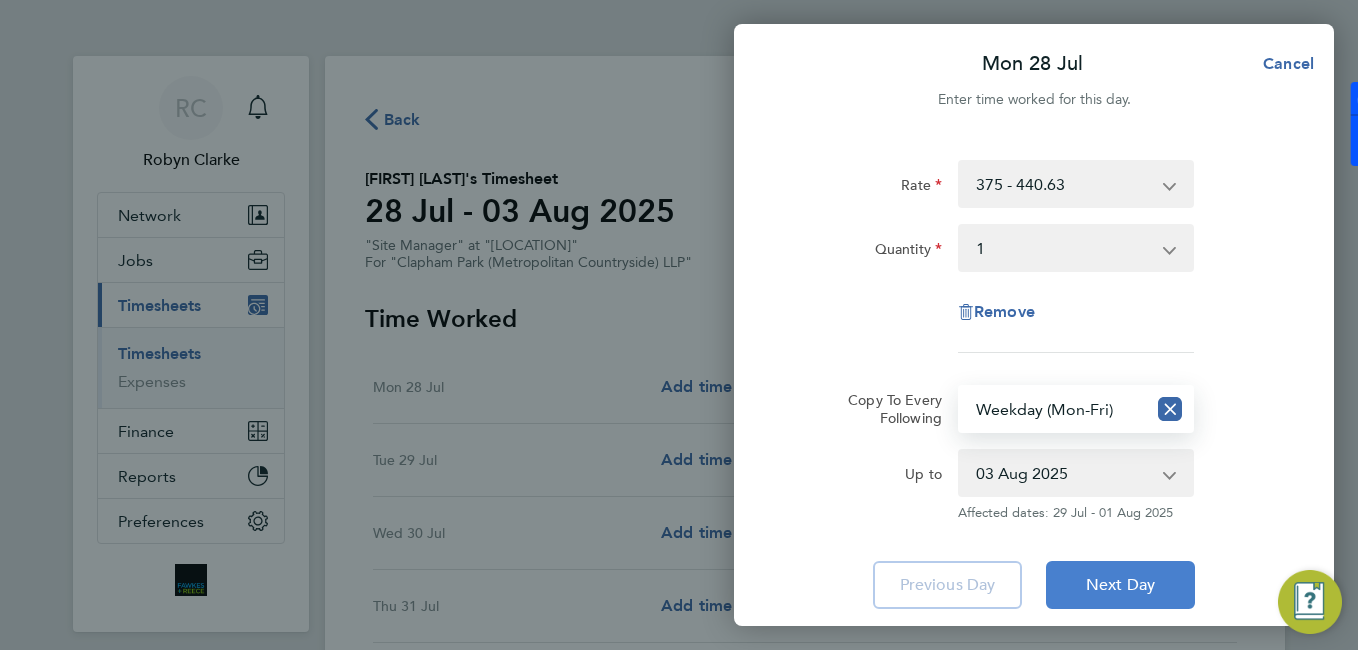 click on "Next Day" 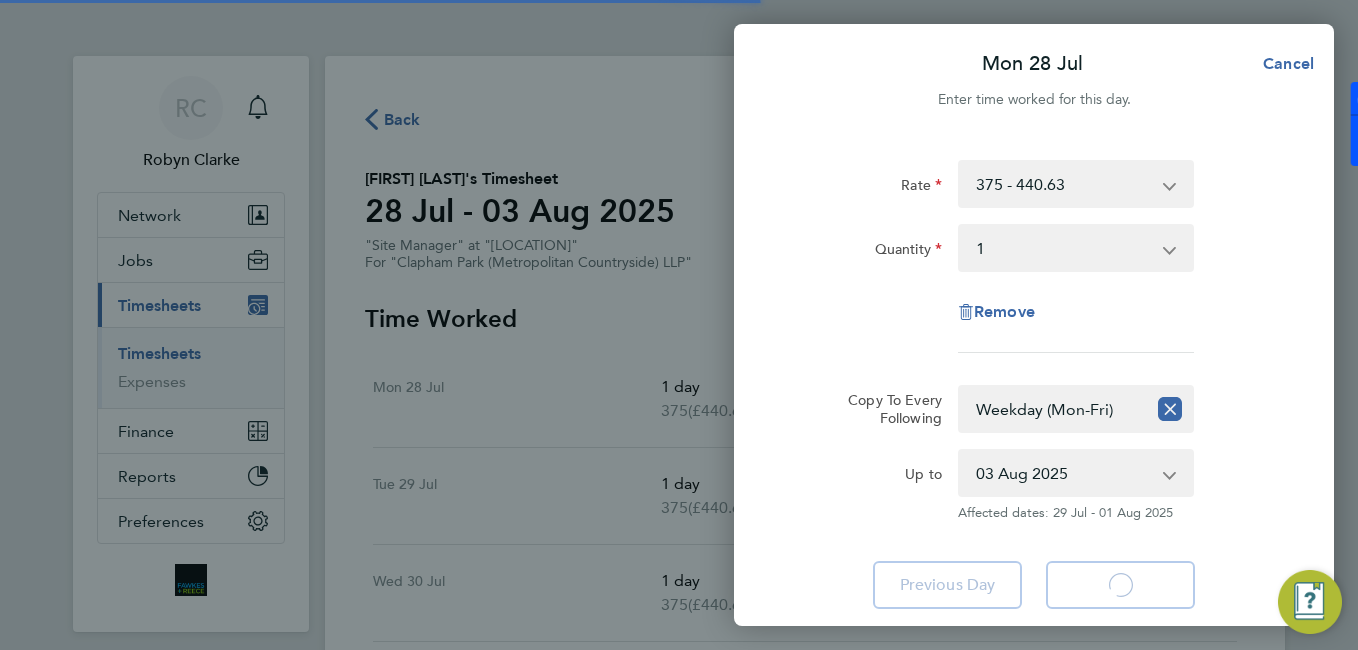 select on "1" 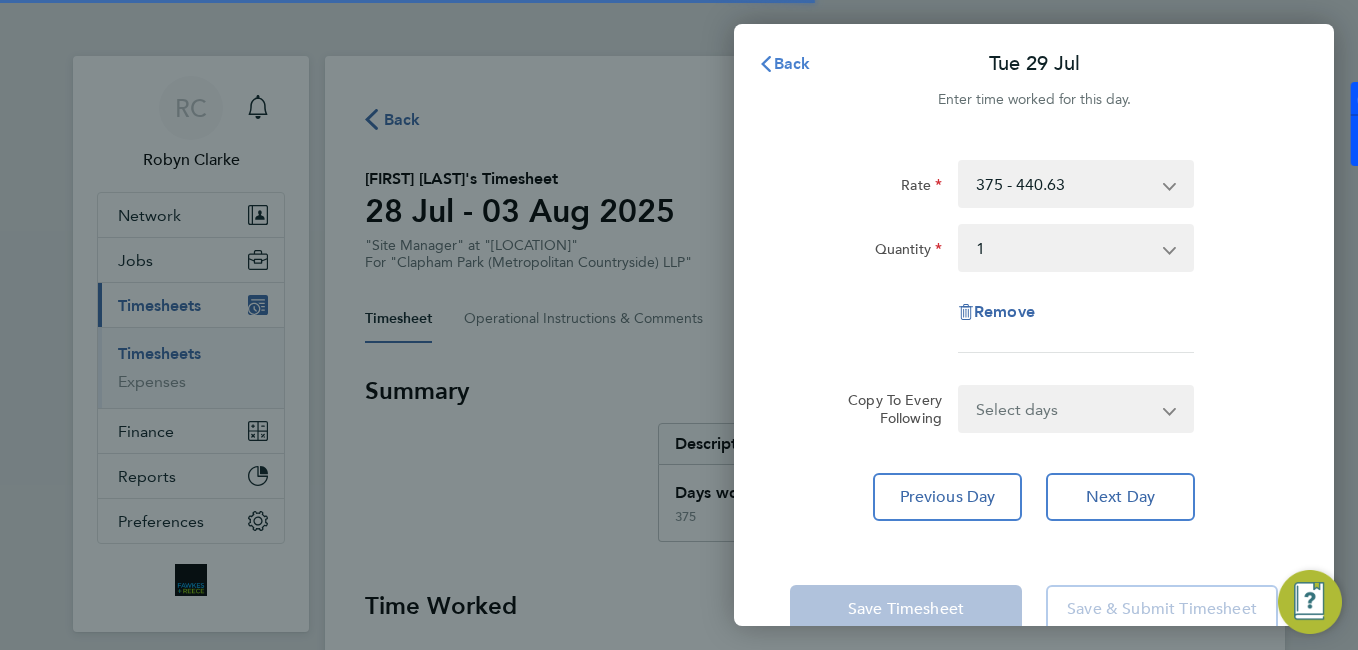 click on "Back" 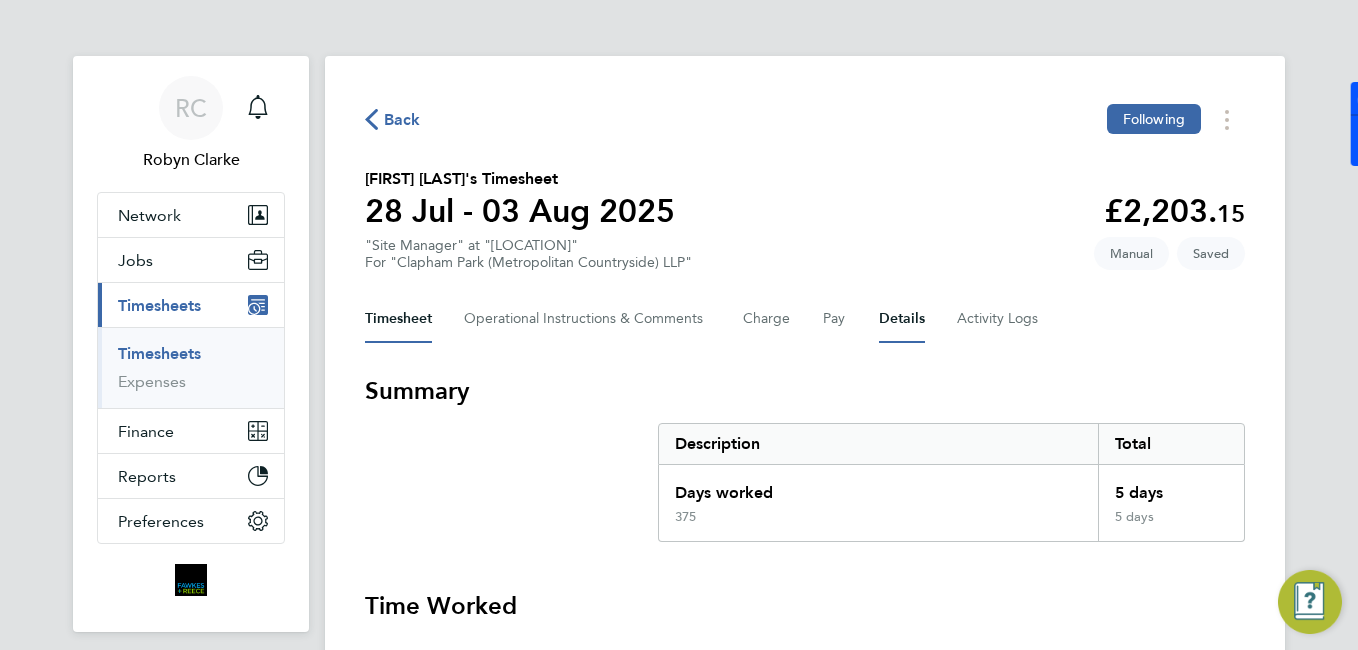 click on "Timesheet   Operational Instructions & Comments   Charge   Pay   Details   Activity Logs" 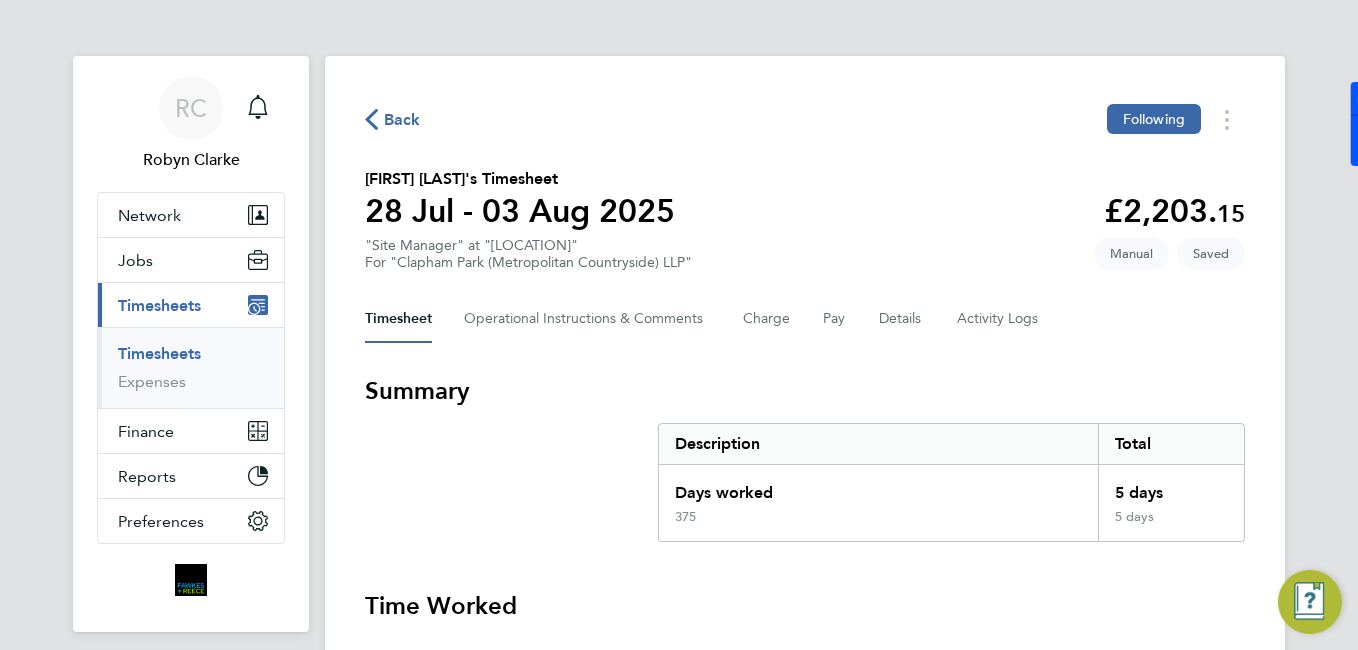 click on "Timesheet   Operational Instructions & Comments   Charge   Pay   Details   Activity Logs" 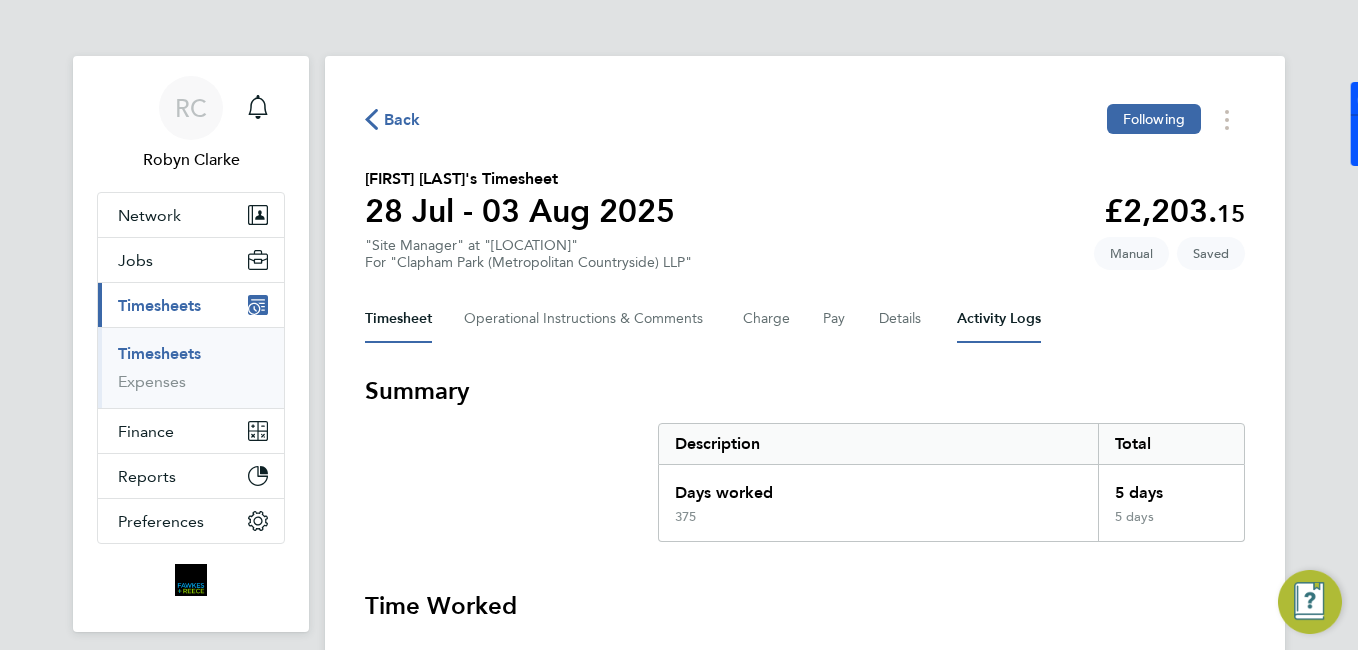 click on "Activity Logs" at bounding box center (999, 319) 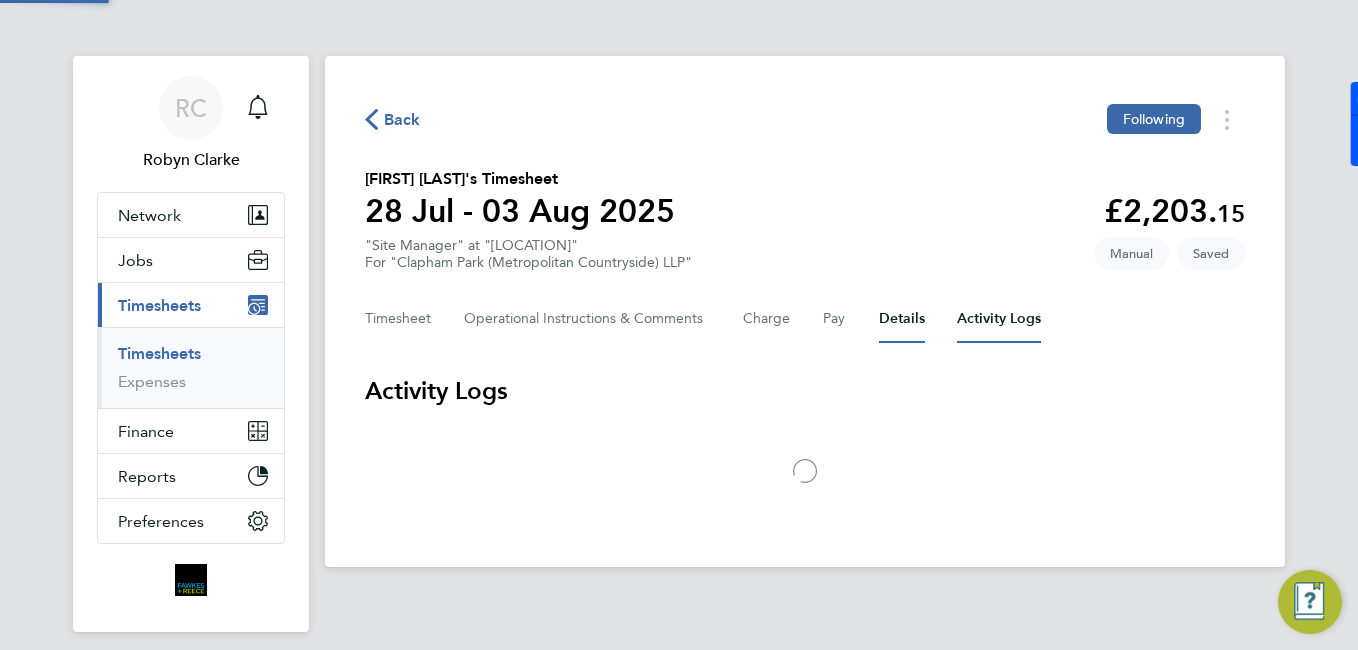 click on "Details" at bounding box center [902, 319] 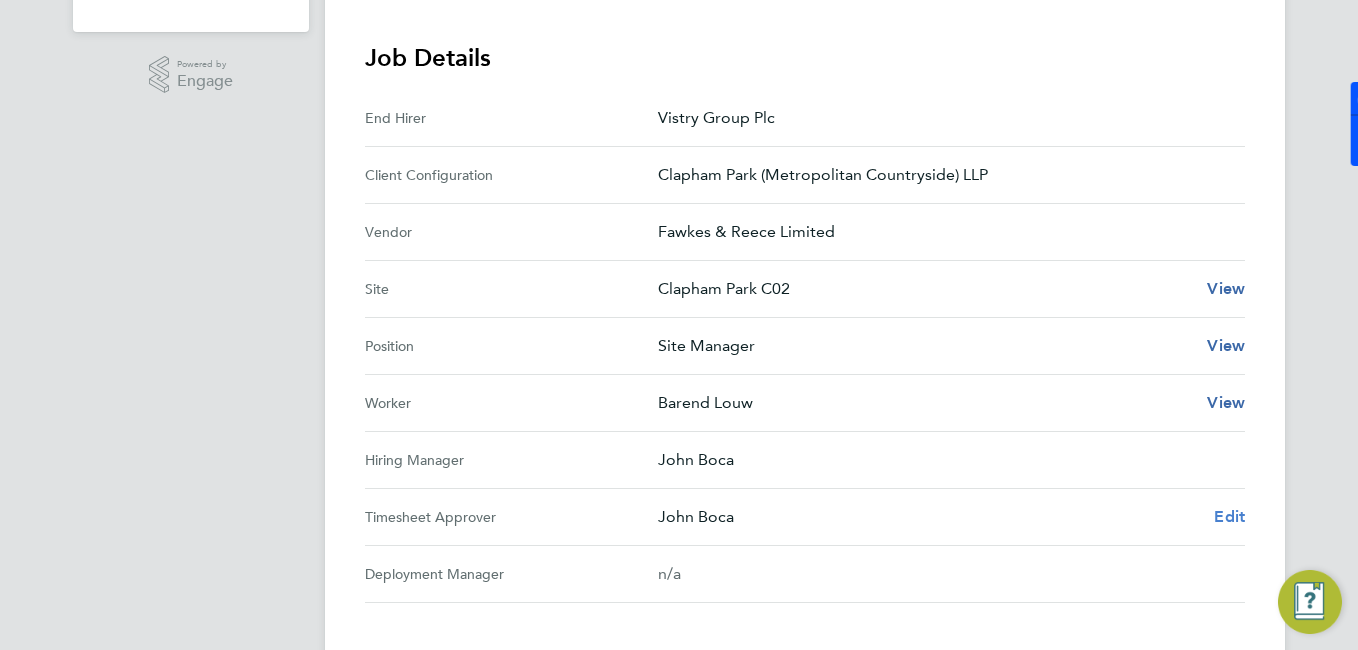 click on "Edit" at bounding box center [1229, 516] 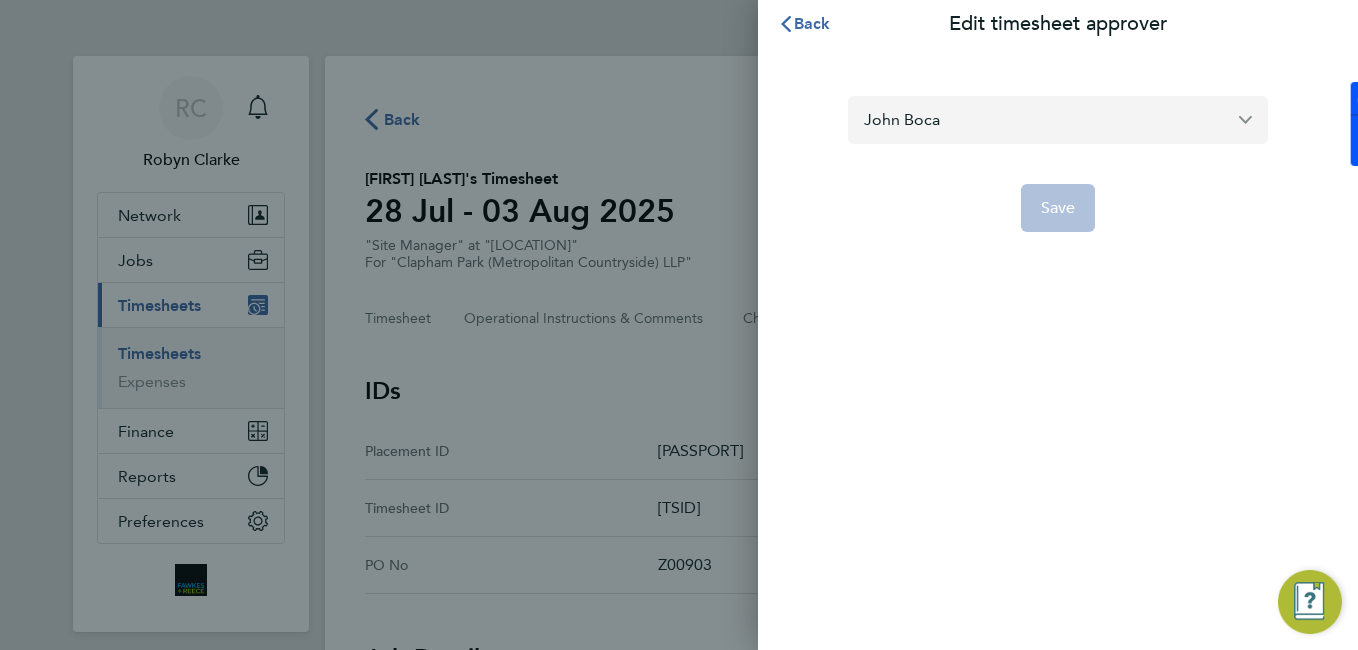 click on "John Boca" at bounding box center [1058, 119] 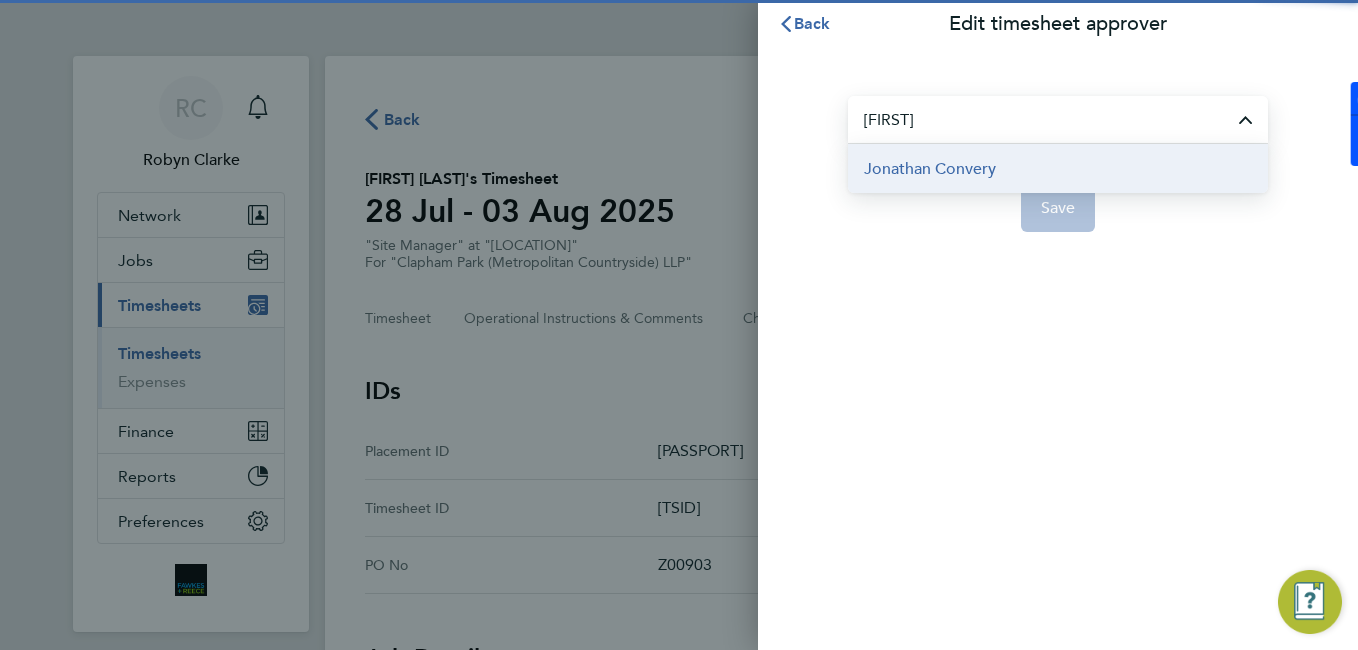 click on "Jonathan Convery" at bounding box center [930, 169] 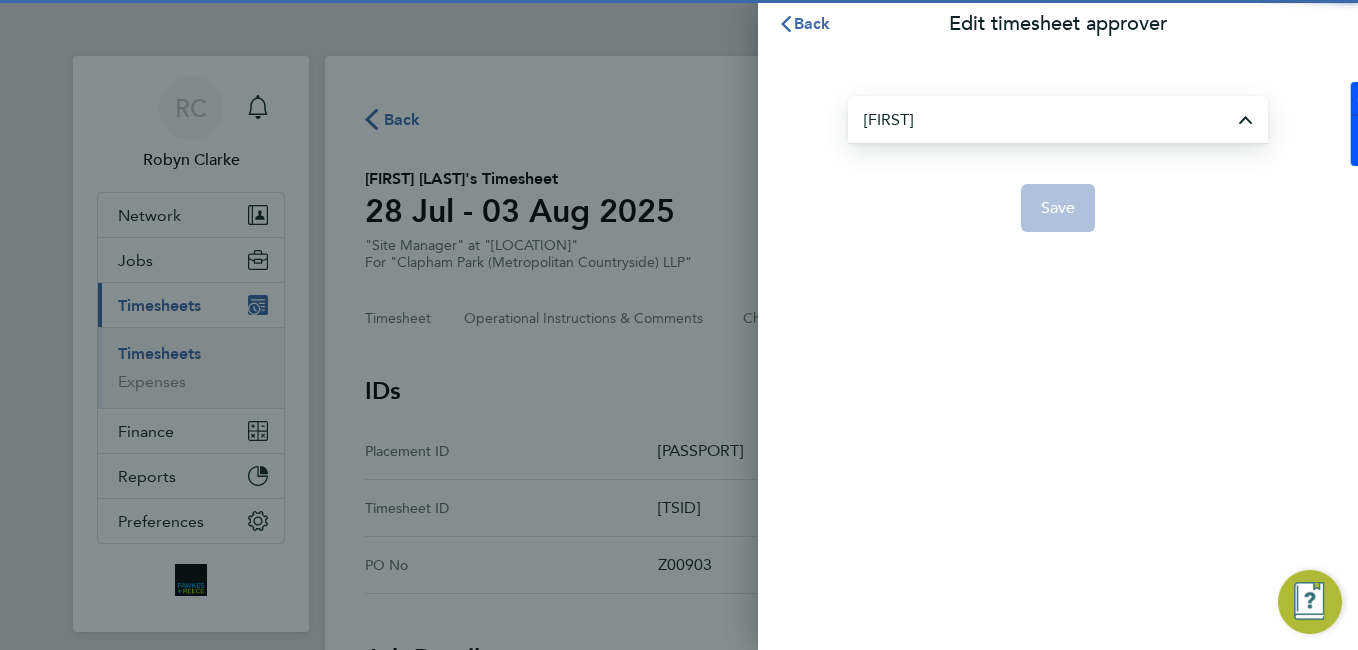 type on "Jonathan Convery" 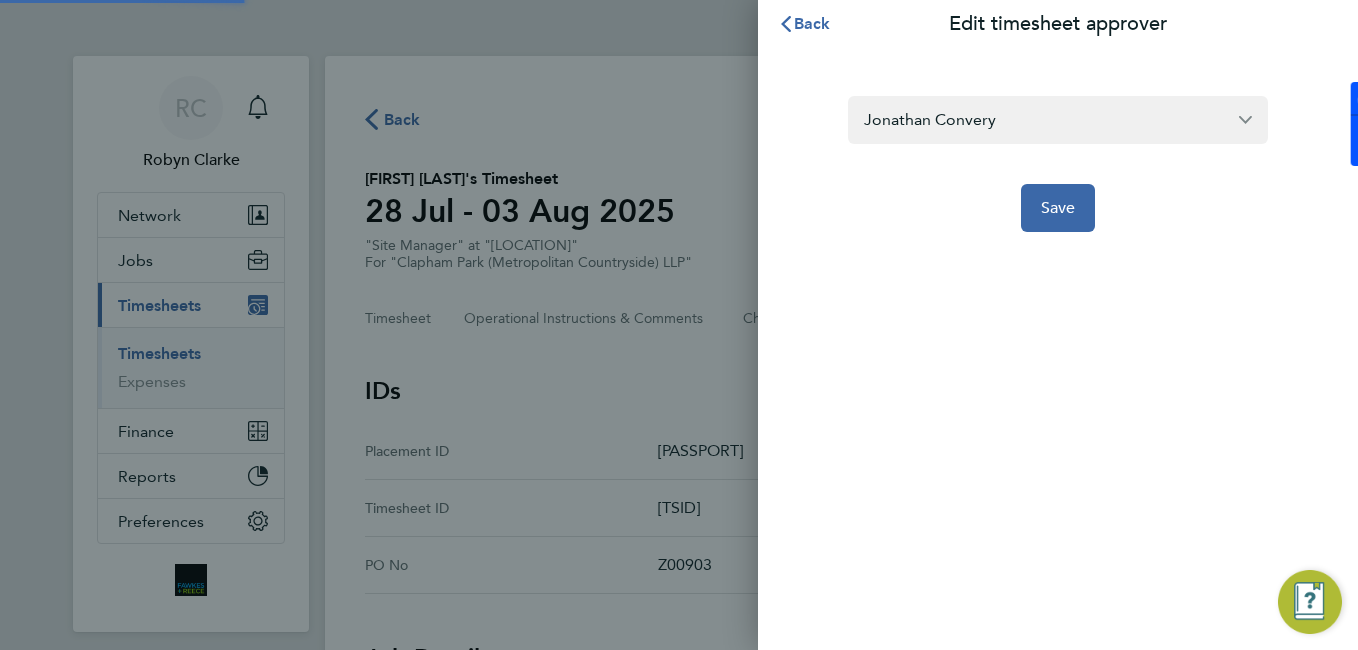 click on "[FIRST] [LAST]
Save" 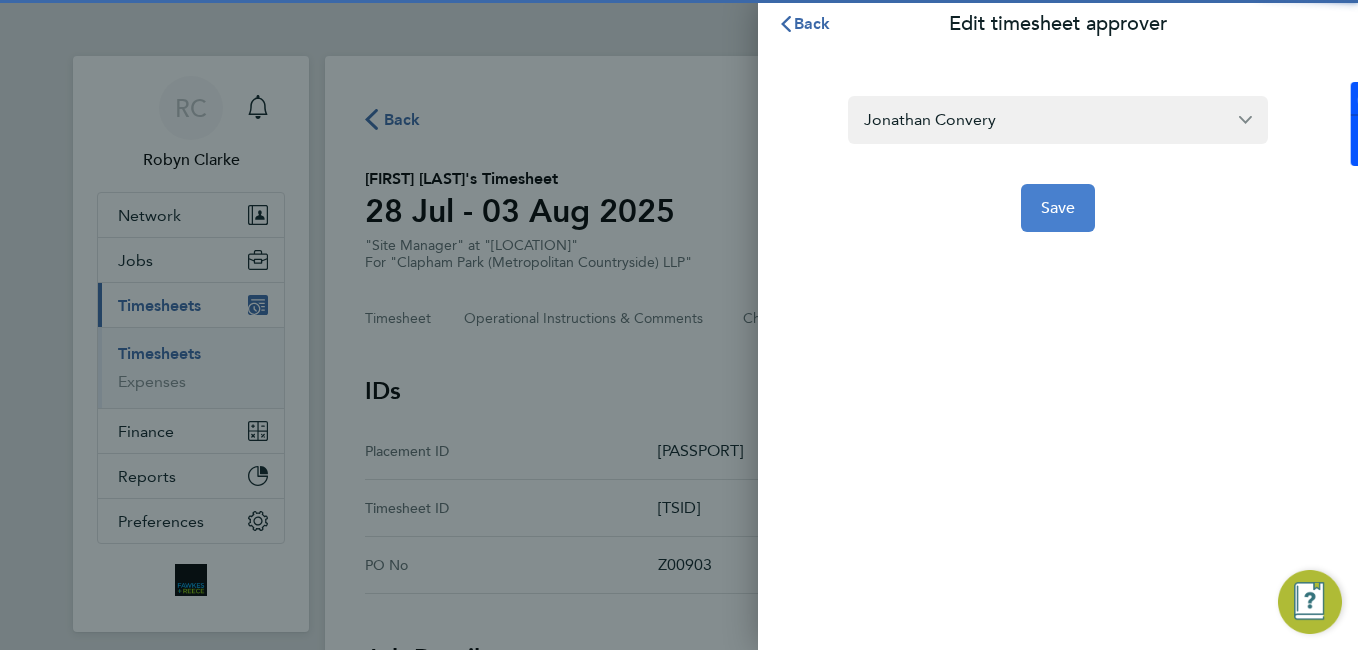 click on "Save" 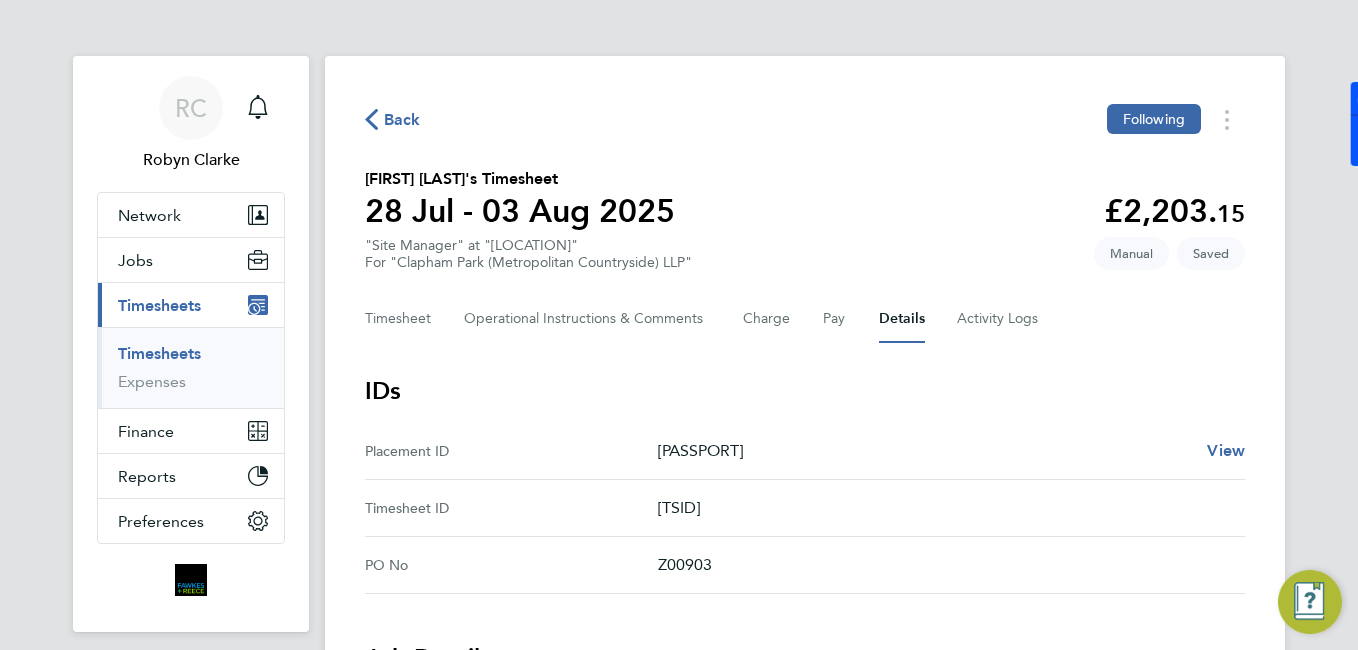 click on "Timesheets" at bounding box center (159, 353) 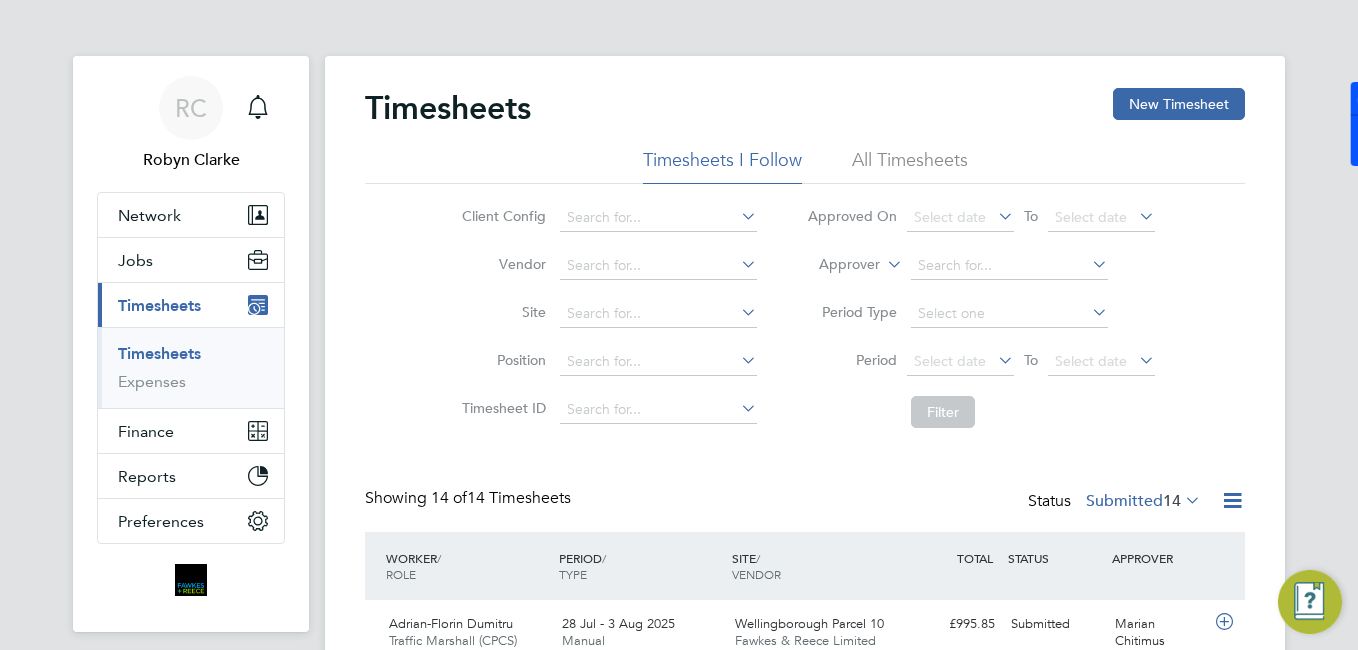 click on "Timesheets" at bounding box center (159, 353) 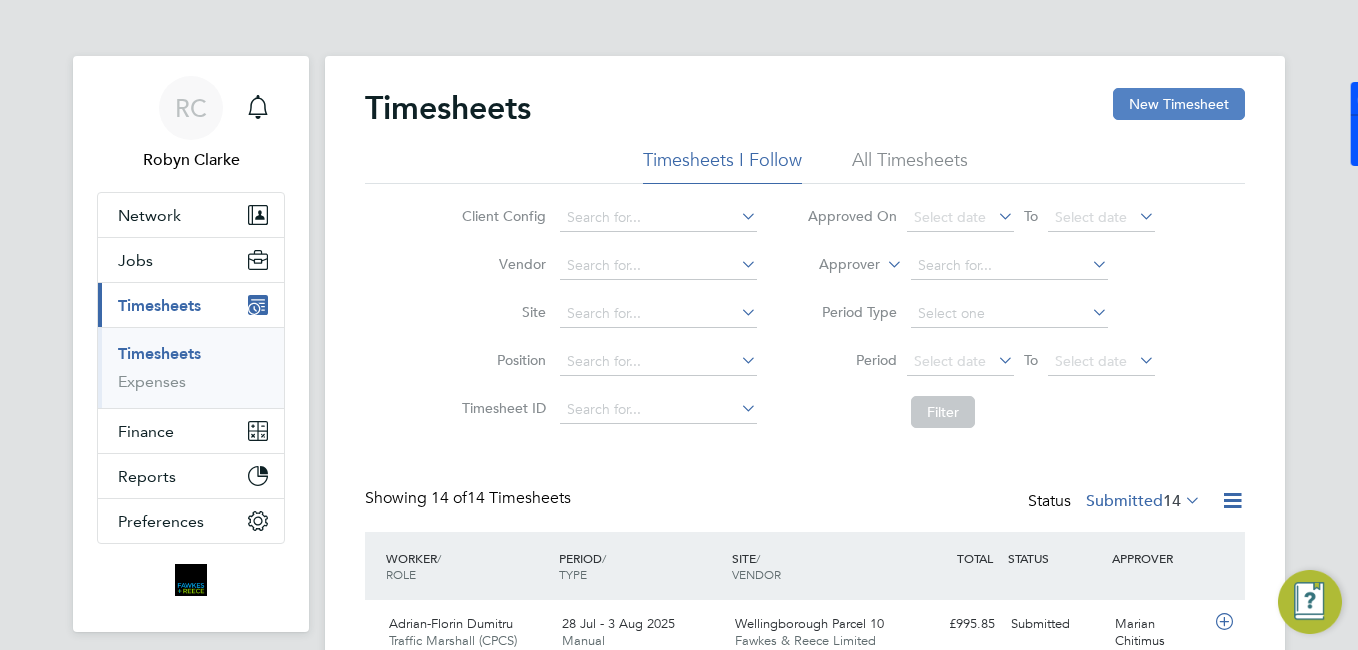 click on "New Timesheet" 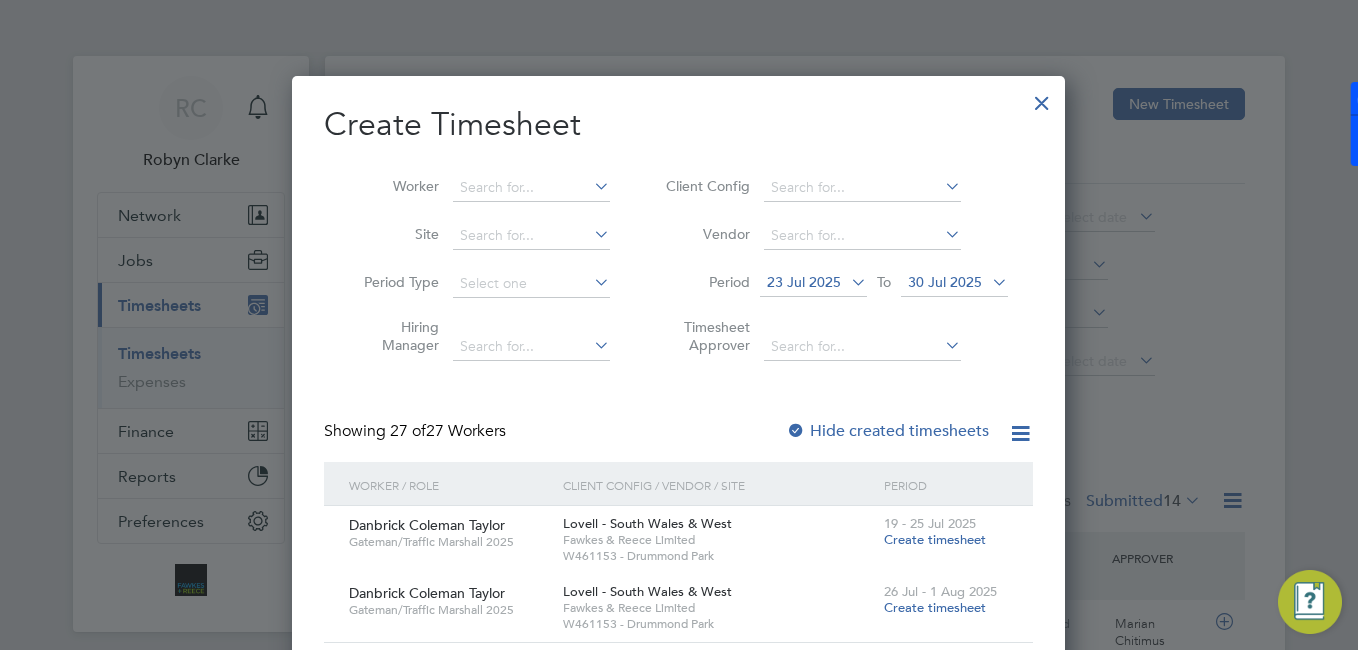 click at bounding box center [1042, 98] 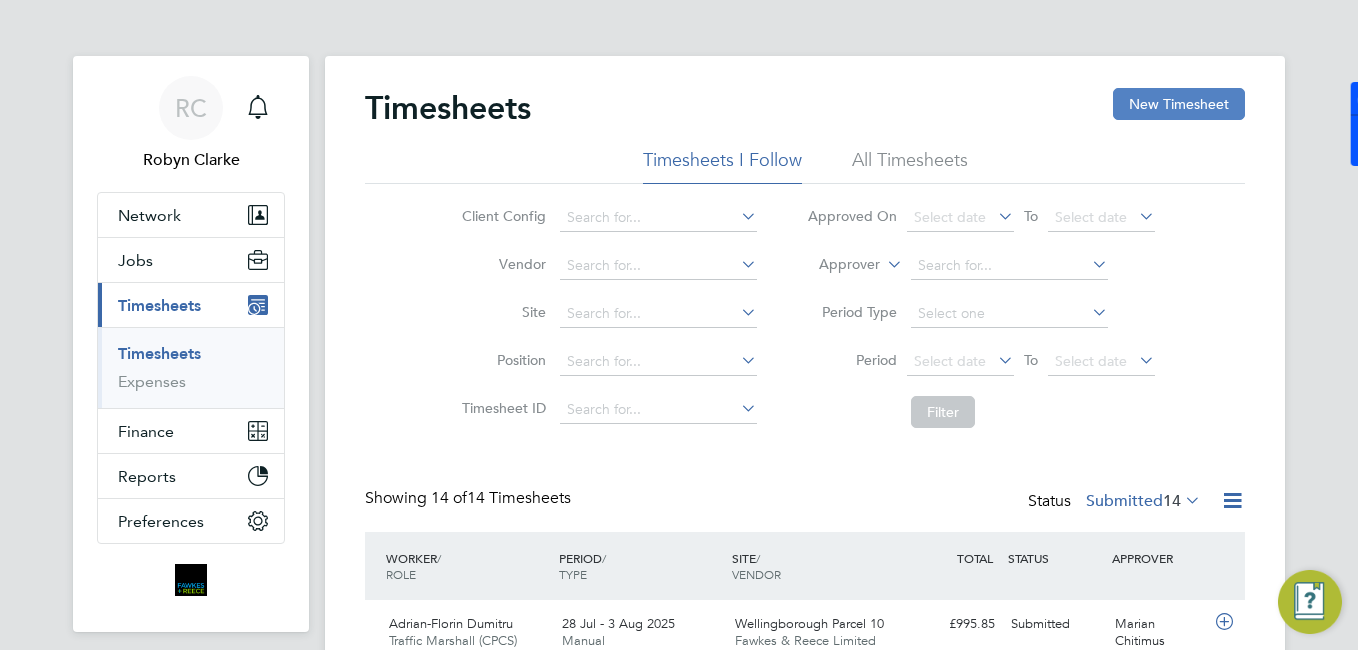click on "New Timesheet" 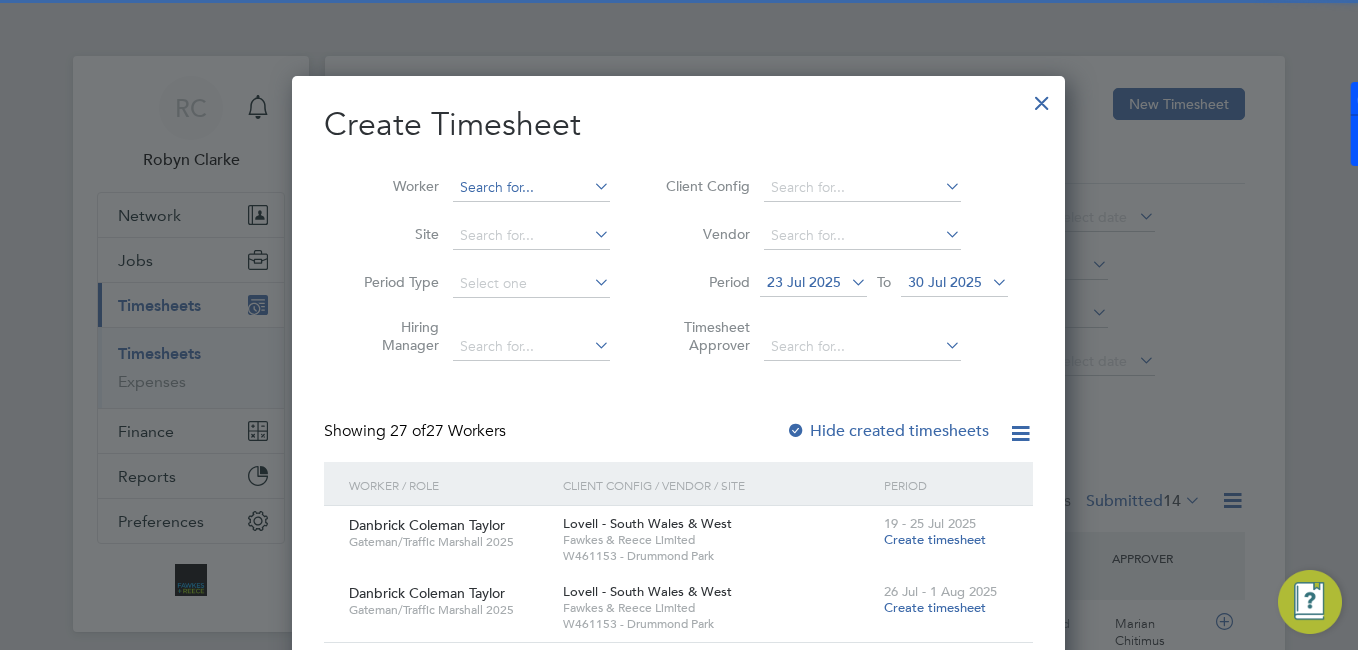 drag, startPoint x: 543, startPoint y: 189, endPoint x: 562, endPoint y: 181, distance: 20.615528 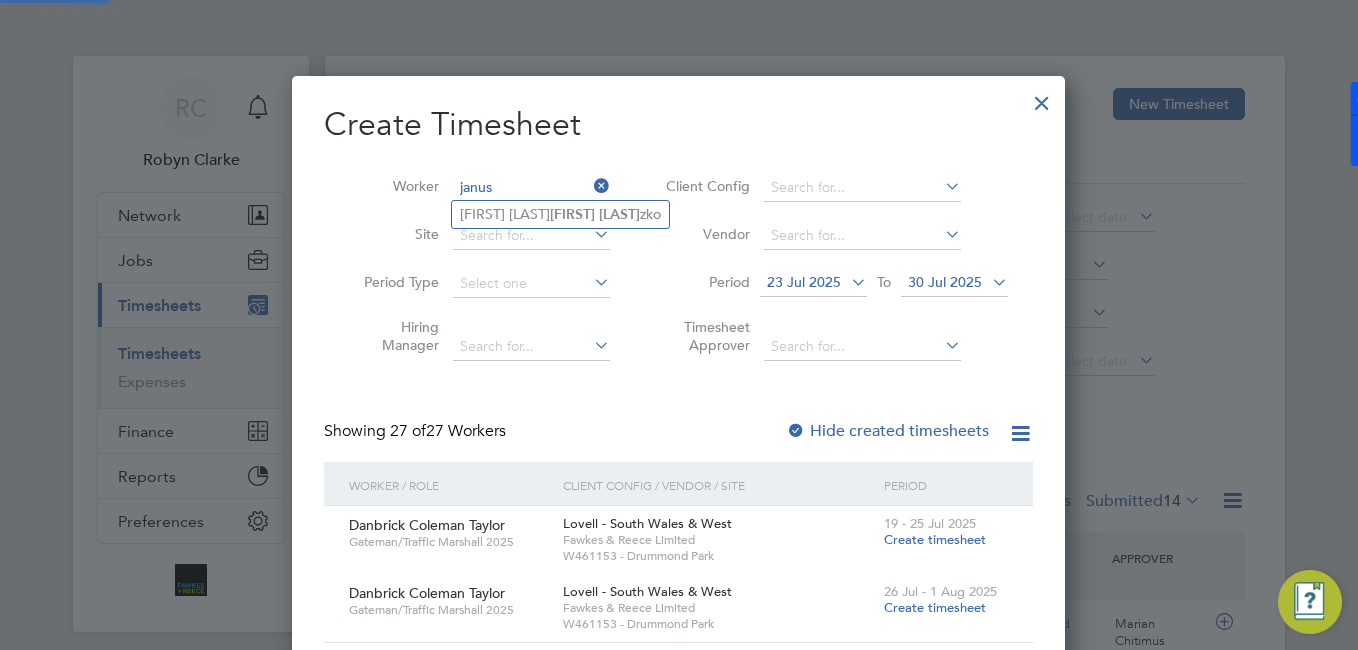 type on "janus" 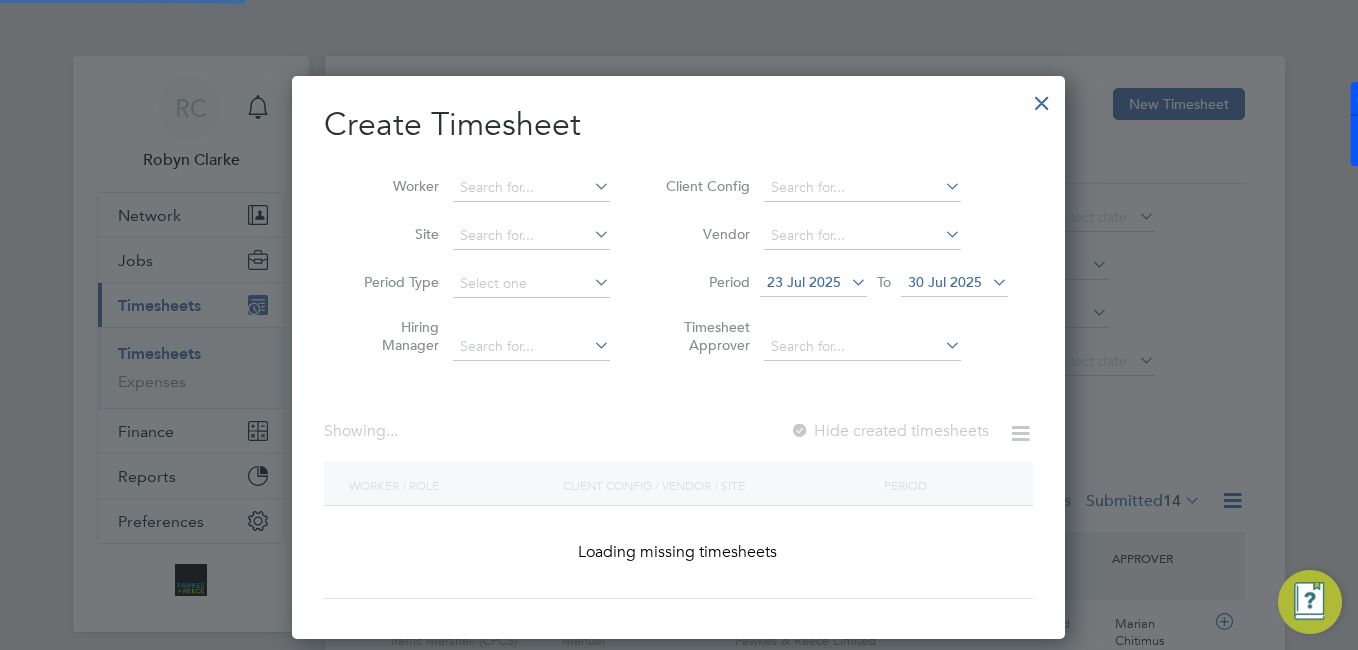 click on "Site" at bounding box center [479, 236] 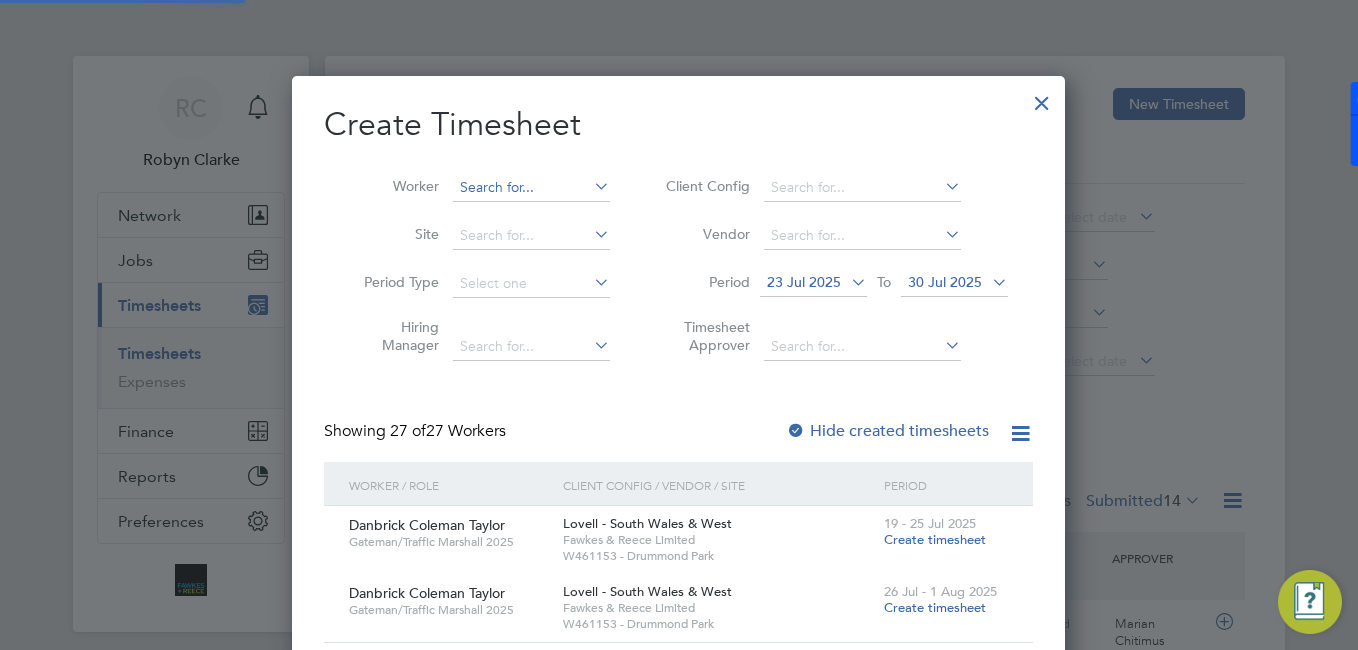 click at bounding box center [531, 188] 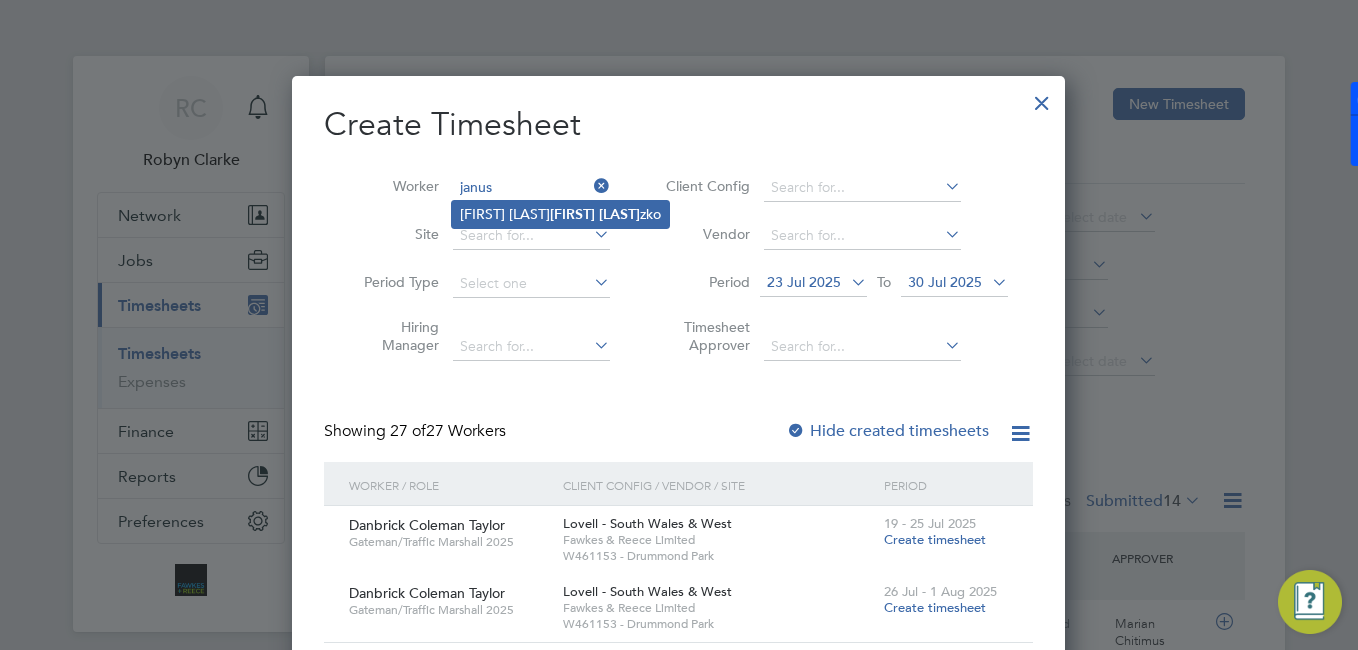 click on "[FIRST] [LAST]" 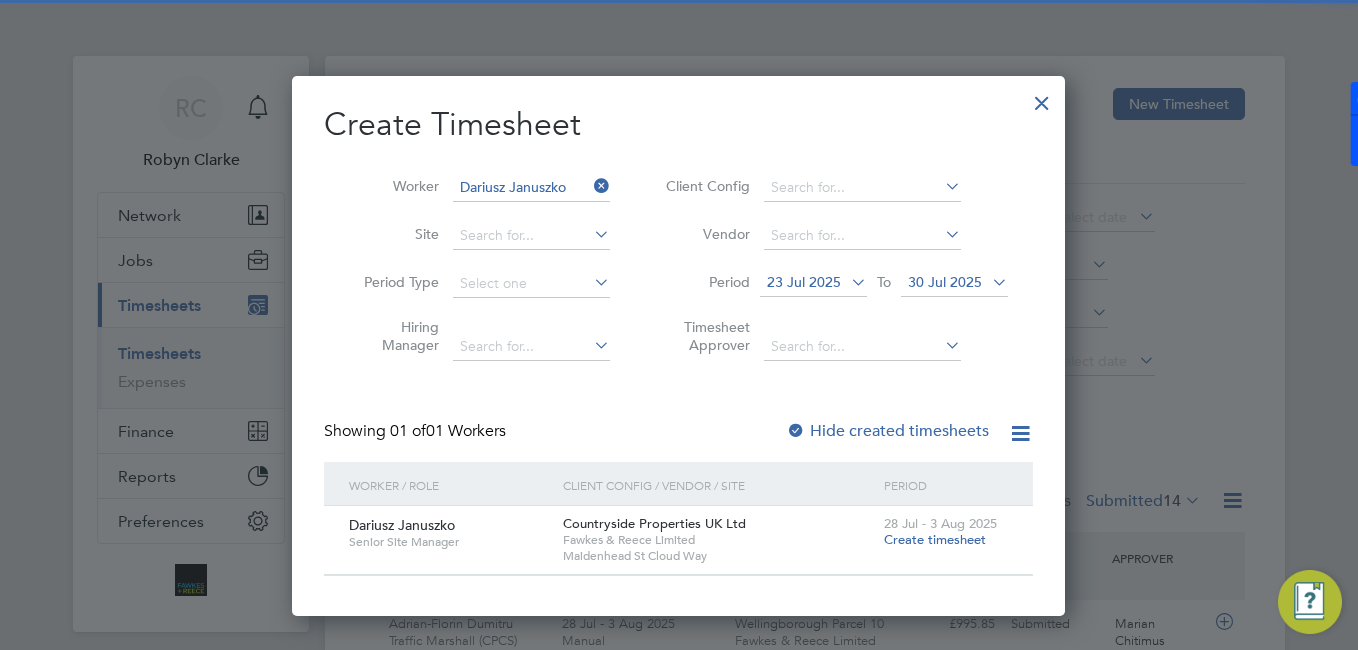 click on "Create timesheet" at bounding box center [935, 539] 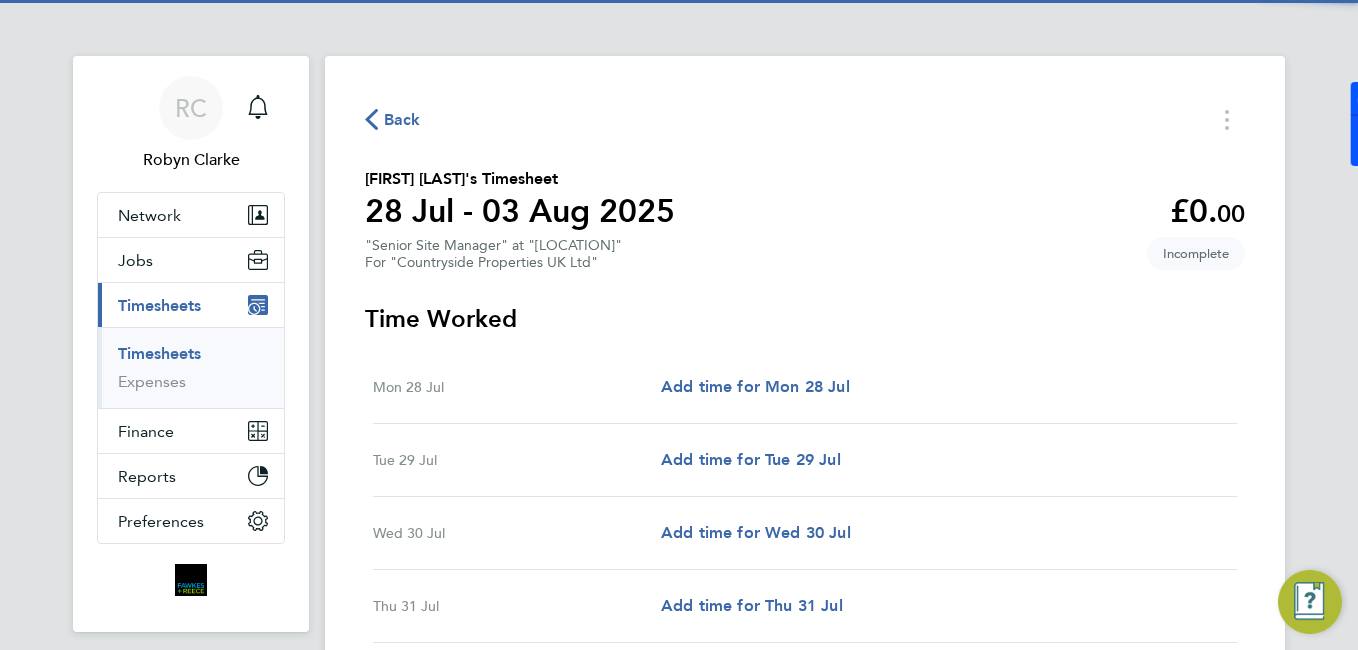 click on "Mon 28 Jul   Add time for Mon 28 Jul   Add time for Mon 28 Jul" at bounding box center (805, 387) 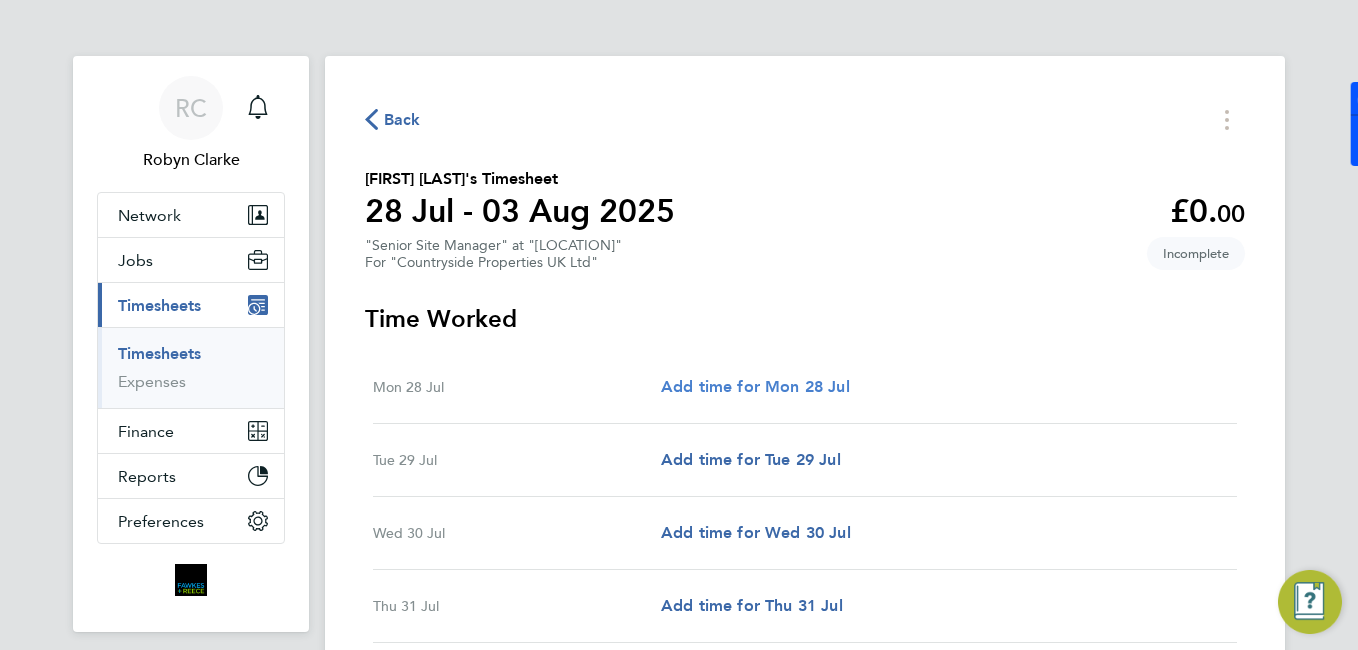click on "Add time for Mon 28 Jul" at bounding box center (755, 386) 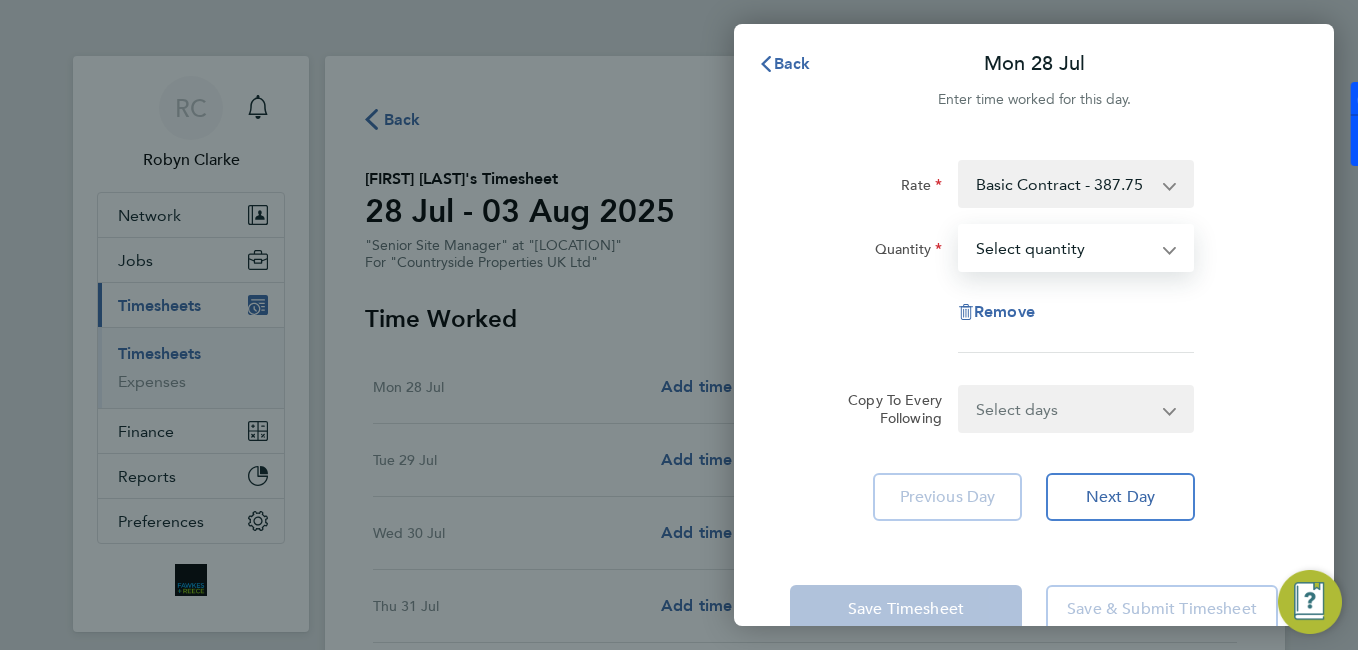click on "Select quantity   0.5   1" at bounding box center [1064, 248] 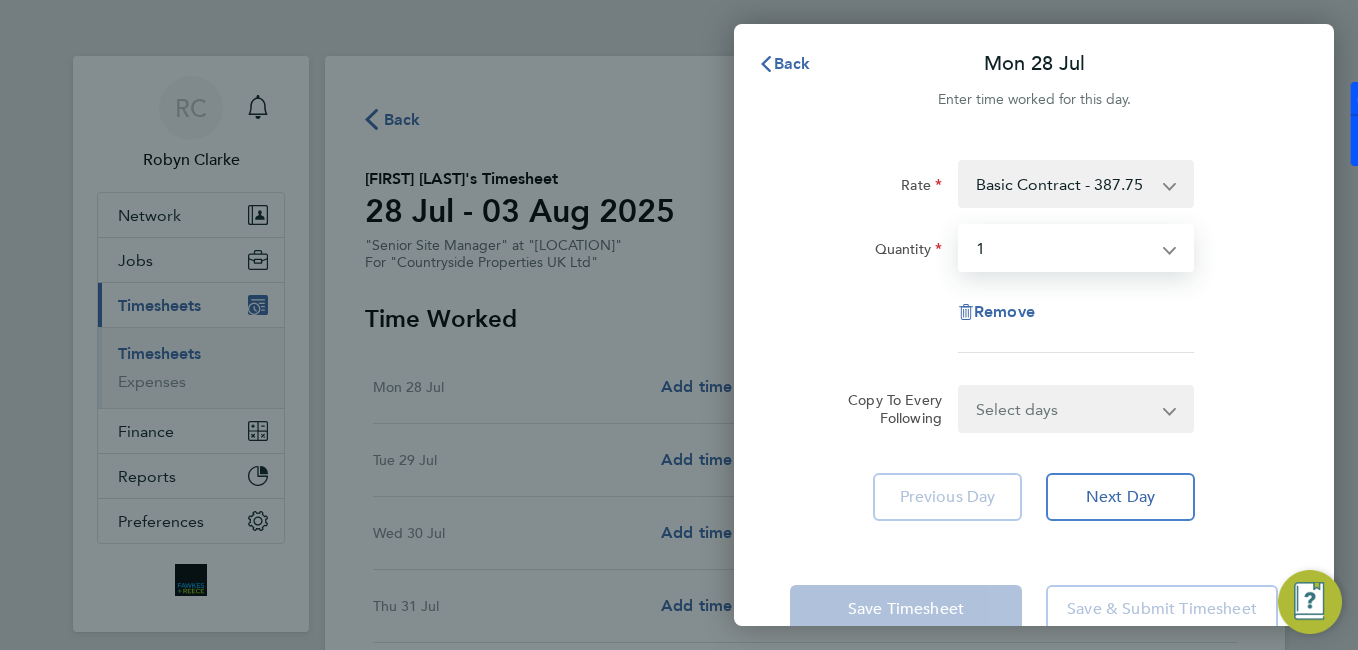click on "Select quantity   0.5   1" at bounding box center (1064, 248) 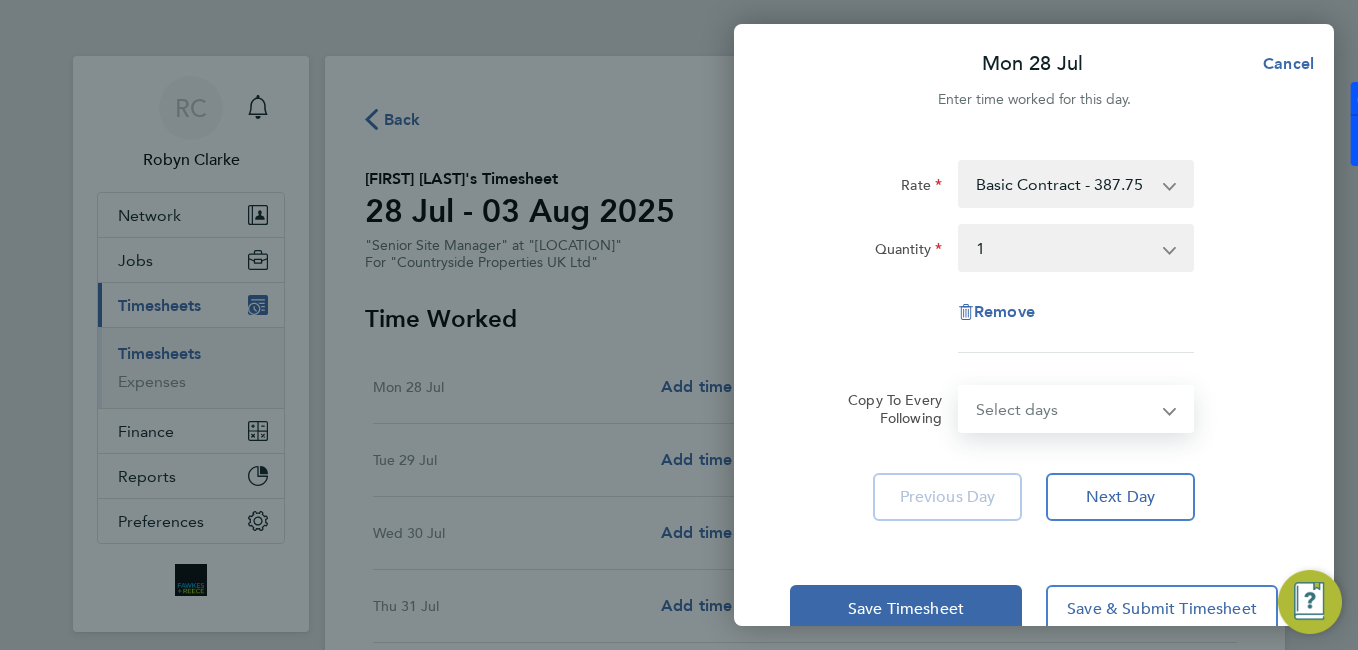 click on "Select days   Day   Weekday (Mon-Fri)   Weekend (Sat-Sun)   Tuesday   Wednesday   Thursday   Friday   Saturday   Sunday" at bounding box center (1065, 409) 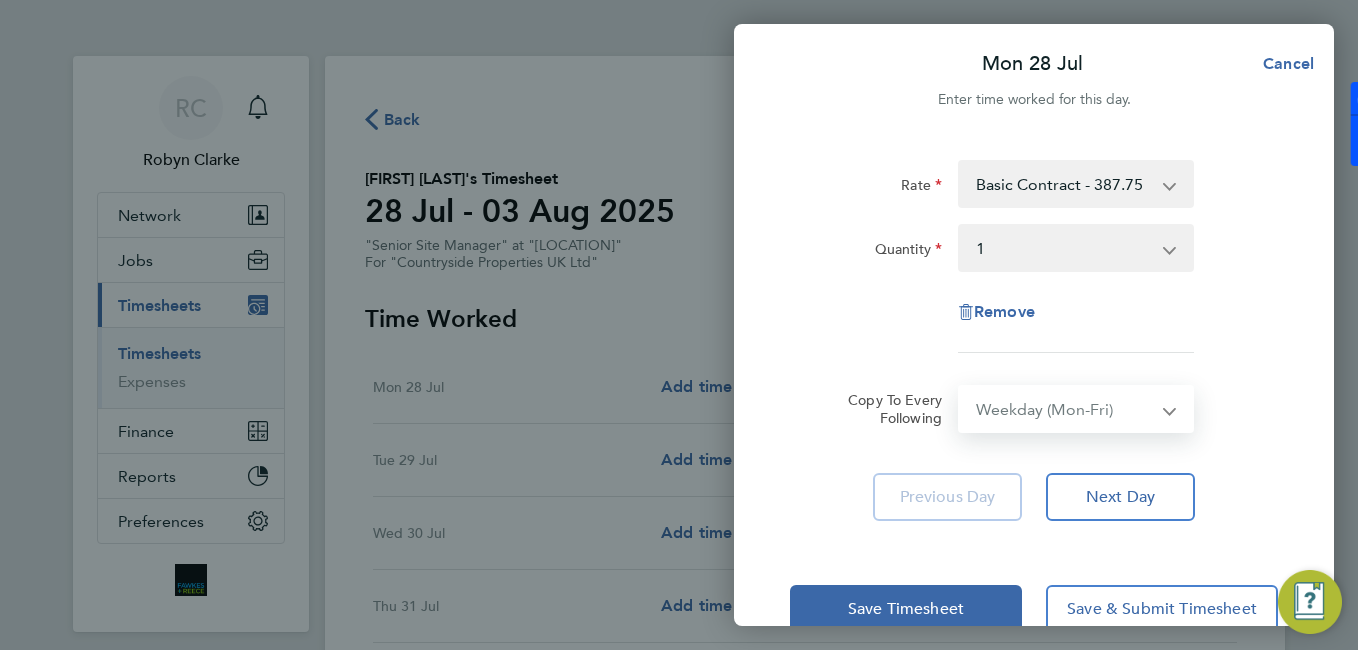 click on "Select days   Day   Weekday (Mon-Fri)   Weekend (Sat-Sun)   Tuesday   Wednesday   Thursday   Friday   Saturday   Sunday" at bounding box center (1065, 409) 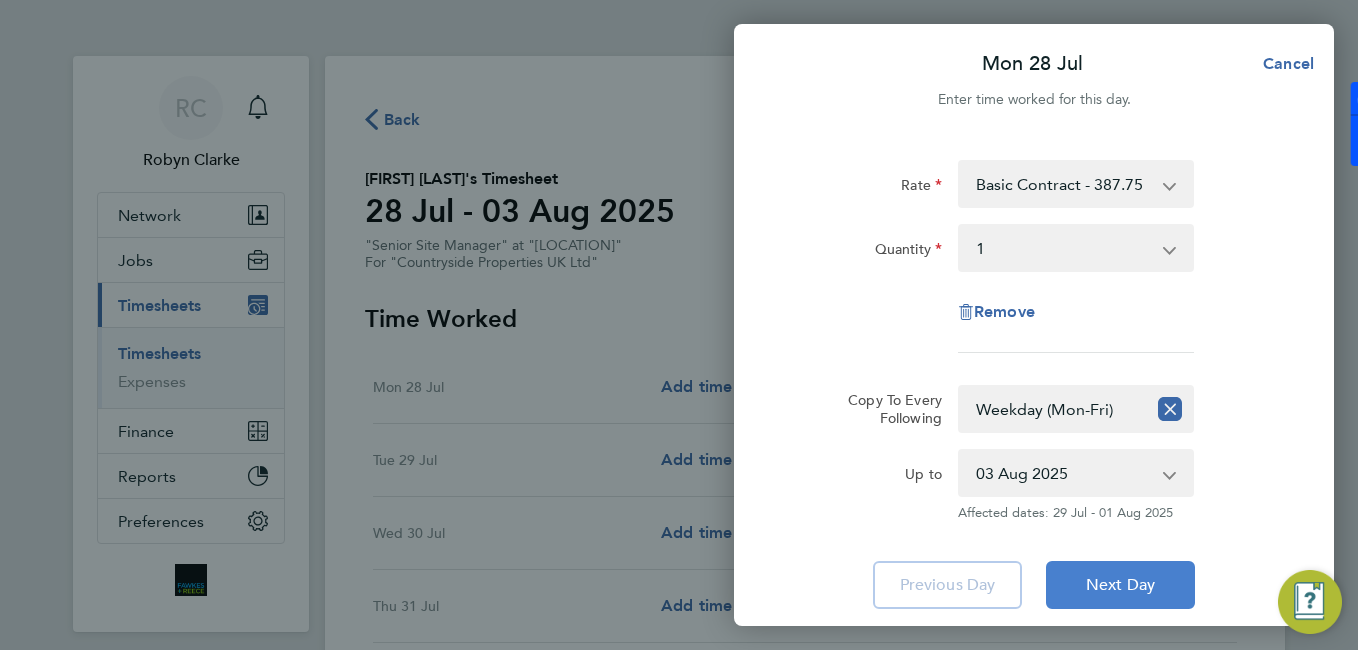 click on "Next Day" 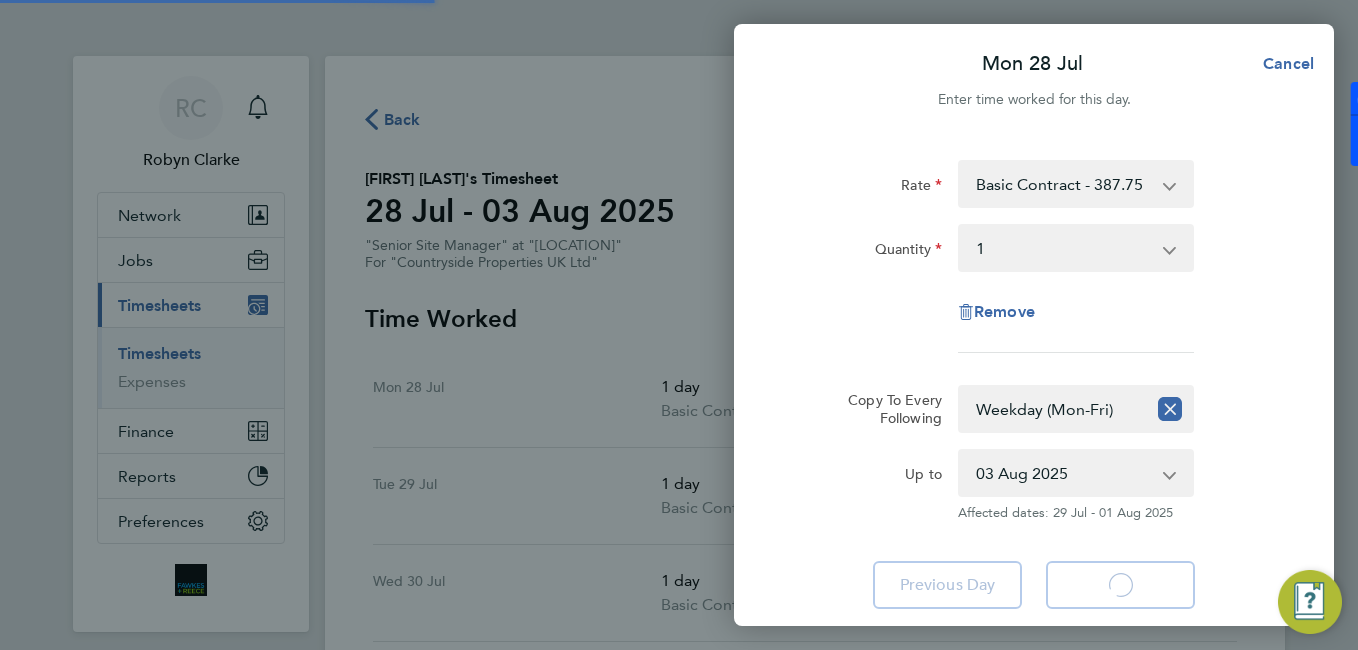 select on "1" 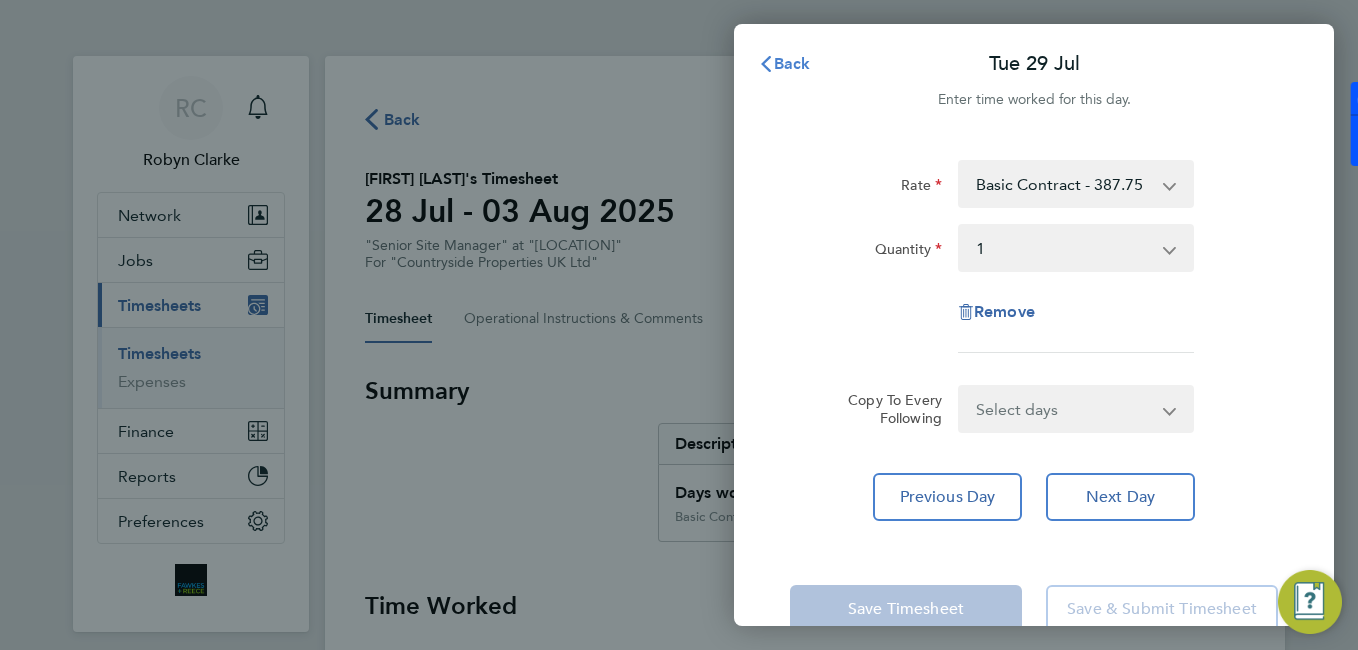 click on "Back" 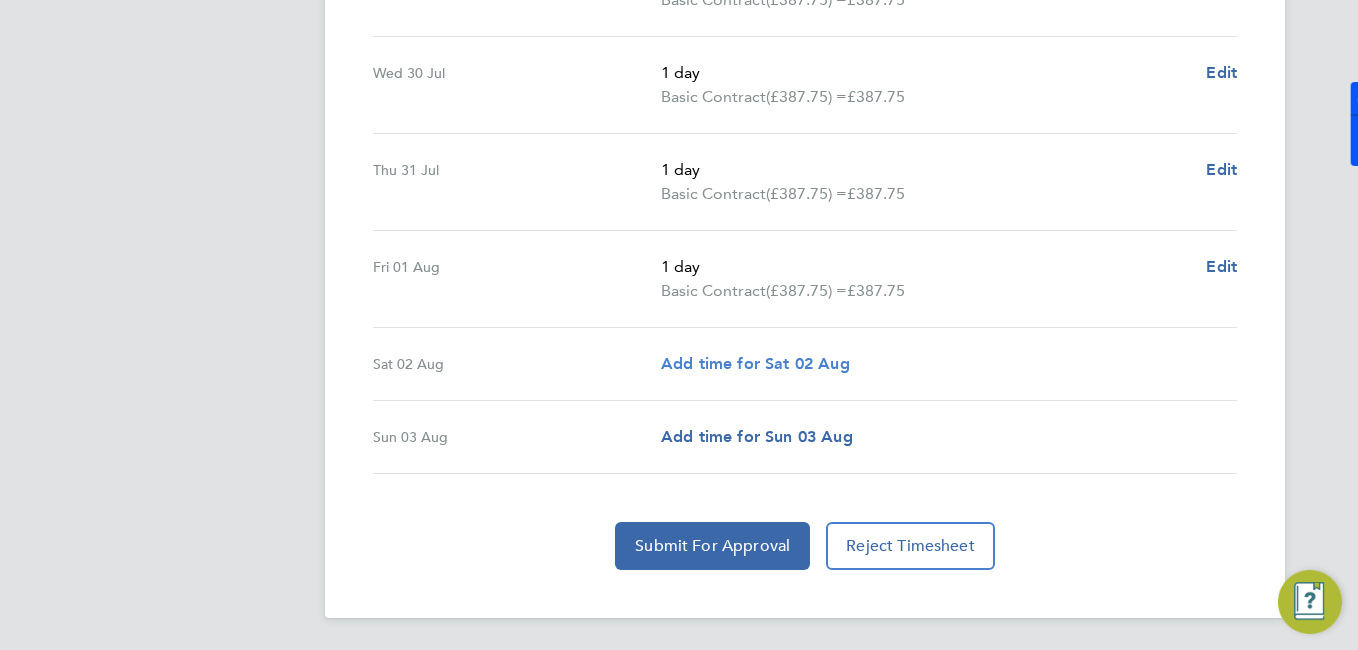 click on "Add time for Sat 02 Aug" at bounding box center (755, 363) 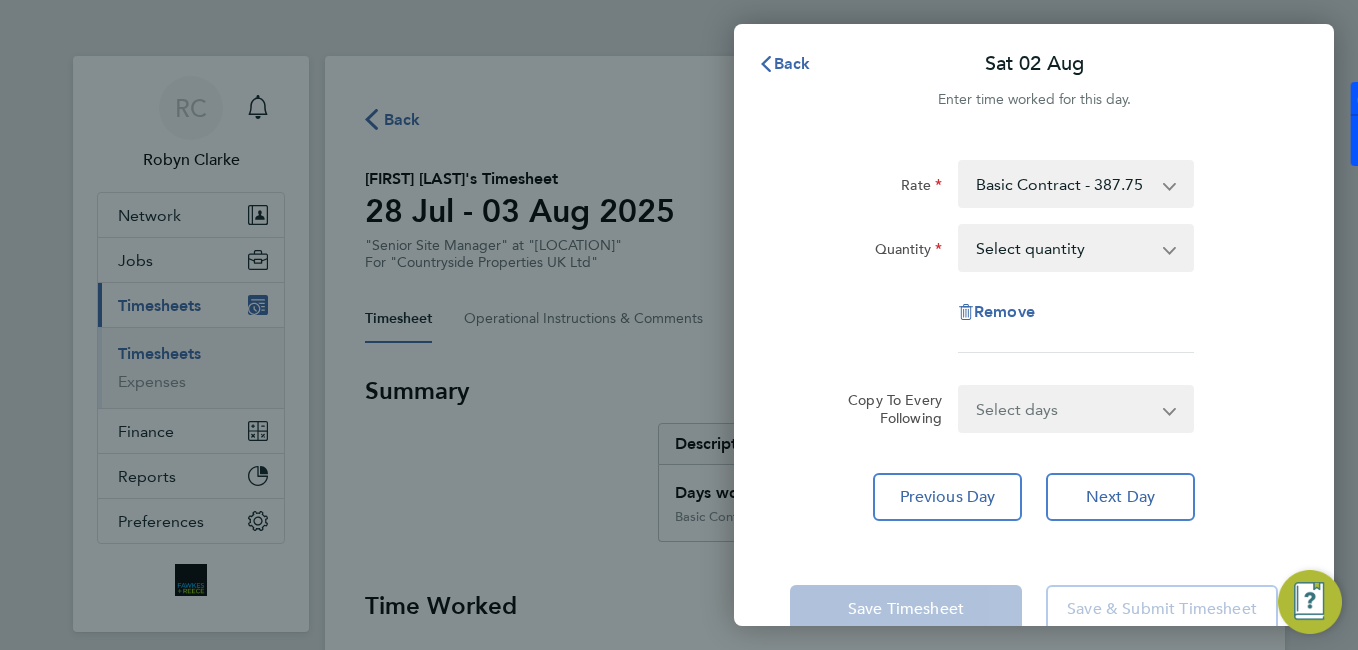 click on "Select quantity   0.5   1" at bounding box center (1064, 248) 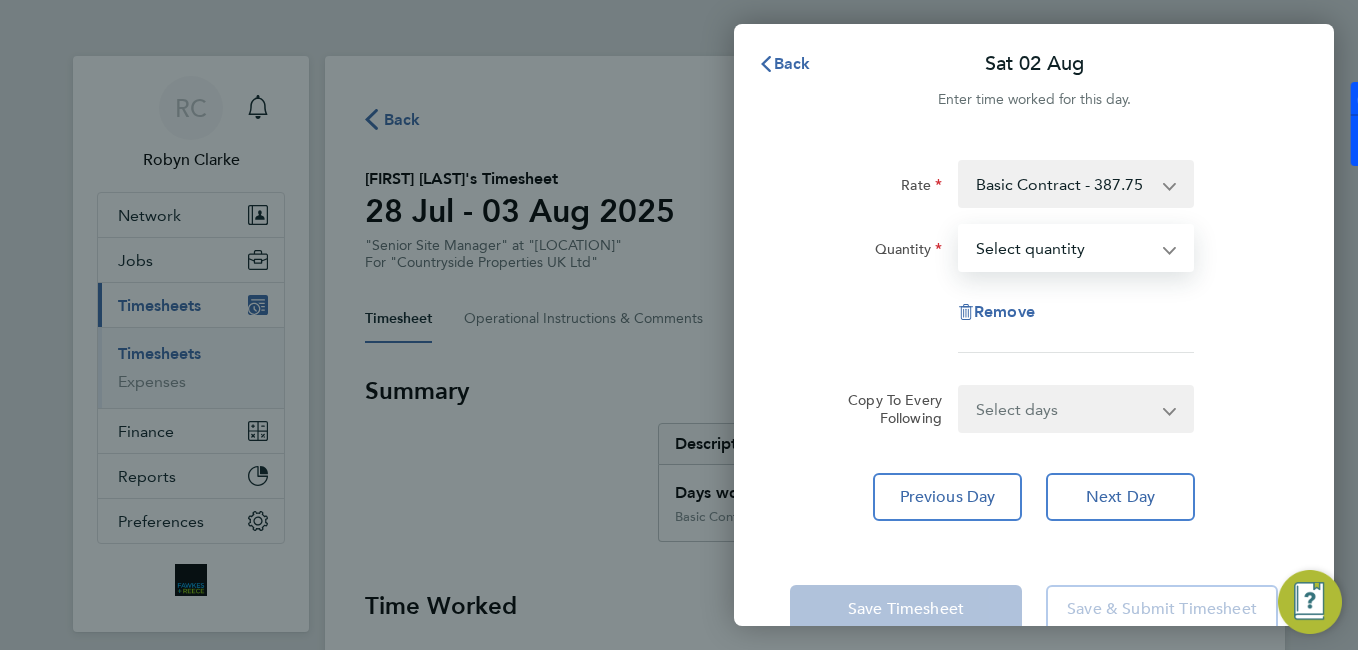 select on "1" 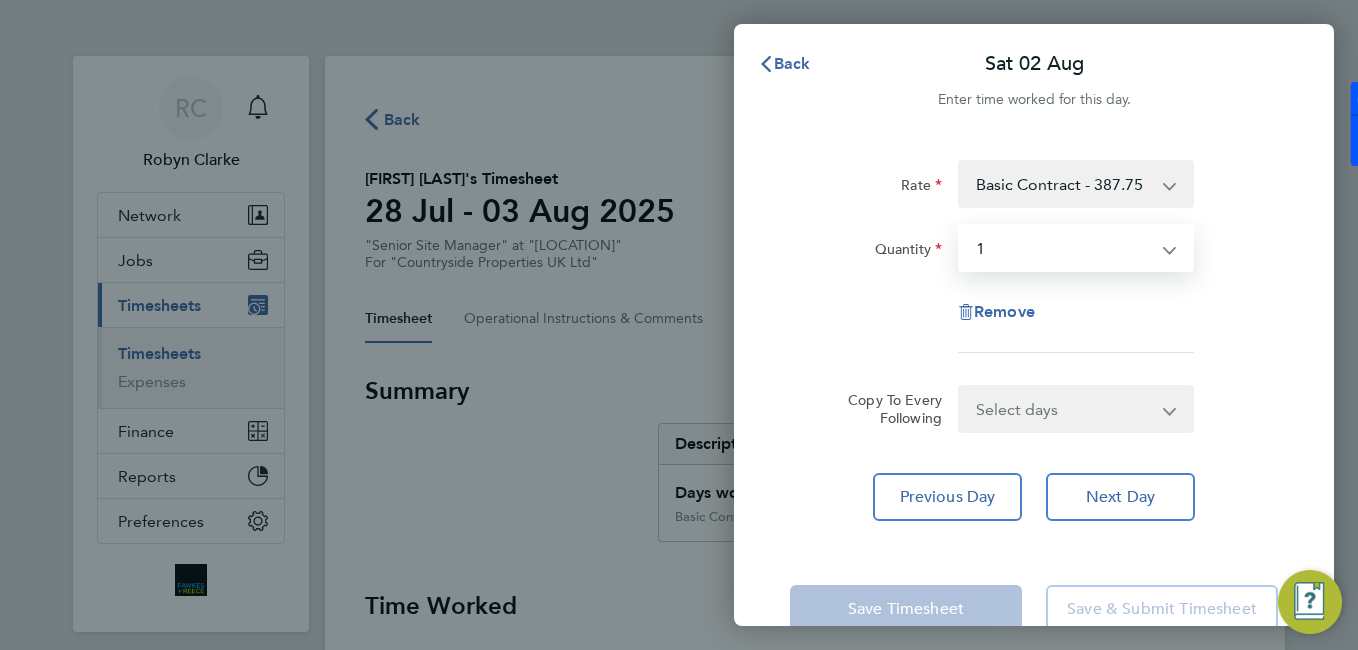 click on "Select quantity   0.5   1" at bounding box center [1064, 248] 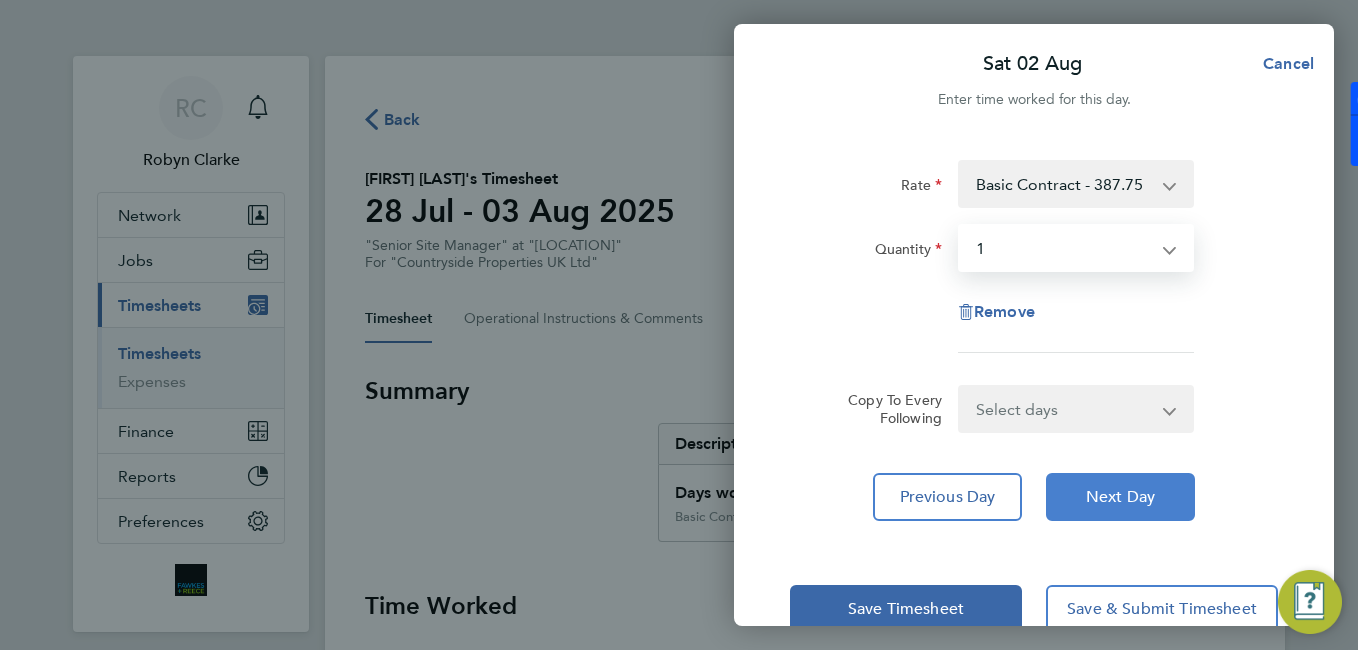 click on "Next Day" 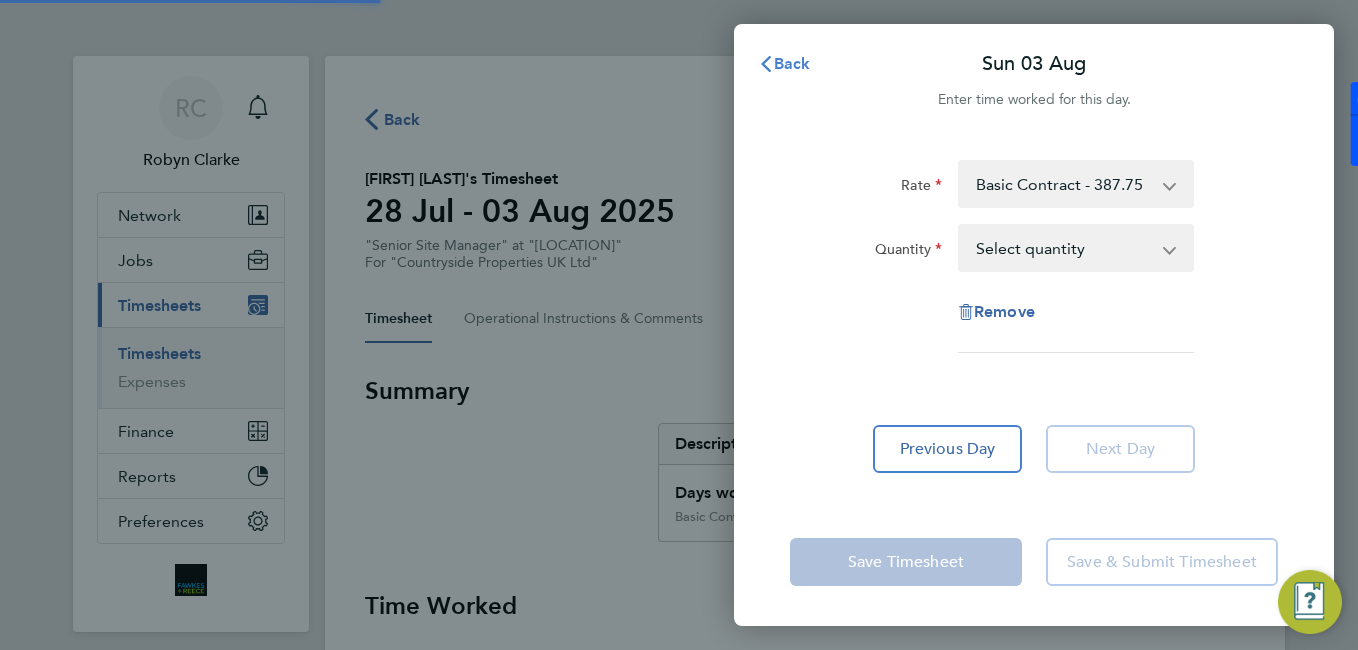 click on "Back" 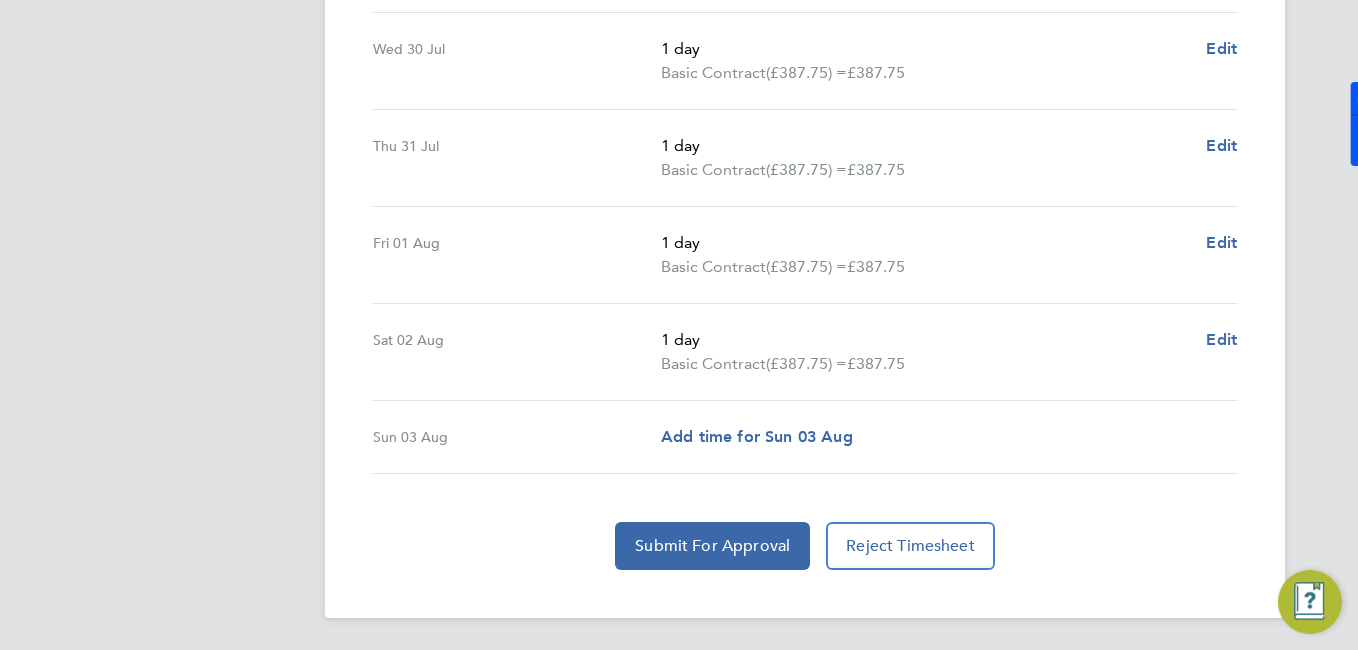click on "Time Worked   Mon 28 Jul   1 day   Basic Contract   (£387.75) =   £387.75   Edit   Tue 29 Jul   1 day   Basic Contract   (£387.75) =   £387.75   Edit   Wed 30 Jul   1 day   Basic Contract   (£387.75) =   £387.75   Edit   Thu 31 Jul   1 day   Basic Contract   (£387.75) =   £387.75   Edit   Fri 01 Aug   1 day   Basic Contract   (£387.75) =   £387.75   Edit   Sat 02 Aug   1 day   Basic Contract   (£387.75) =   £387.75   Edit   Sun 03 Aug   Add time for Sun 03 Aug   Add time for Sun 03 Aug   Submit For Approval   Reject Timesheet" at bounding box center [805, 170] 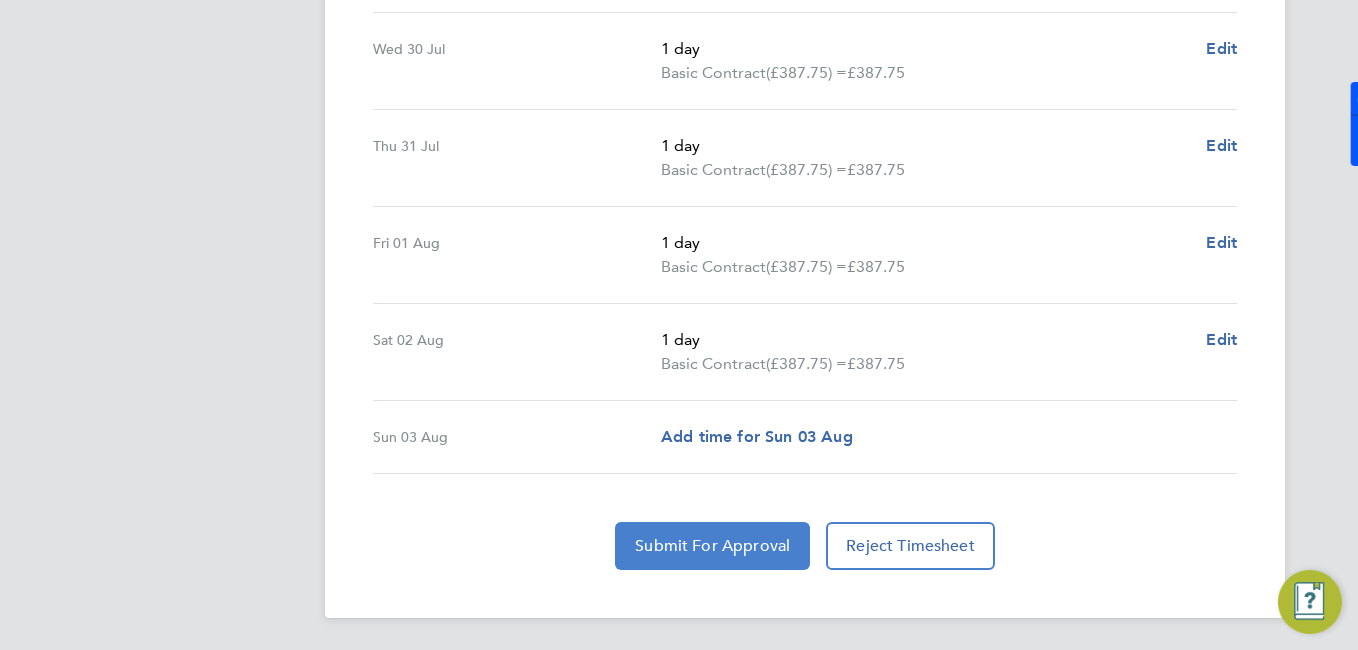 click on "Submit For Approval" 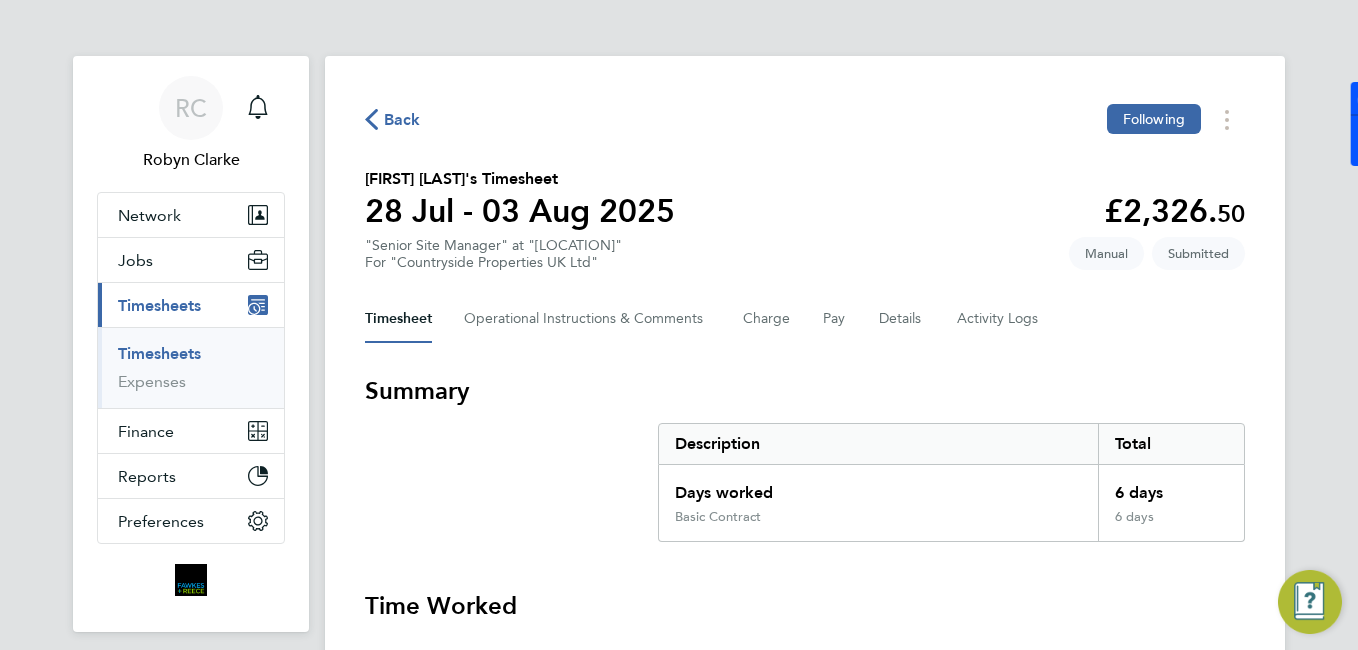 click on "Timesheets" at bounding box center (159, 353) 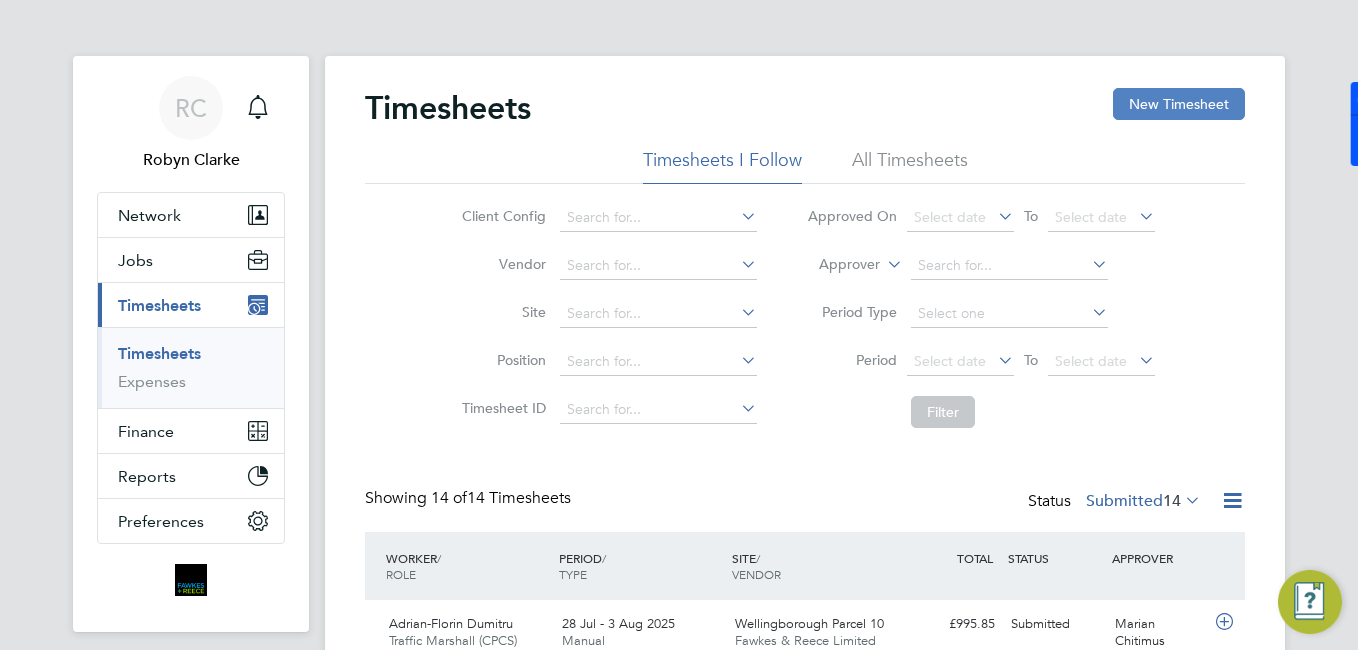 click on "New Timesheet" 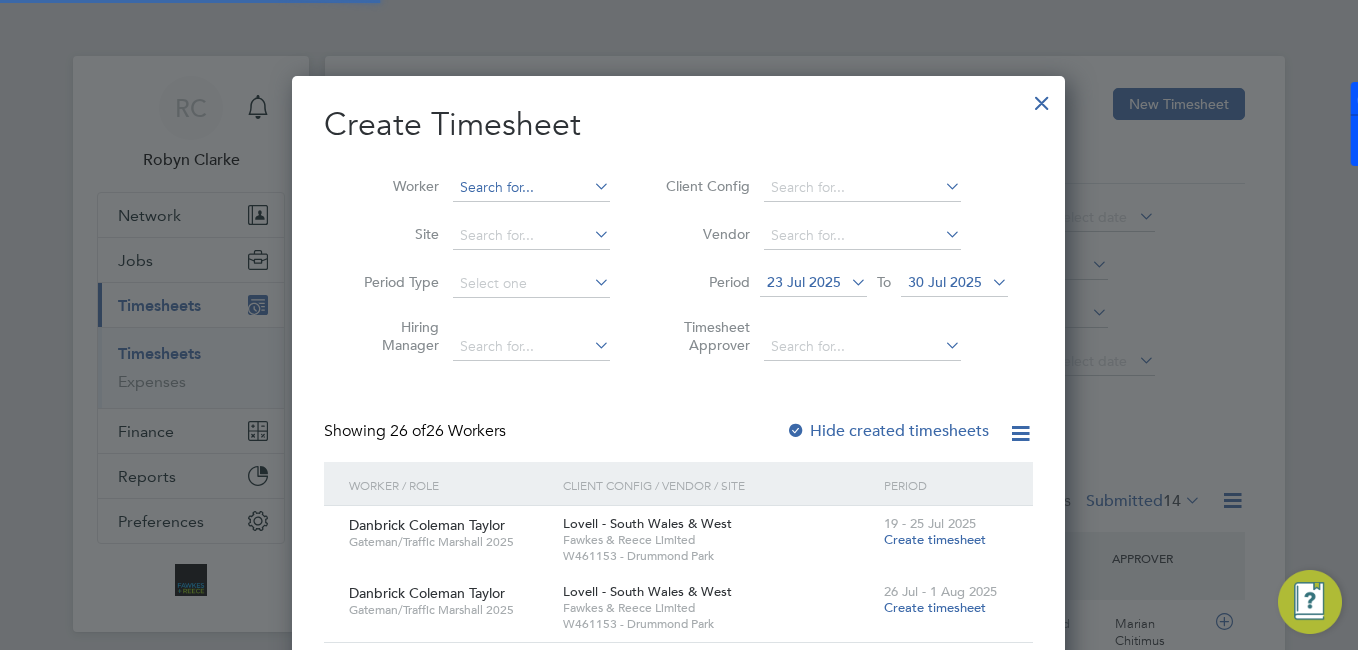 click at bounding box center [531, 188] 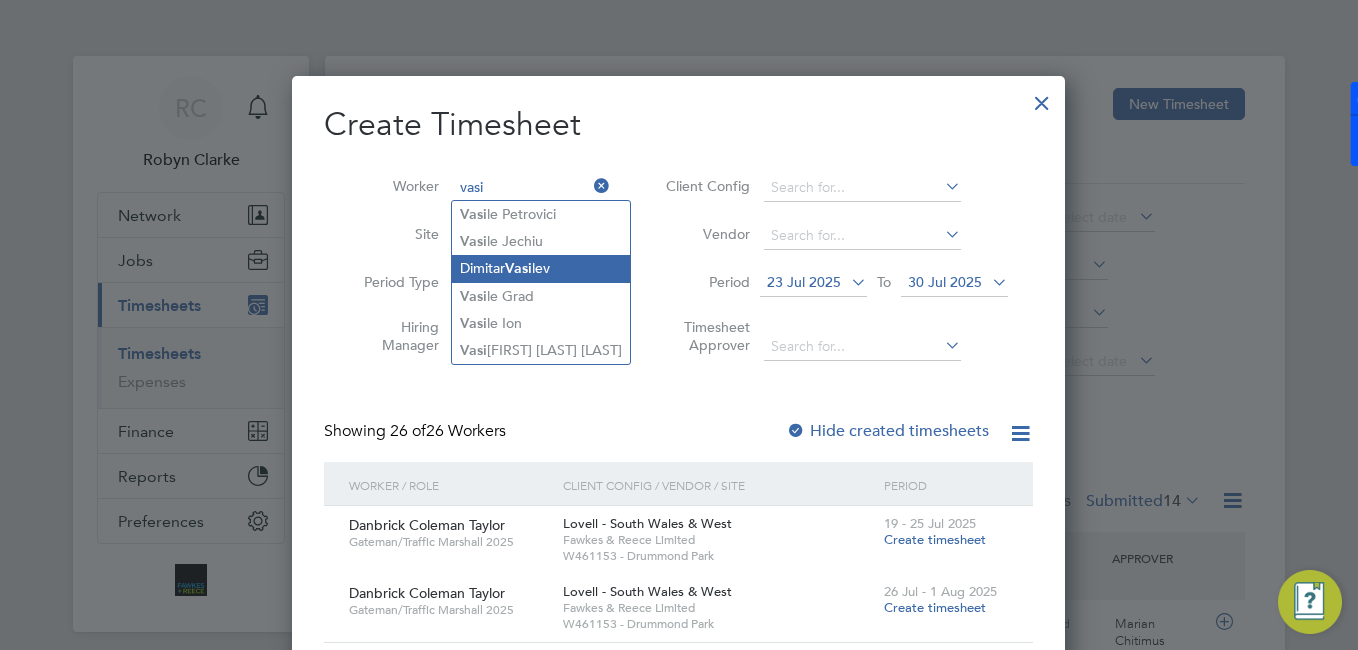 click on "[FIRST] [LAST]" 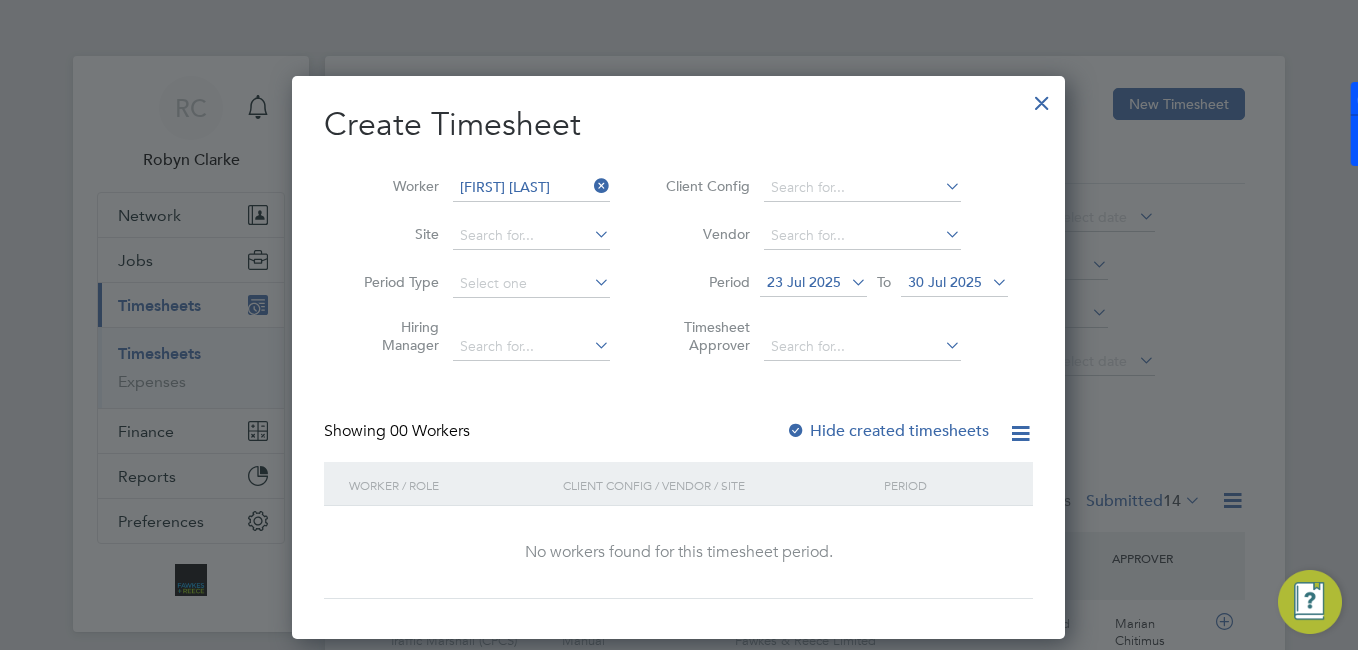 click on "23 Jul 2025" at bounding box center (804, 282) 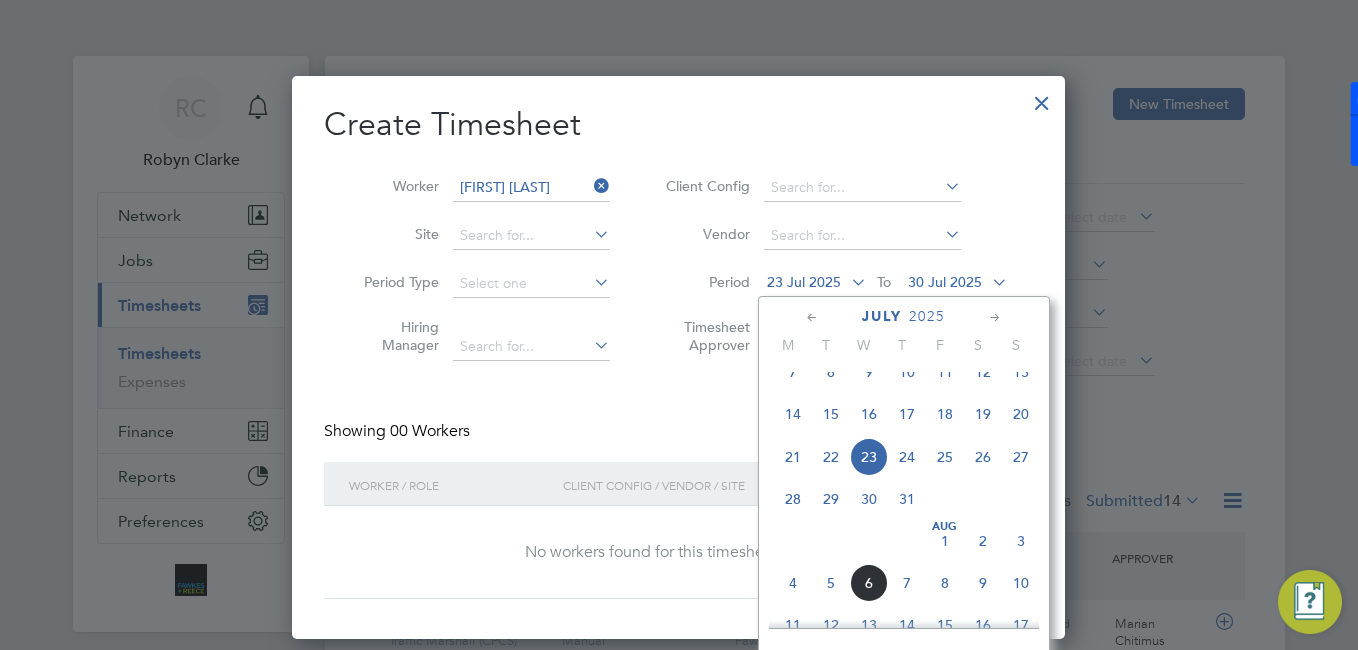 click on "28" 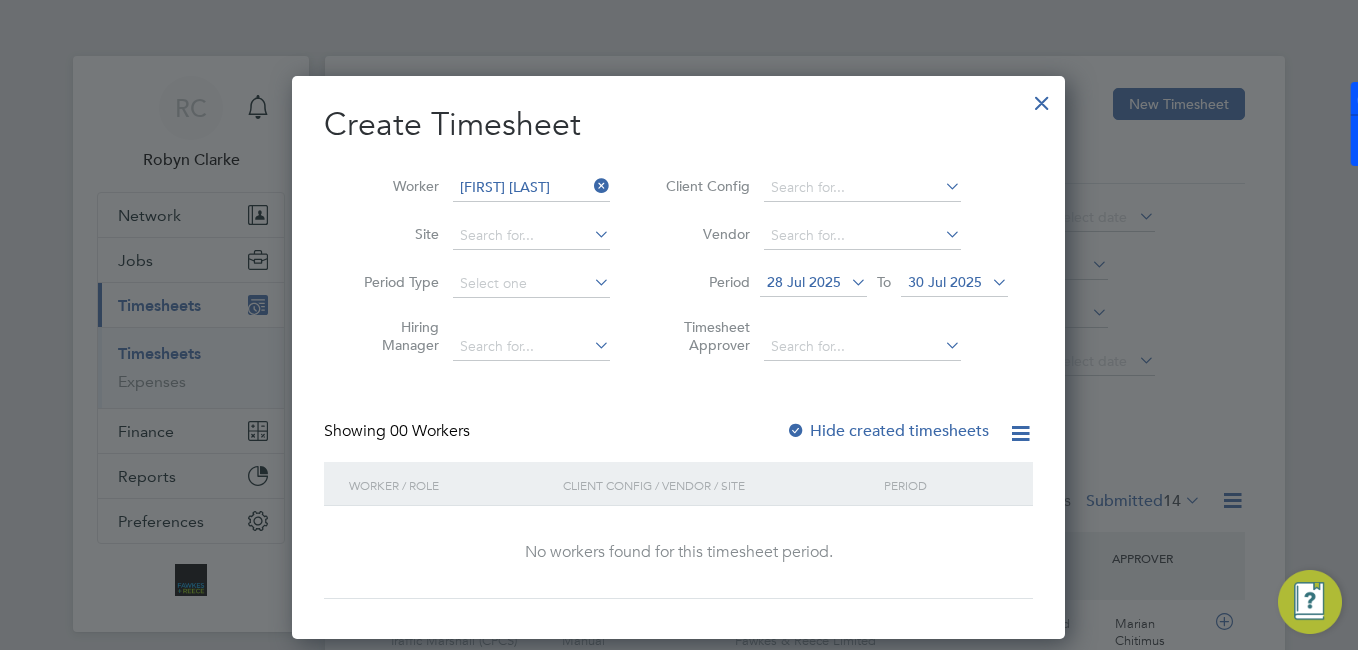 click on "Hide created timesheets" at bounding box center [889, 431] 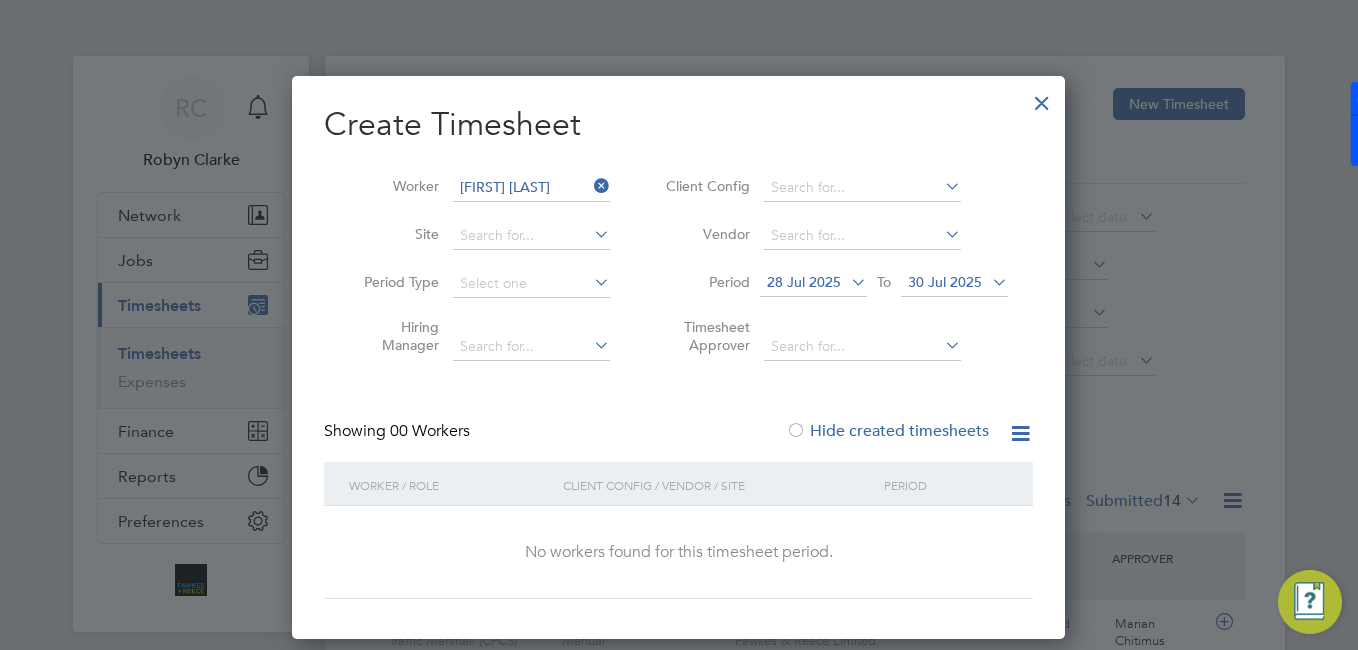 click on "28 Jul 2025" at bounding box center [804, 282] 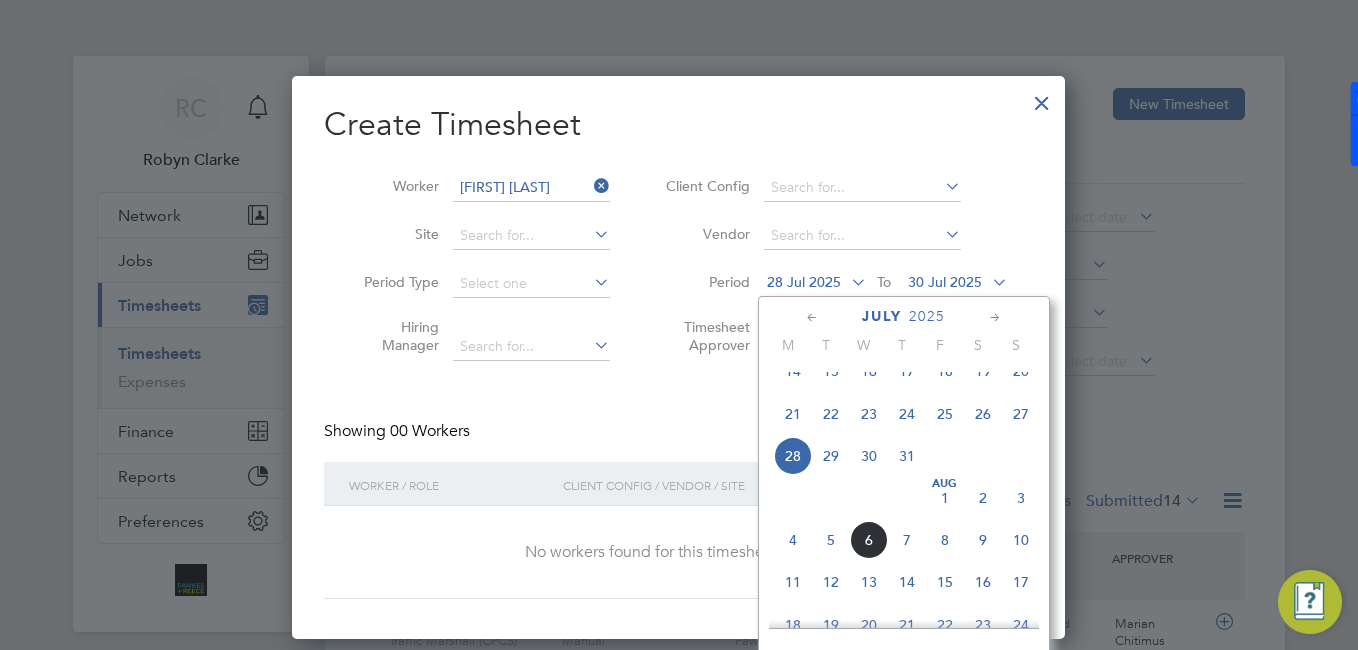 click on "28 Jul 2025" at bounding box center (804, 282) 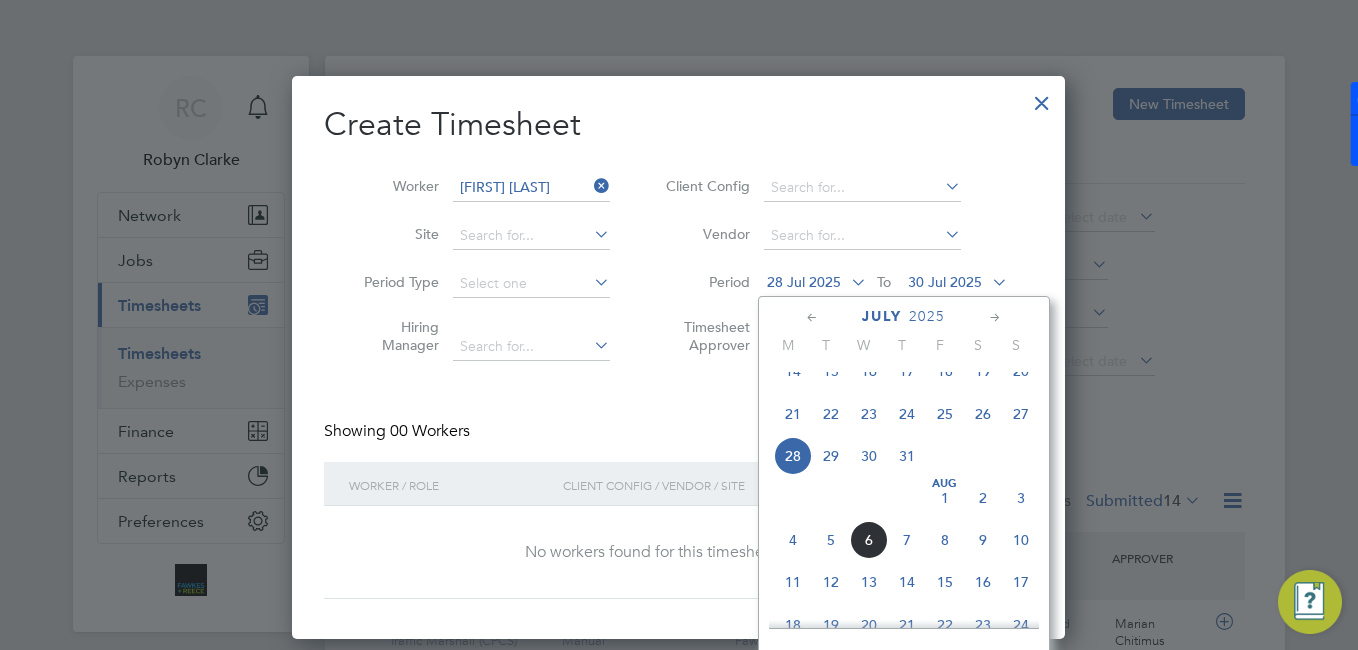 click on "4" 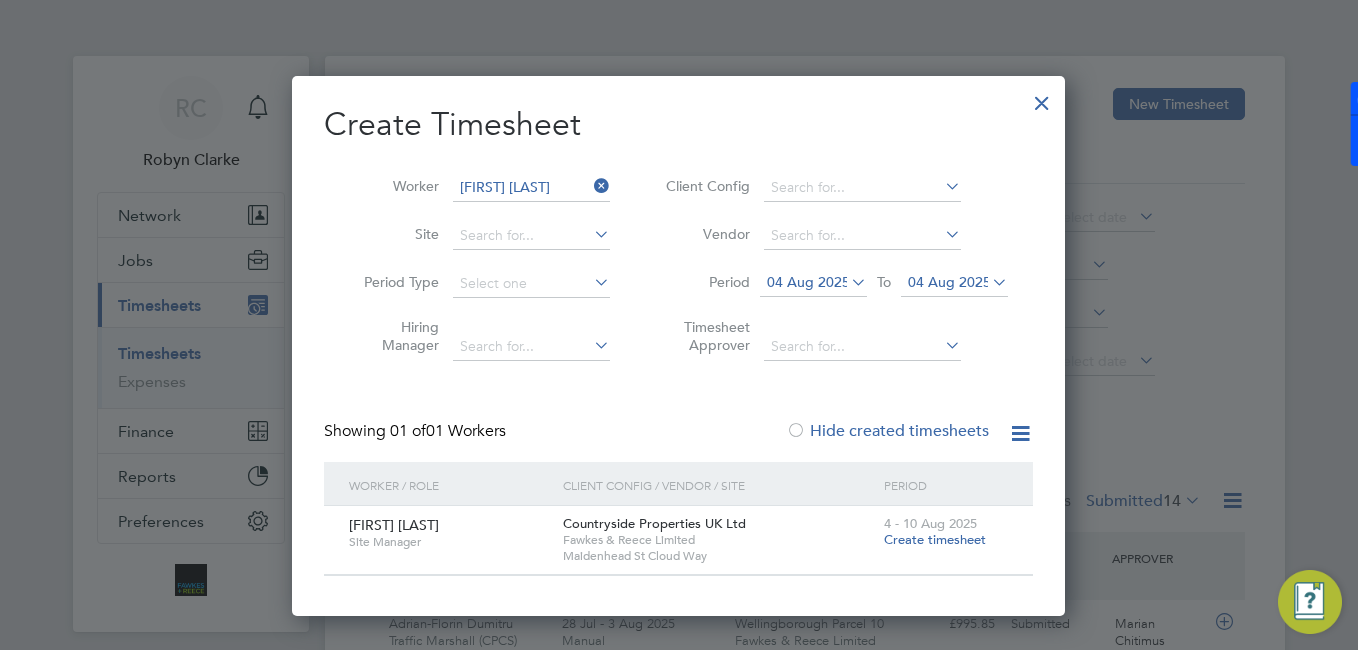drag, startPoint x: 809, startPoint y: 305, endPoint x: 810, endPoint y: 293, distance: 12.0415945 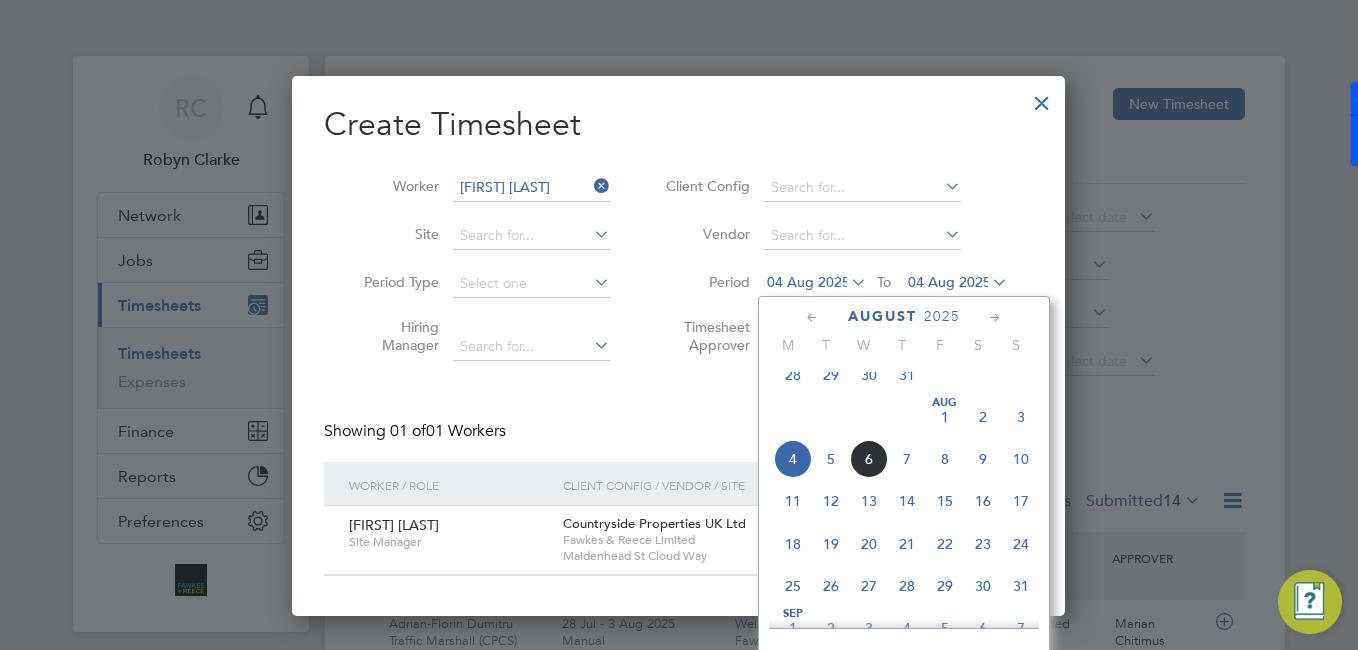 click on "28" 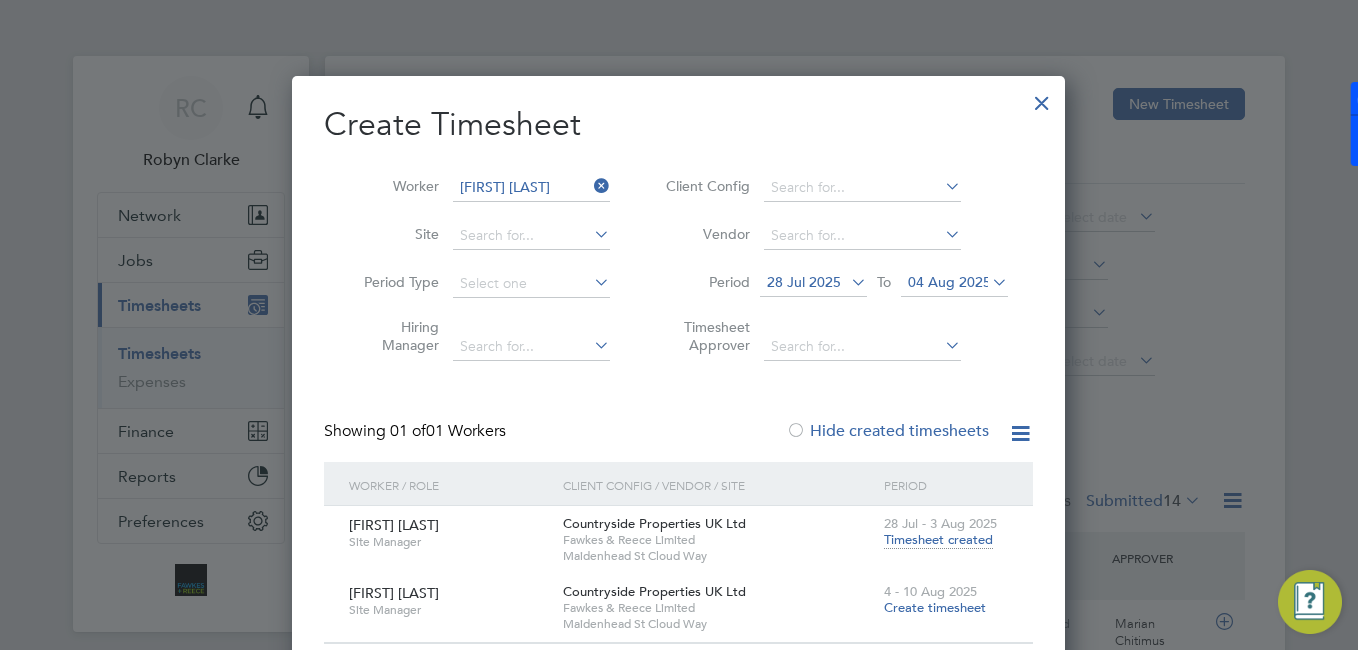 click on "Create timesheet" at bounding box center [935, 607] 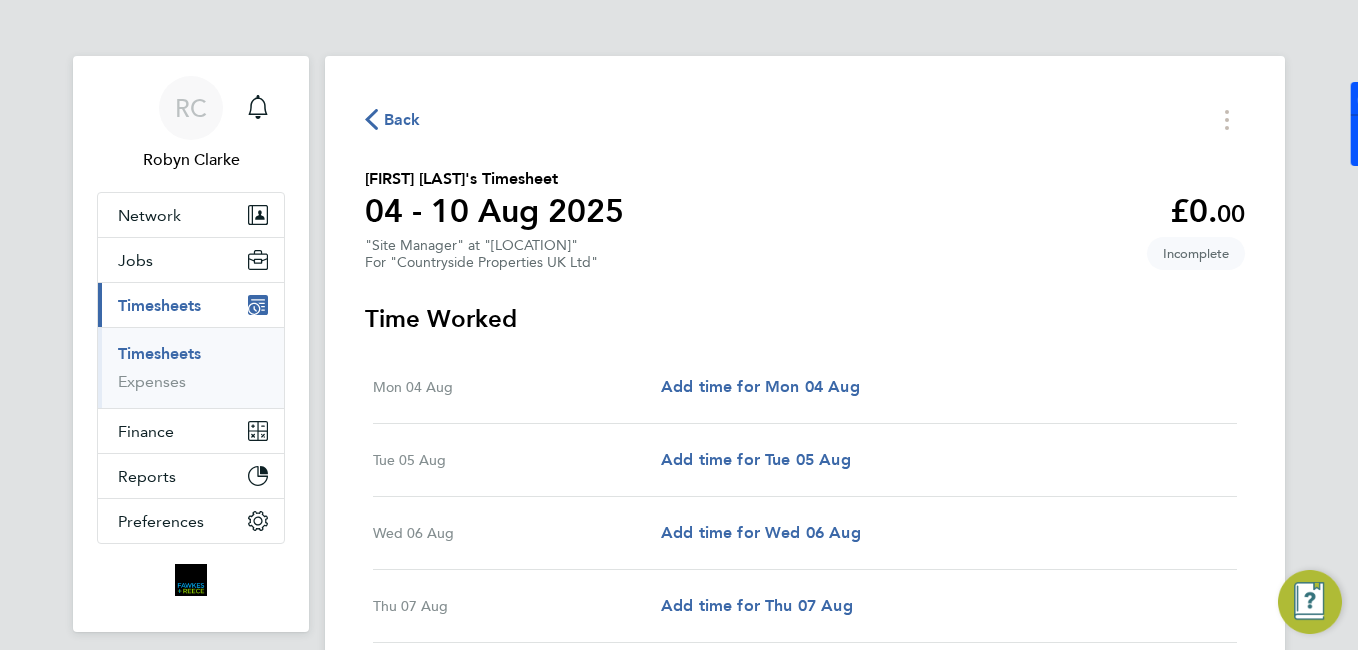 click on "Back" 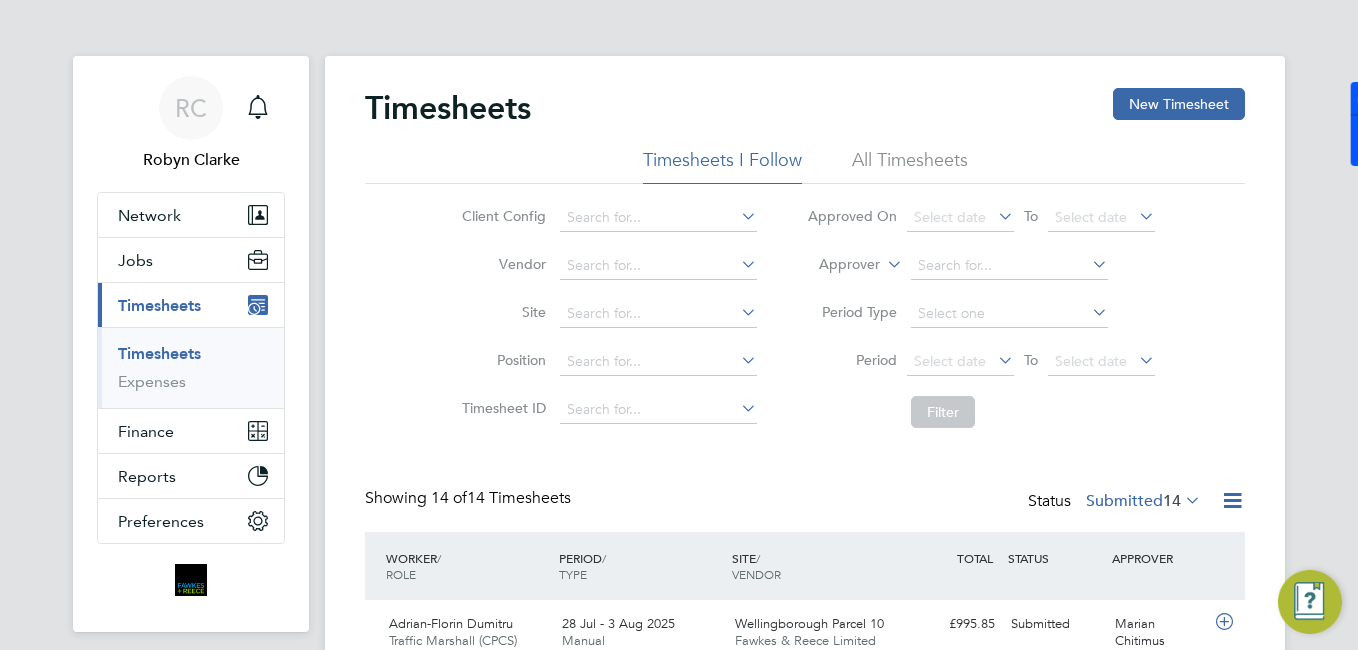 click on "Timesheets" at bounding box center [159, 353] 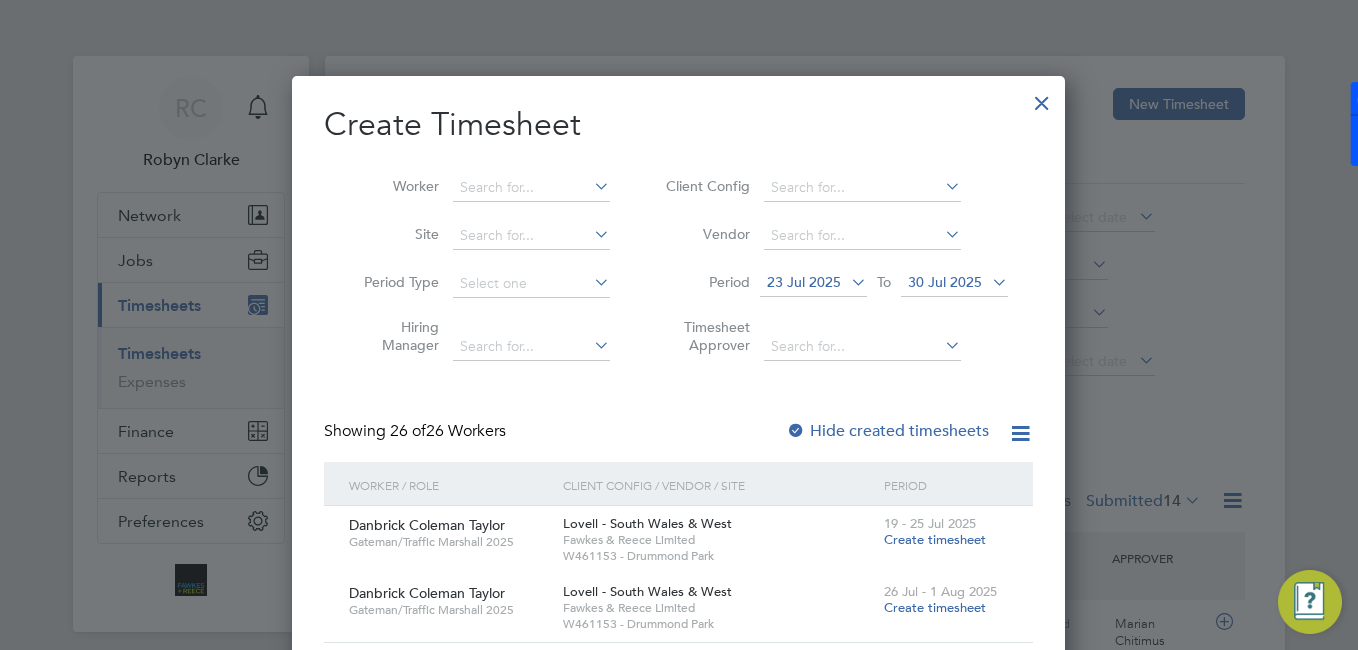 click at bounding box center (590, 186) 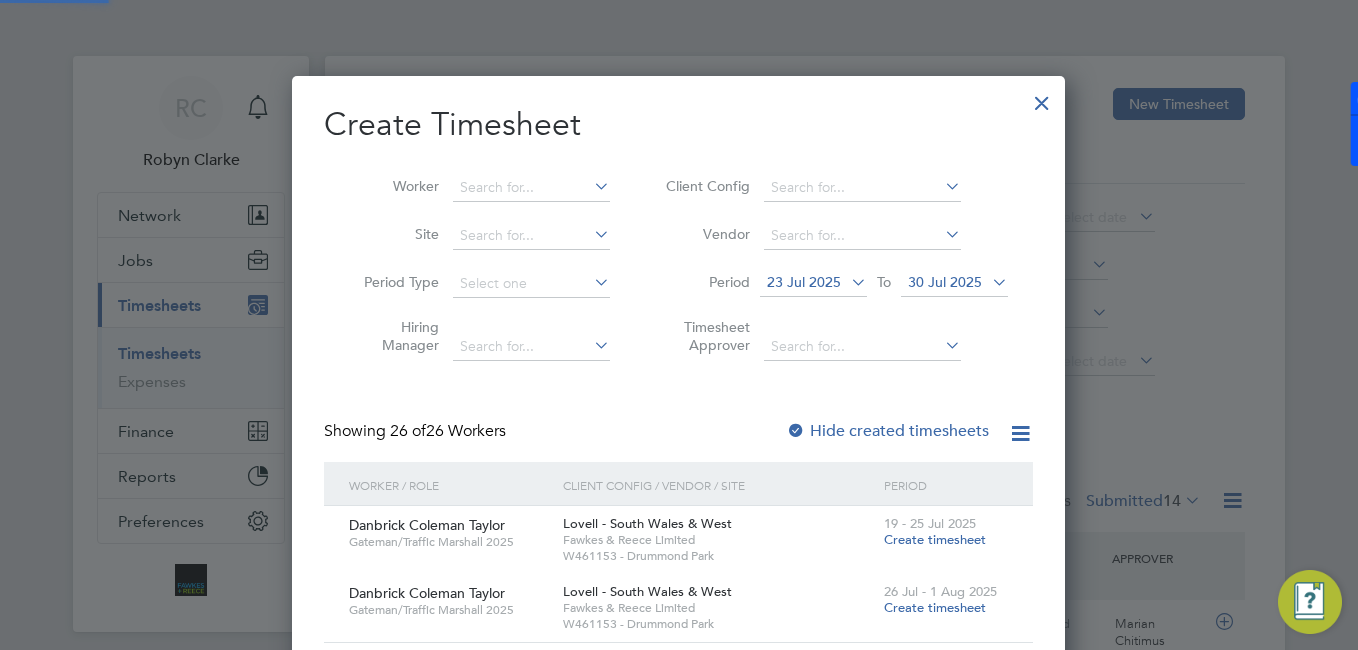 click on "Worker" at bounding box center (479, 188) 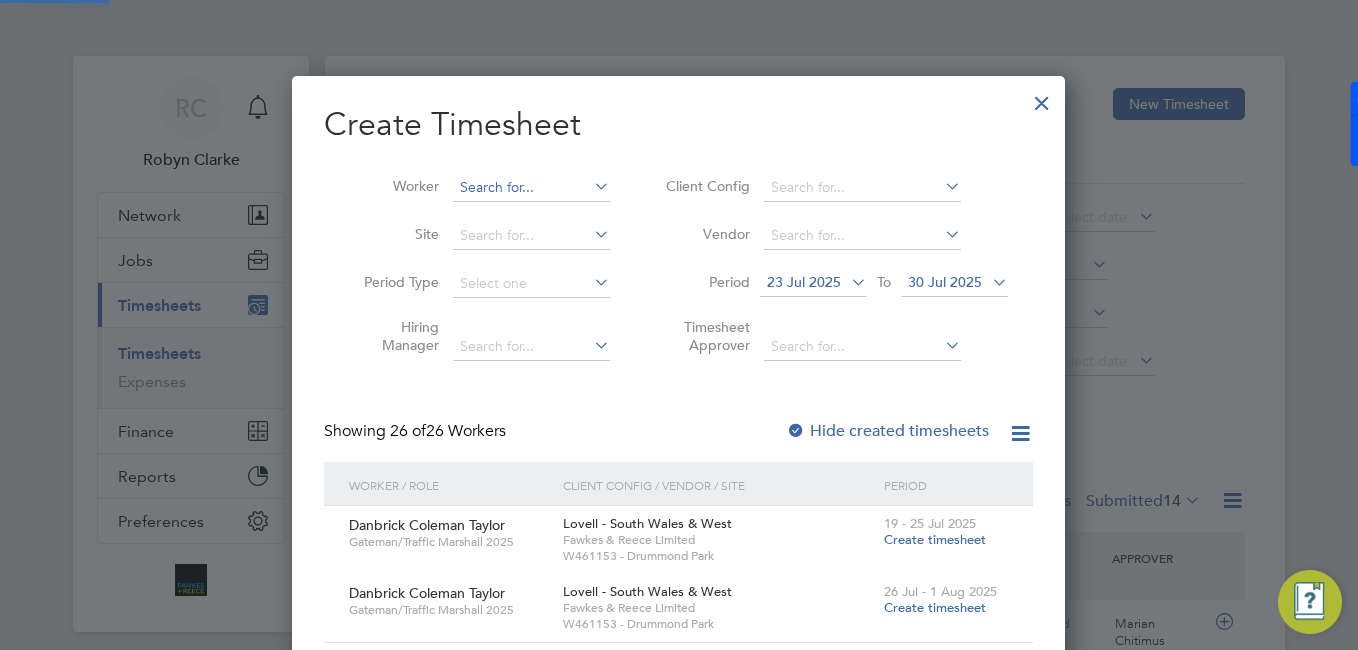 click at bounding box center (531, 188) 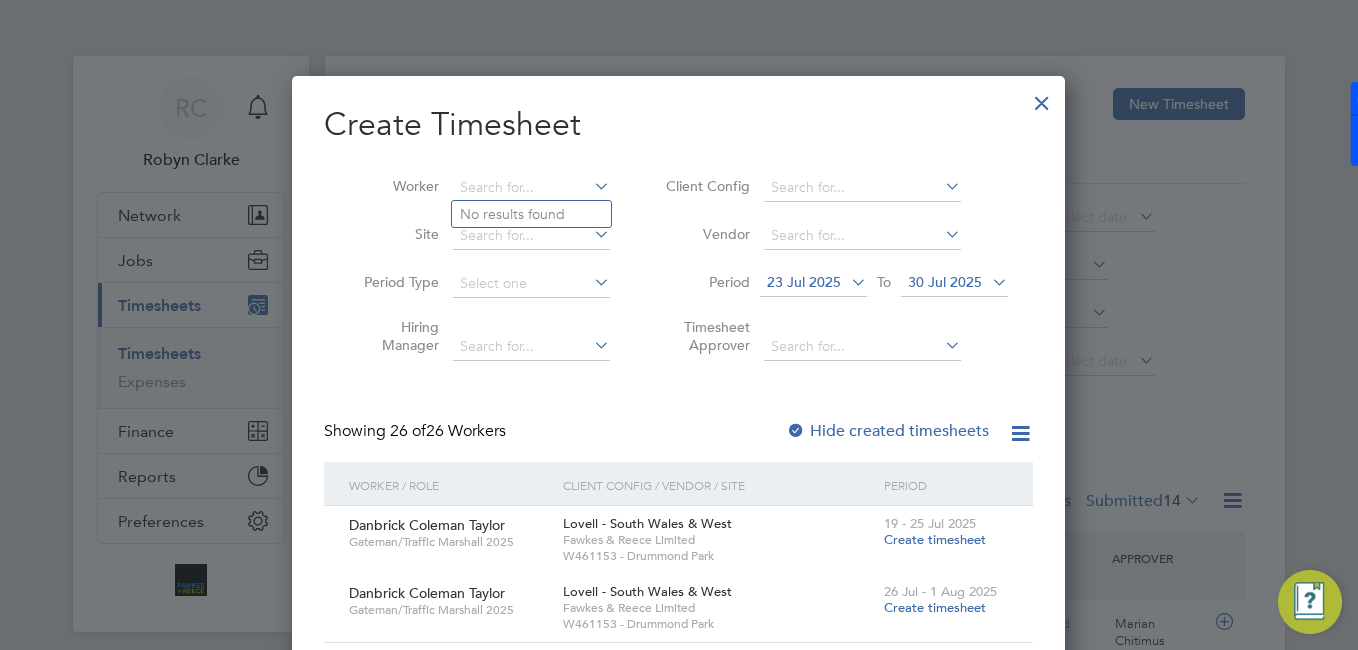 click on "Worker" at bounding box center (479, 188) 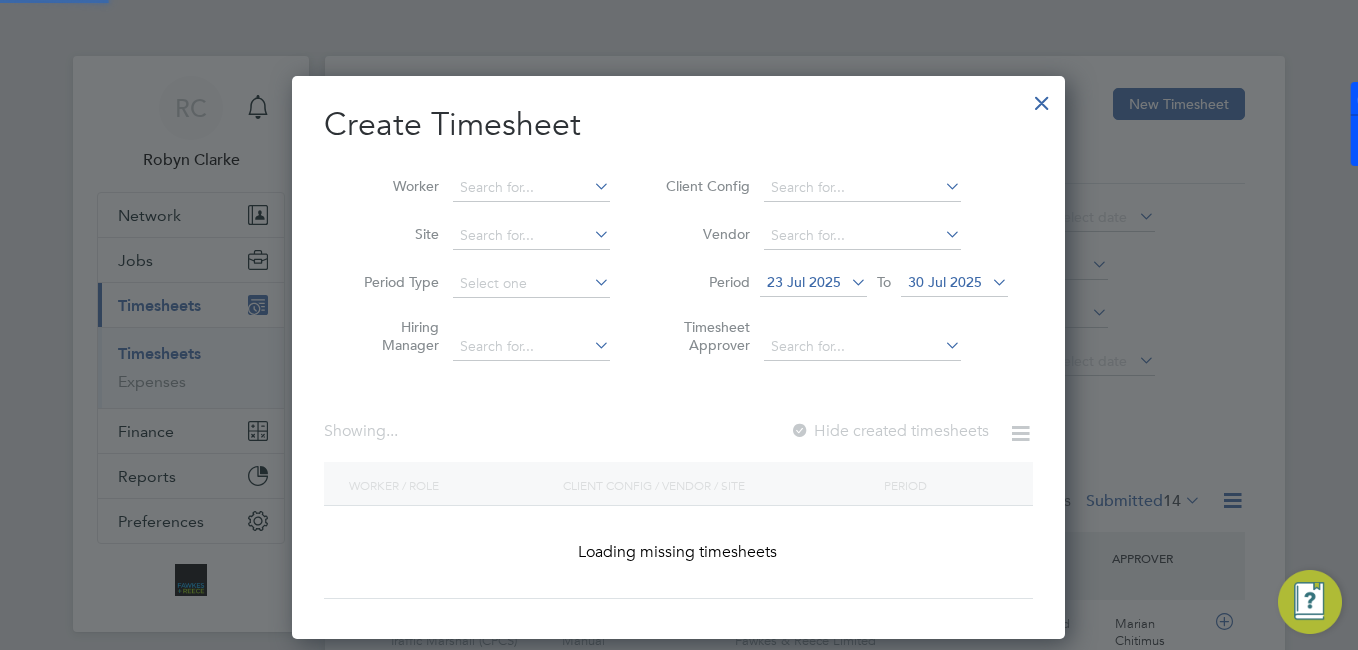 click at bounding box center (590, 186) 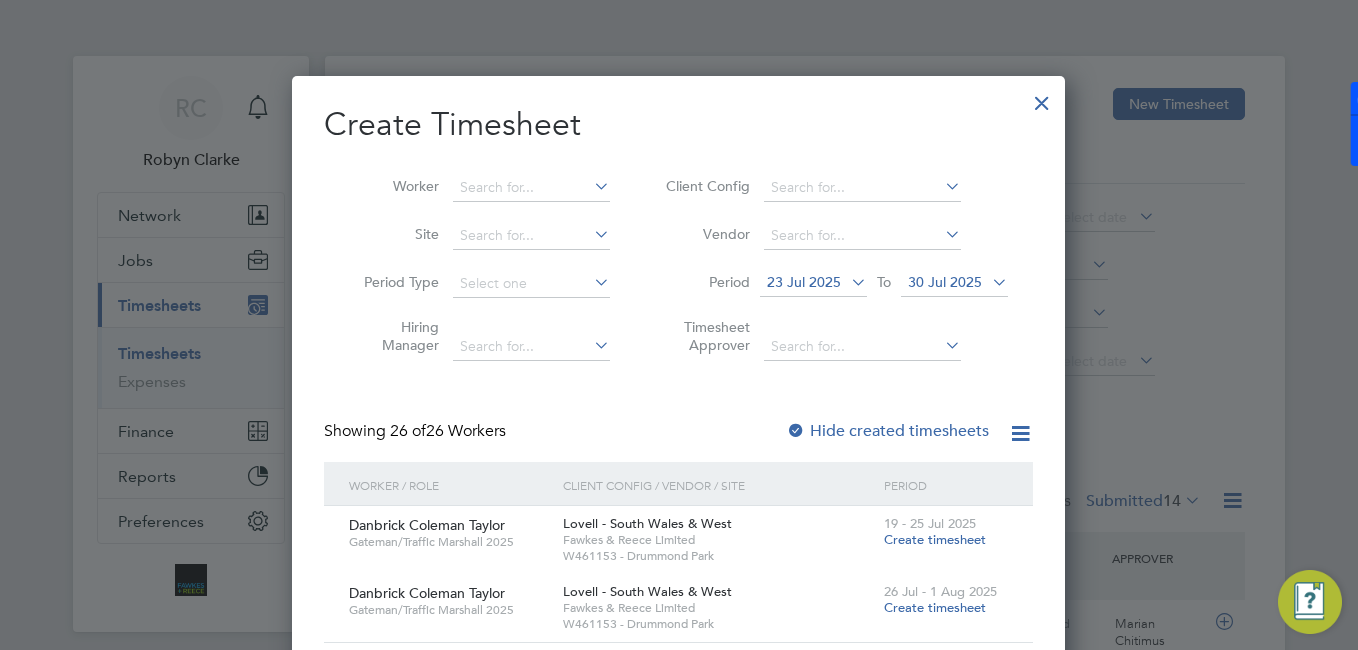 click at bounding box center (847, 282) 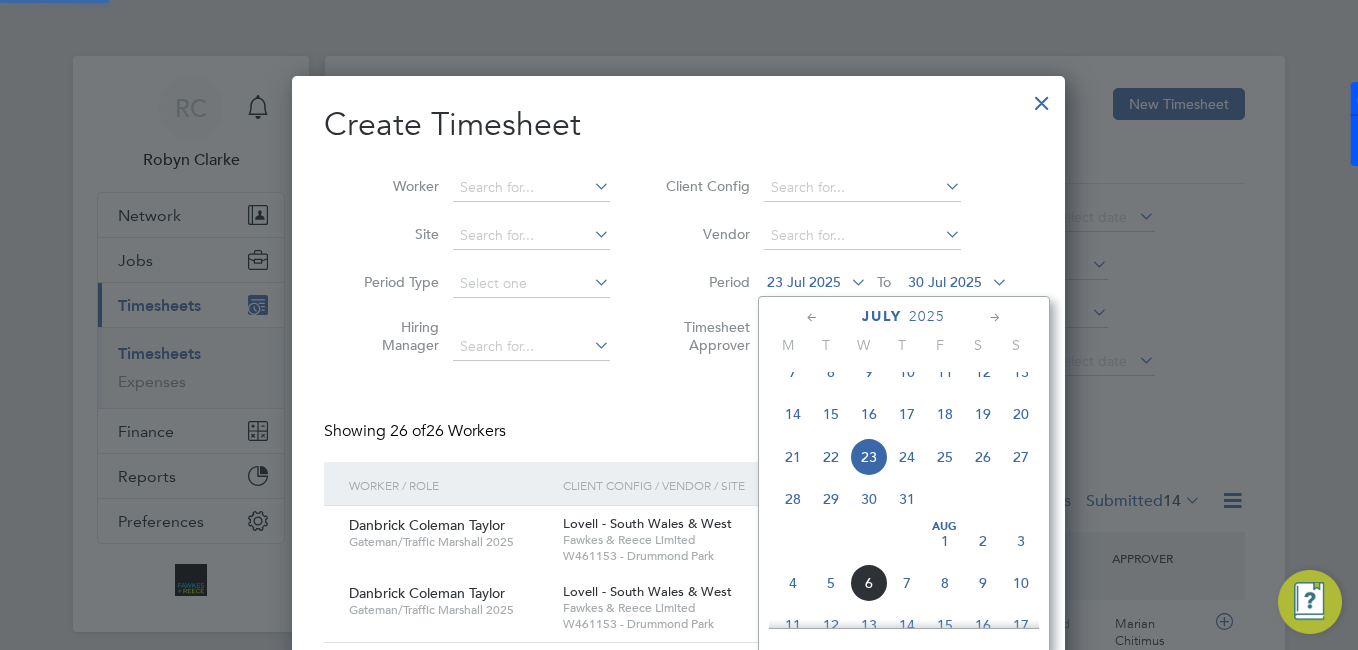 click on "28" 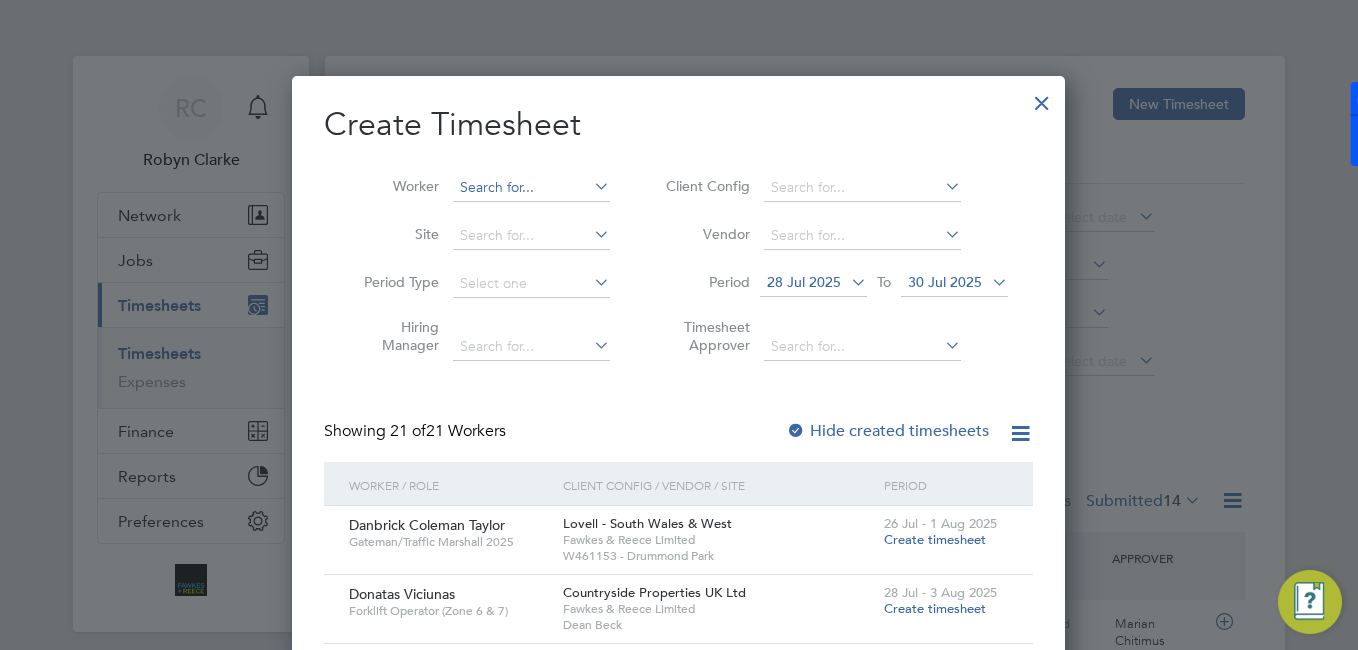 click at bounding box center (531, 188) 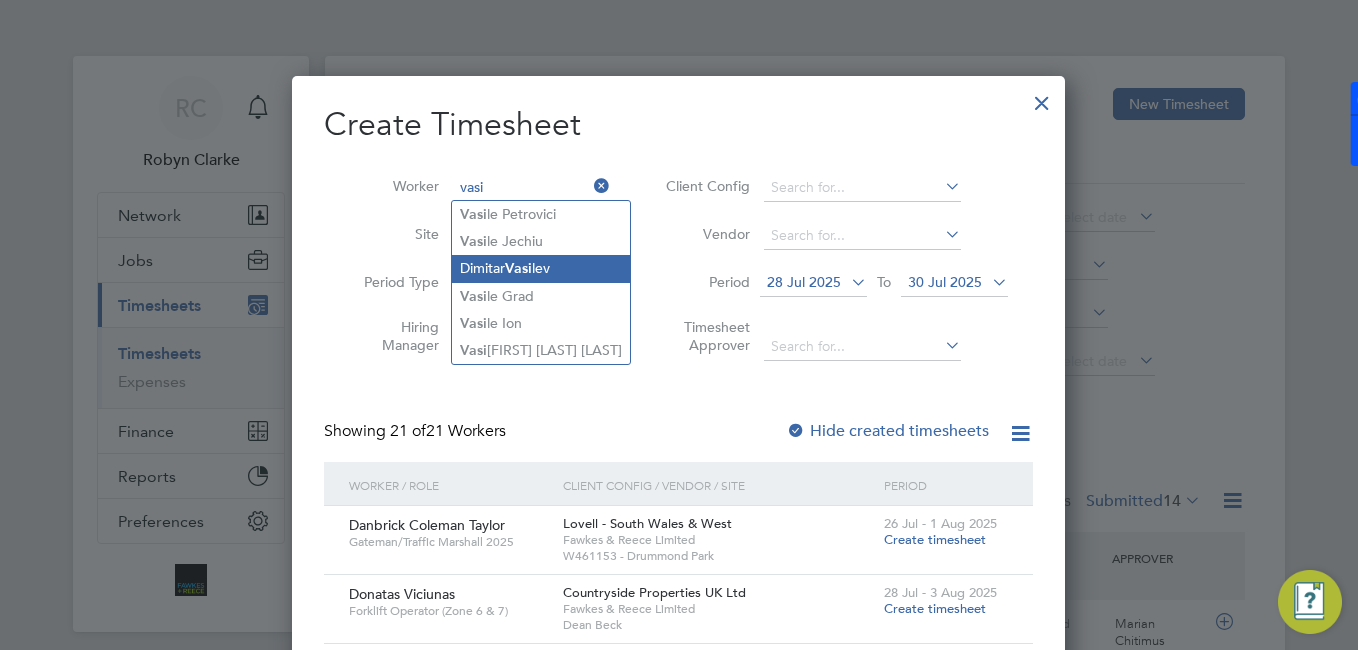click on "[FIRST] [LAST]" 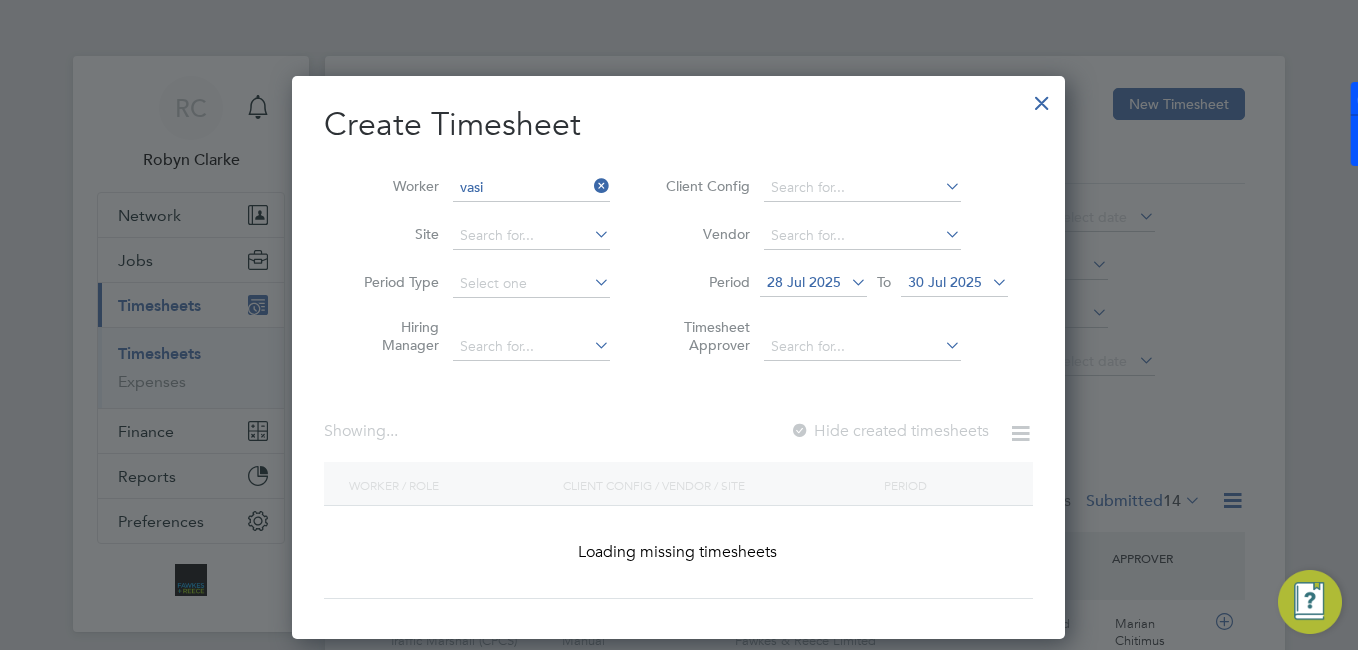 type on "[FIRST] [LAST]" 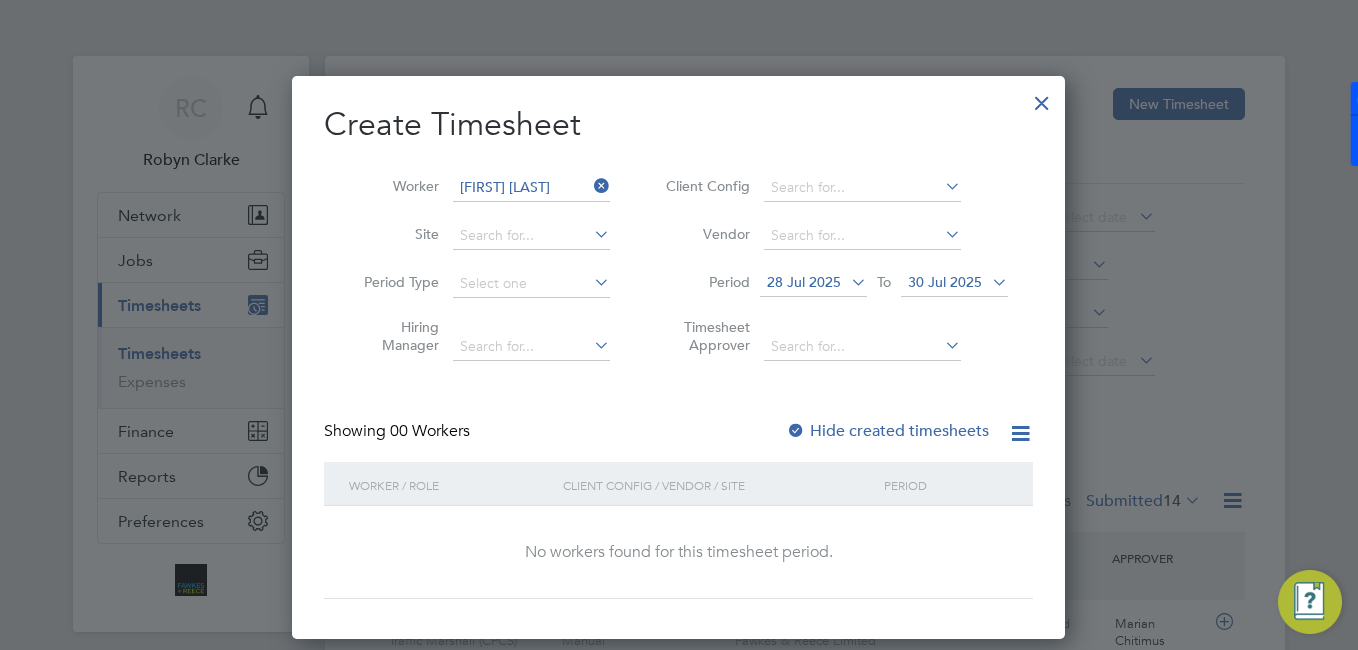click on "Hide created timesheets" at bounding box center [887, 431] 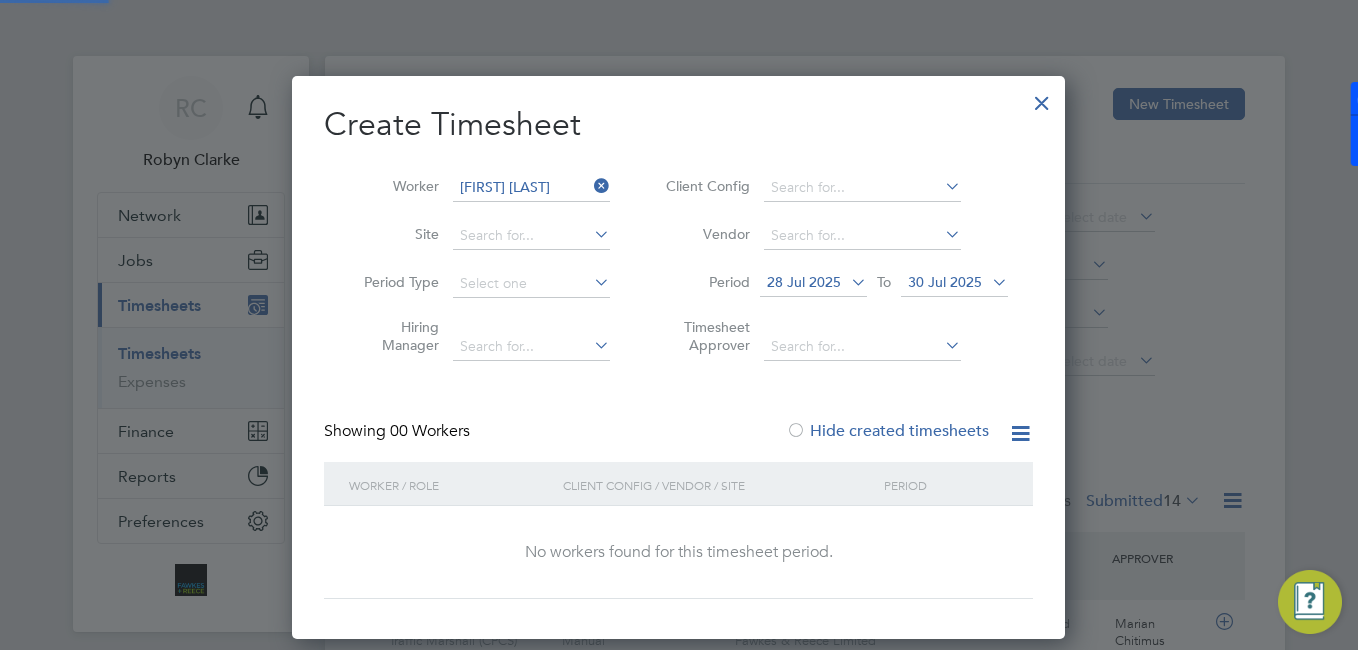 click on "28 Jul 2025" at bounding box center (804, 282) 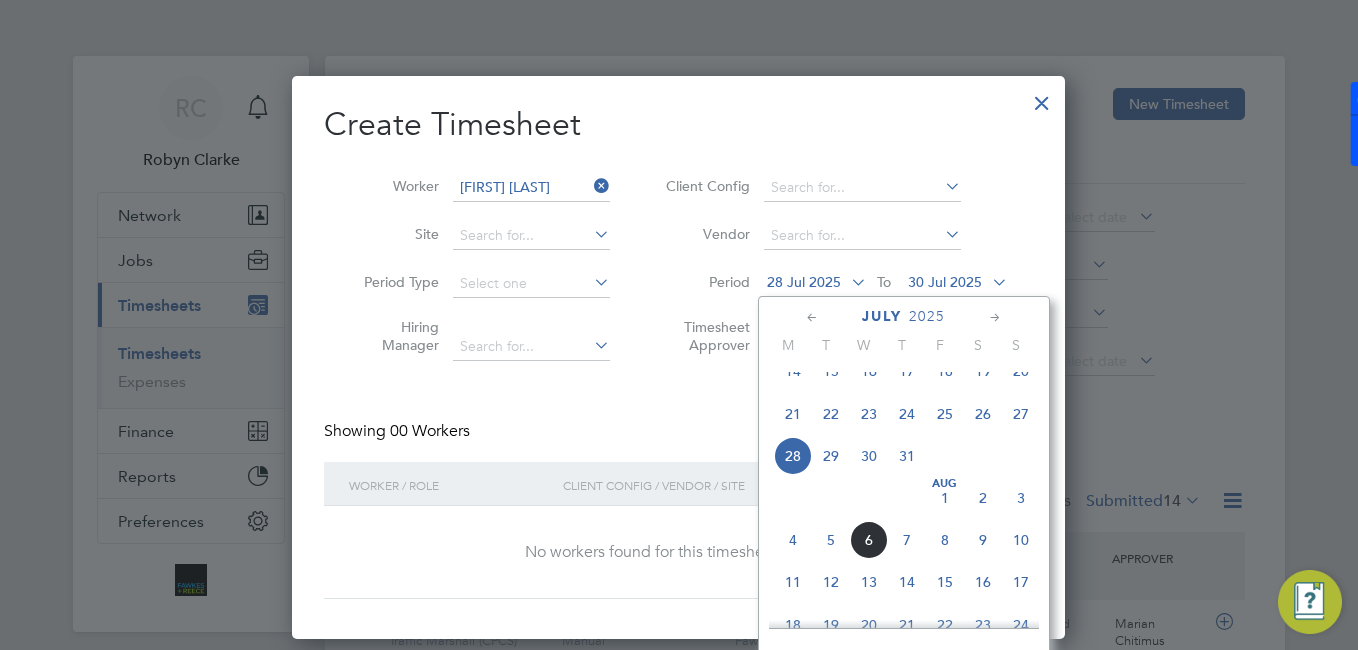 click on "3" 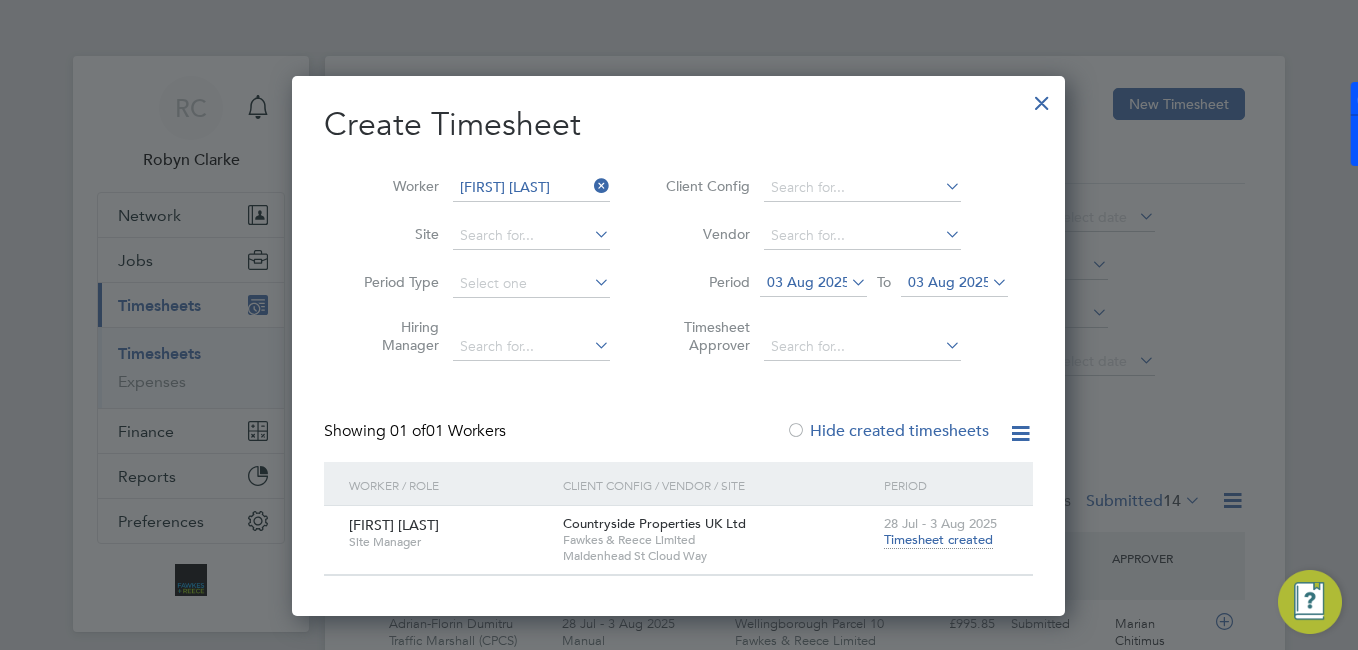click on "Timesheet created" at bounding box center [938, 540] 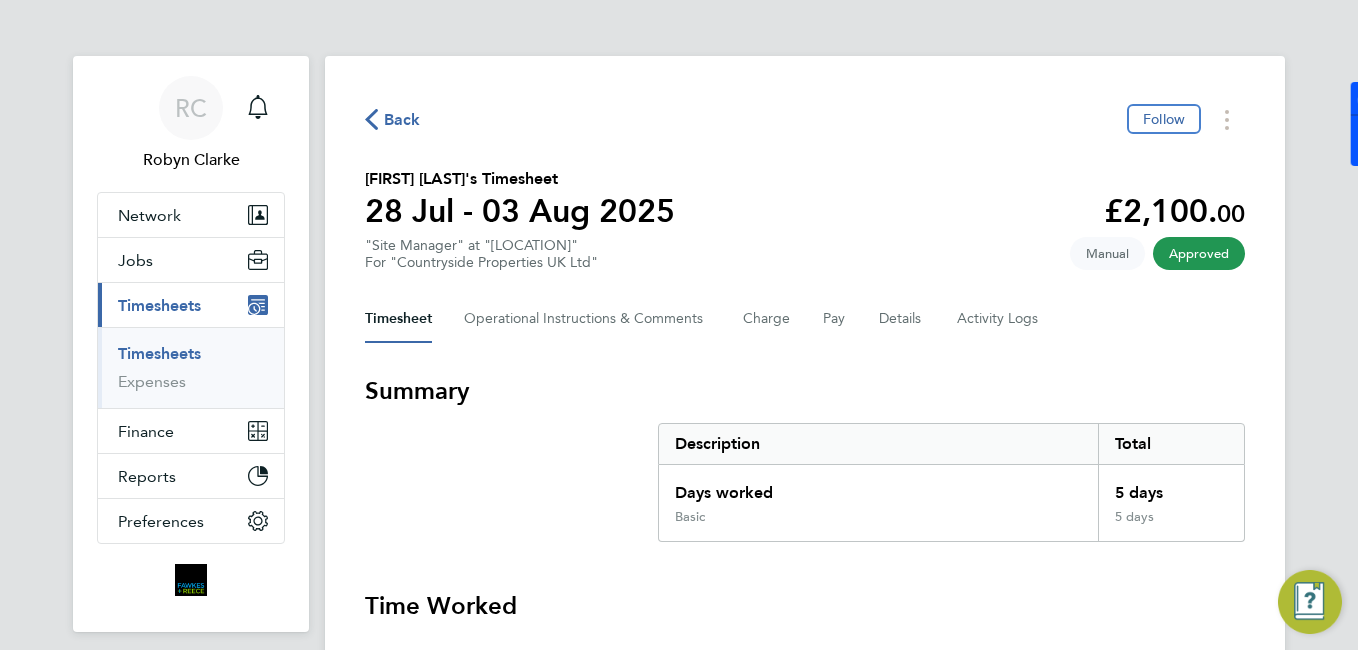 click on "Back" 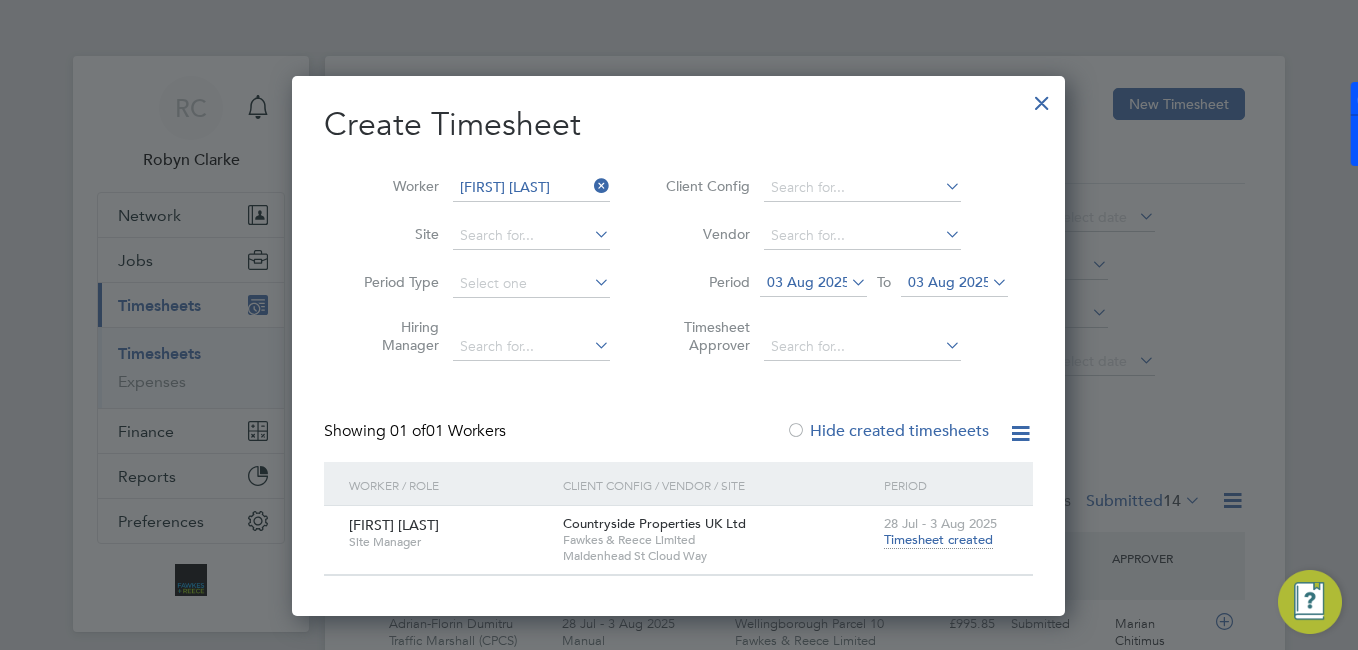 click at bounding box center (590, 186) 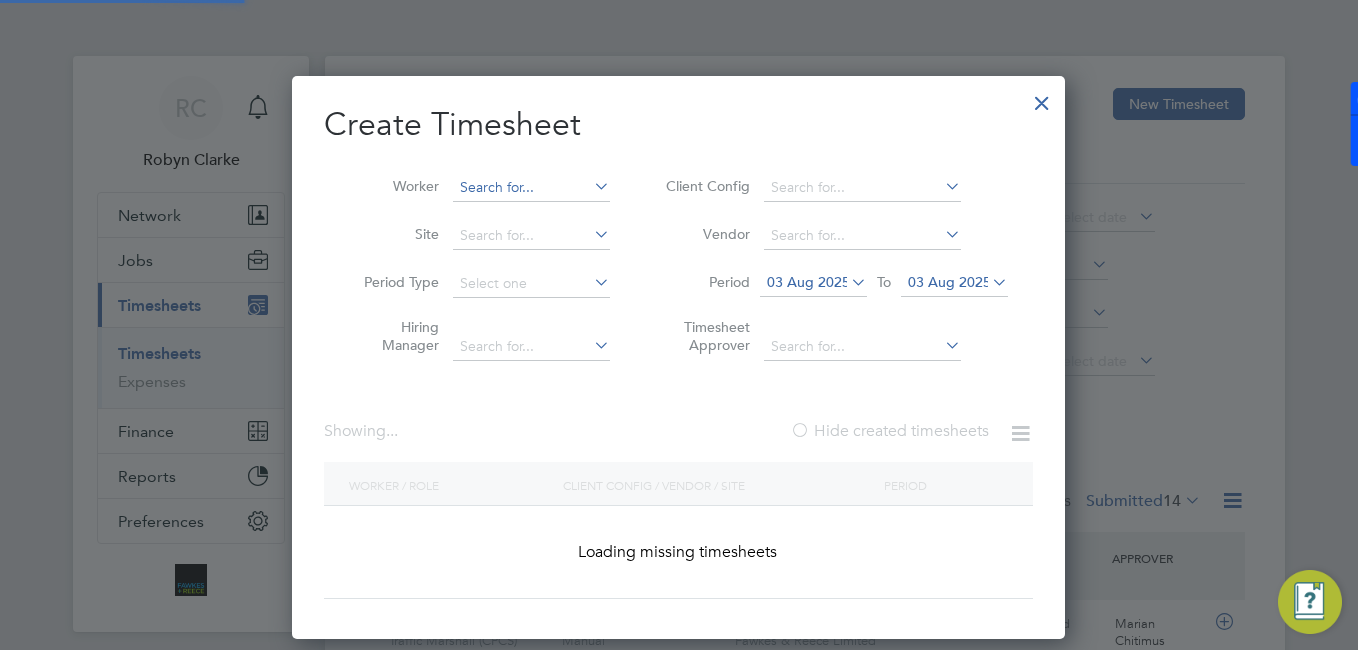click at bounding box center [531, 188] 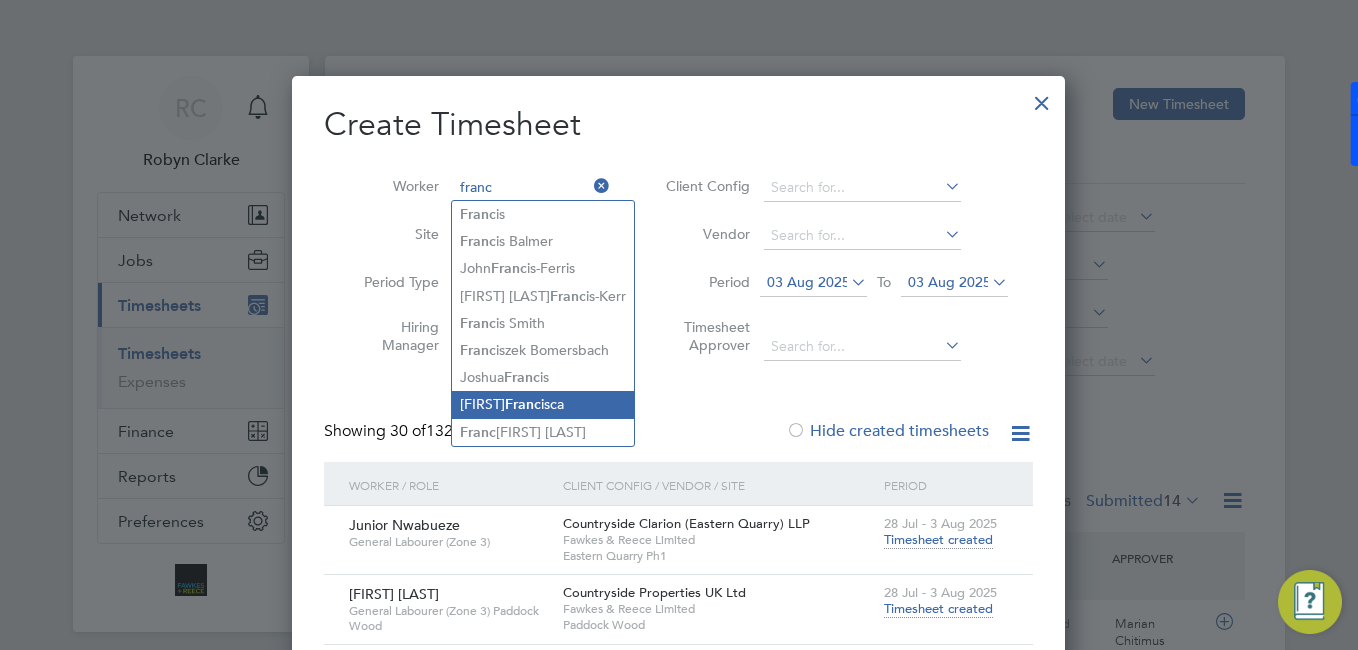 click on "[FIRST] [LAST] [LAST]" 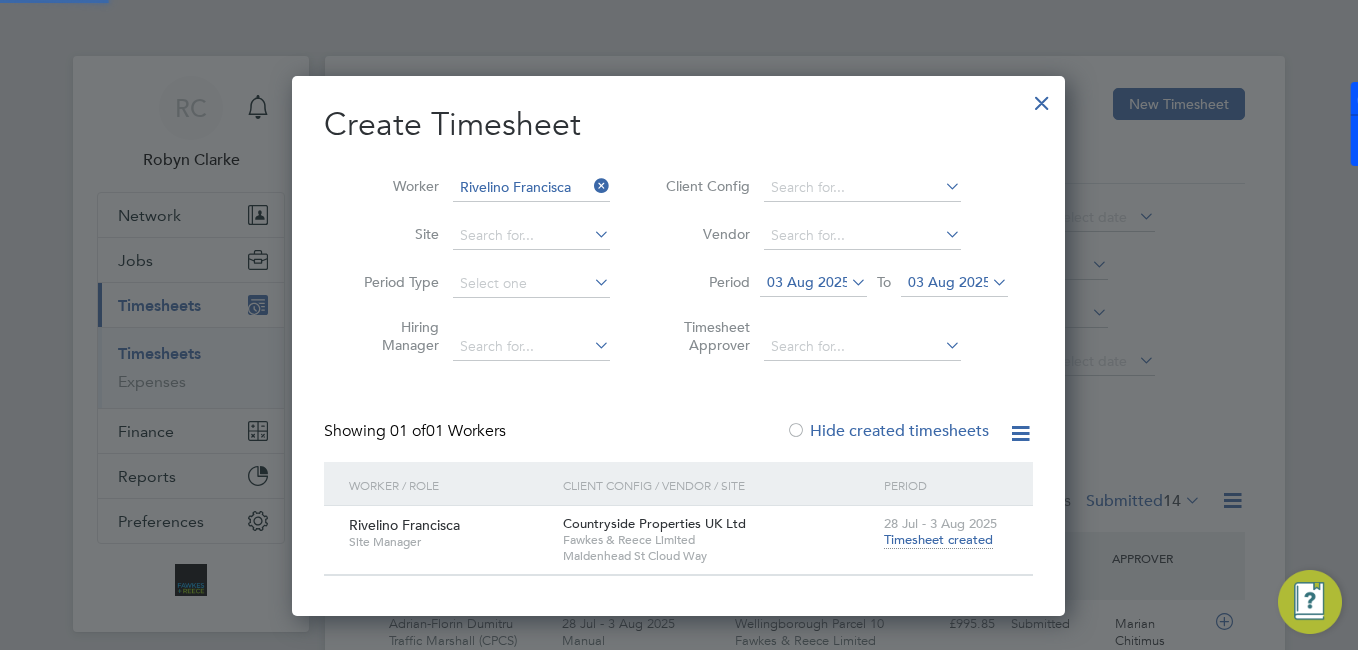 click on "Timesheet created" at bounding box center (938, 540) 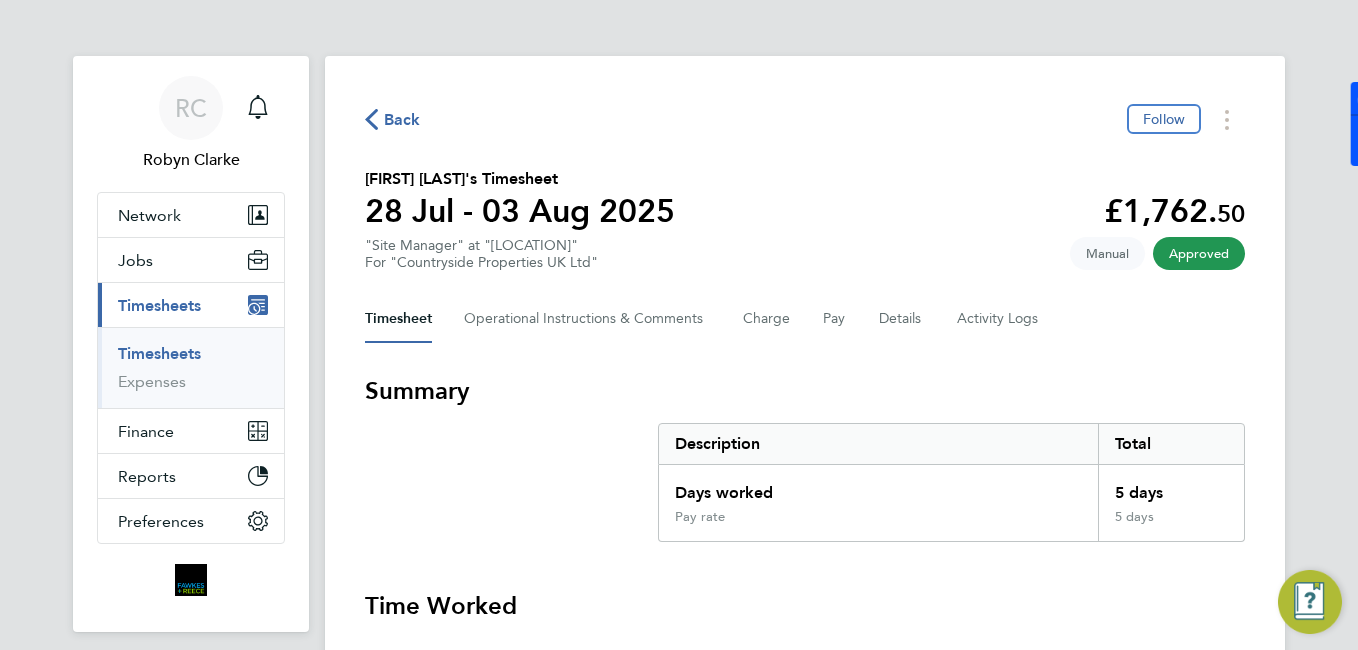 click on "Back" 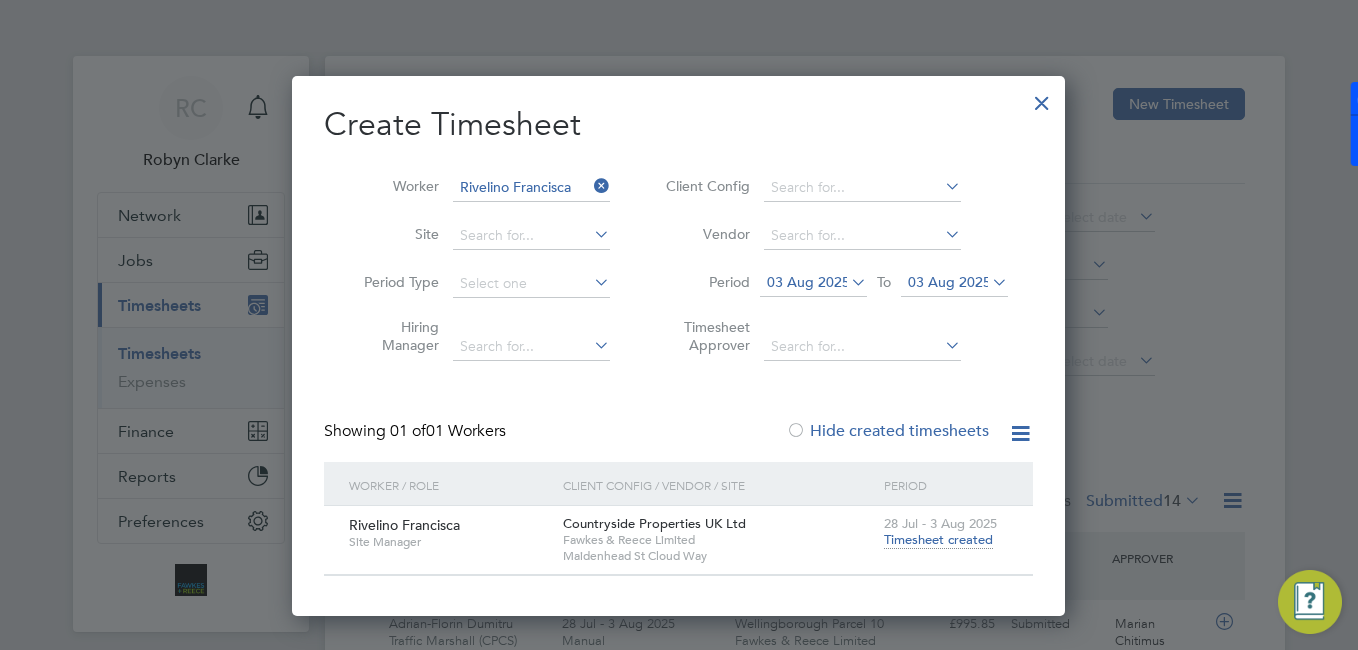 click at bounding box center (590, 186) 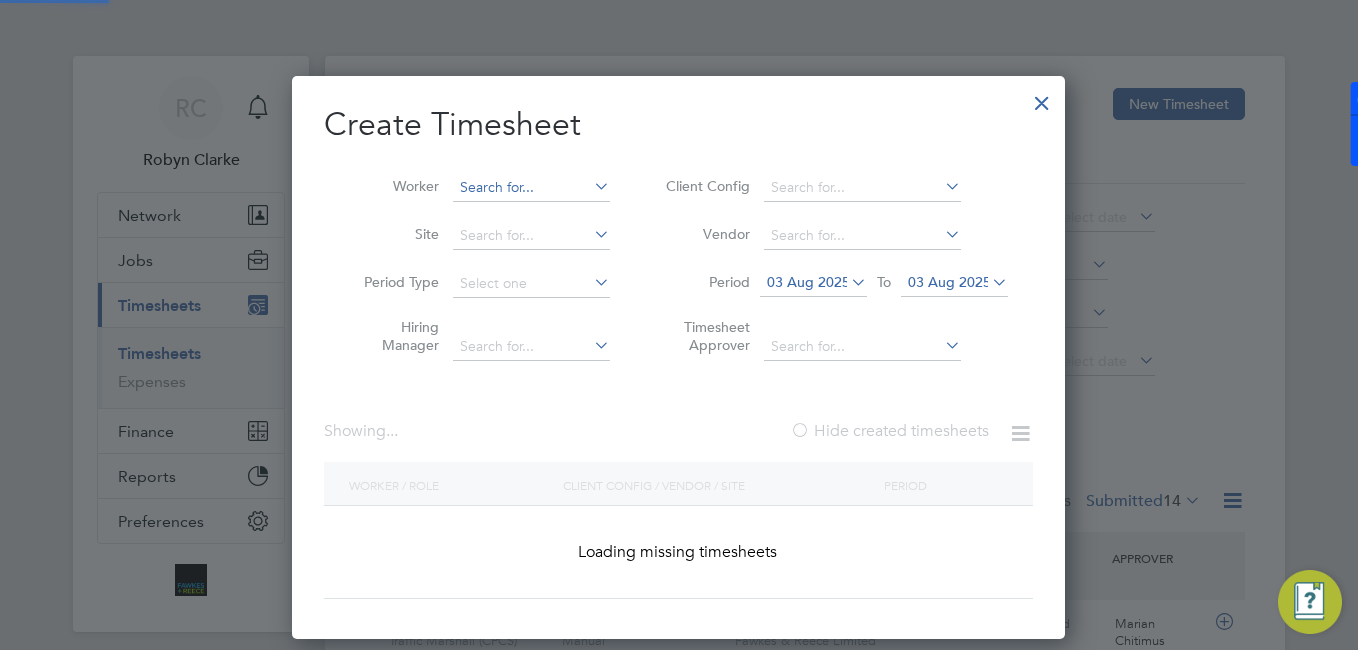 click at bounding box center (531, 188) 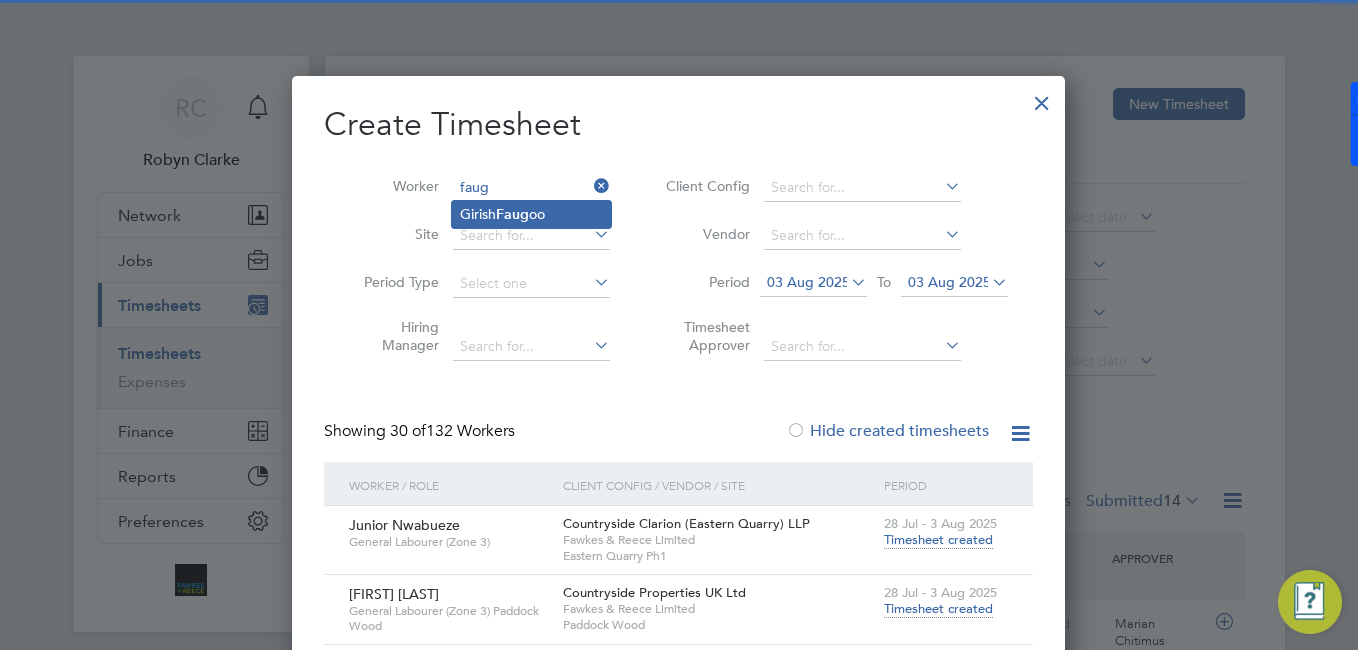 click on "[FIRST] [LAST] [LAST]" 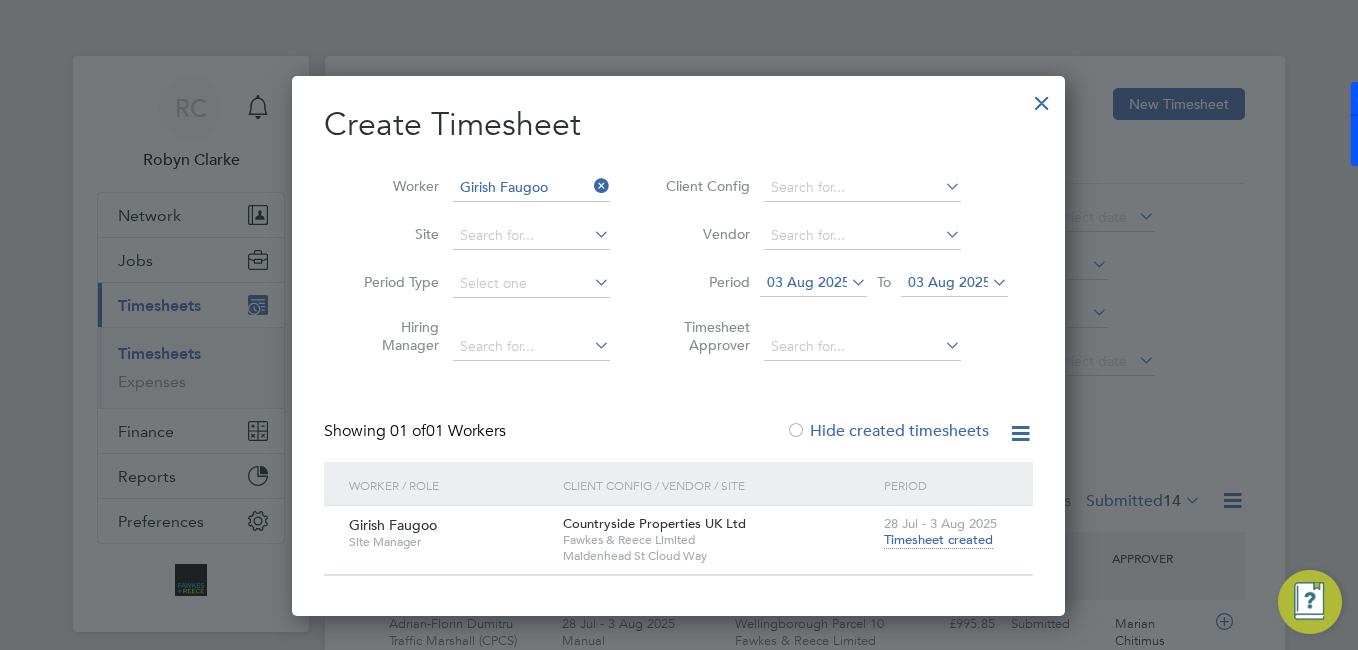 click on "Timesheet created" at bounding box center (938, 540) 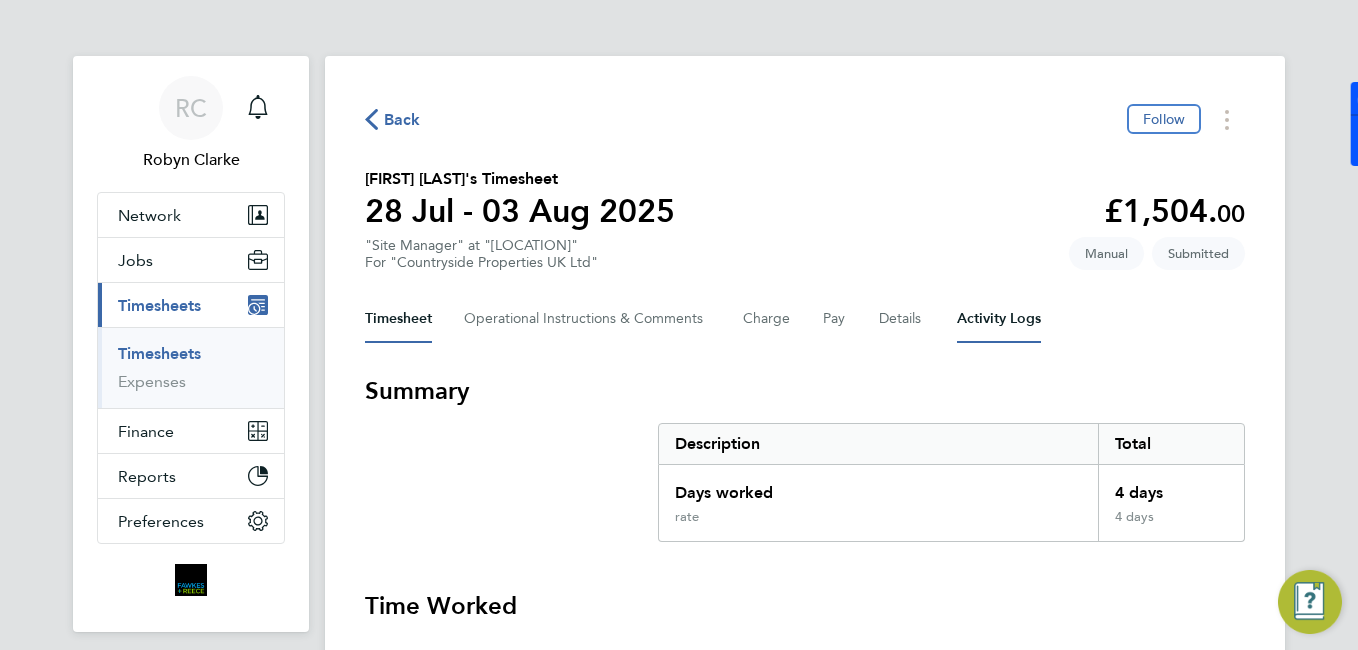 click on "Activity Logs" at bounding box center (999, 319) 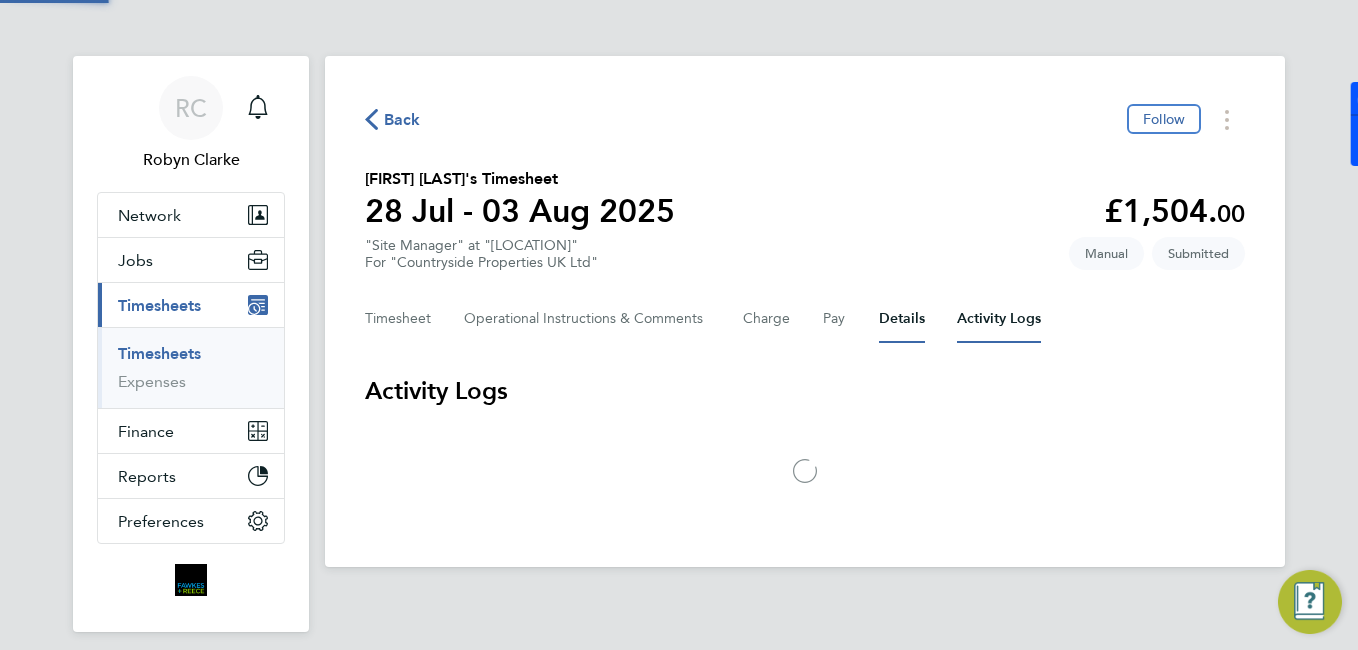 click on "Details" at bounding box center (902, 319) 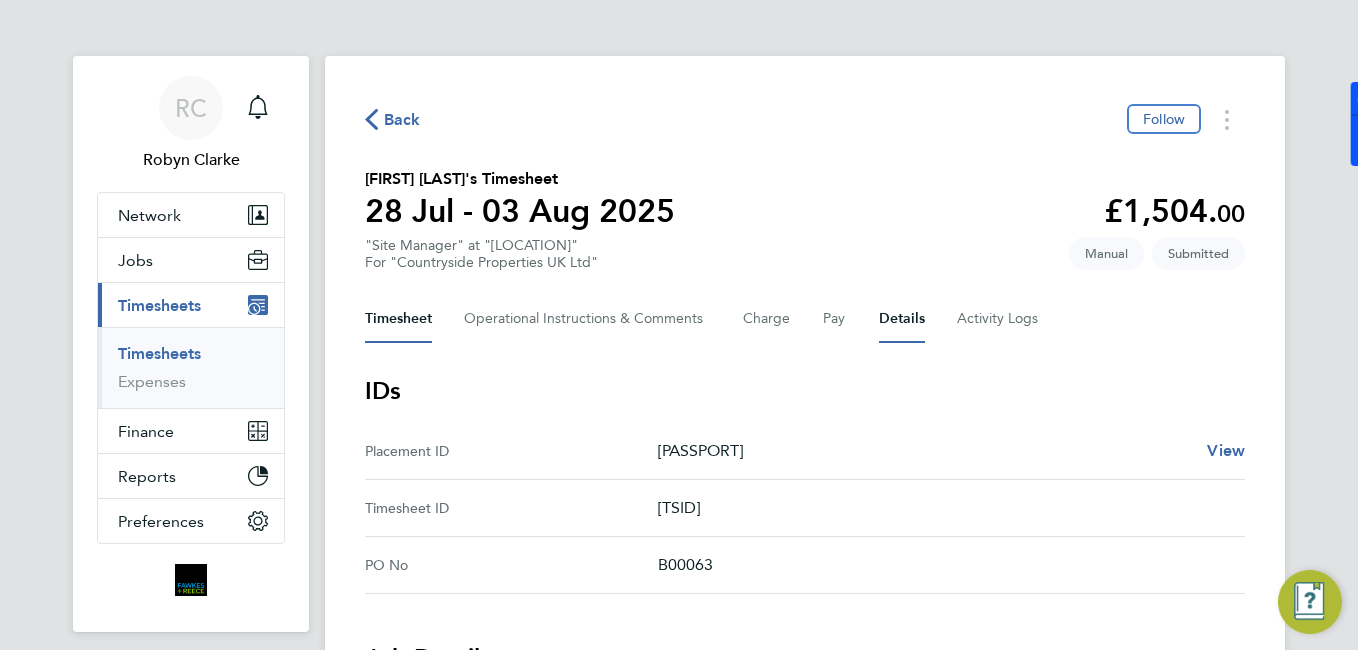 click on "Timesheet" at bounding box center [398, 319] 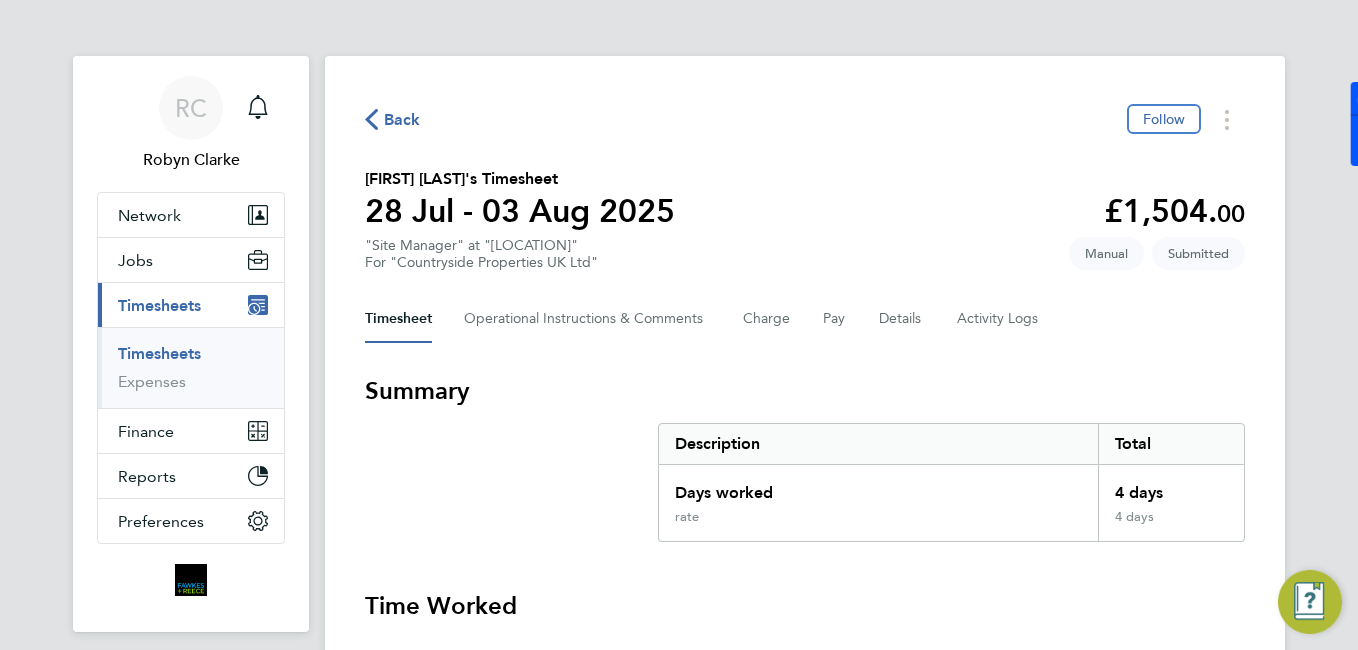click on "Timesheets" at bounding box center (159, 353) 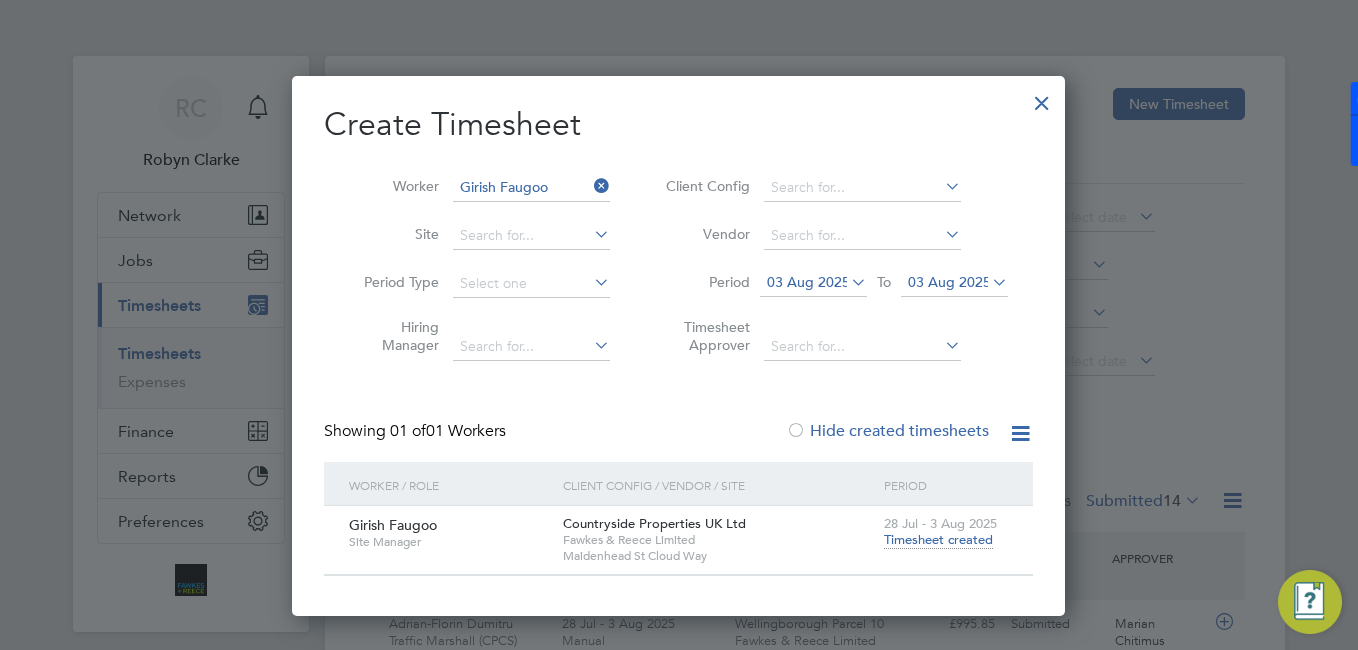 drag, startPoint x: 600, startPoint y: 177, endPoint x: 598, endPoint y: 187, distance: 10.198039 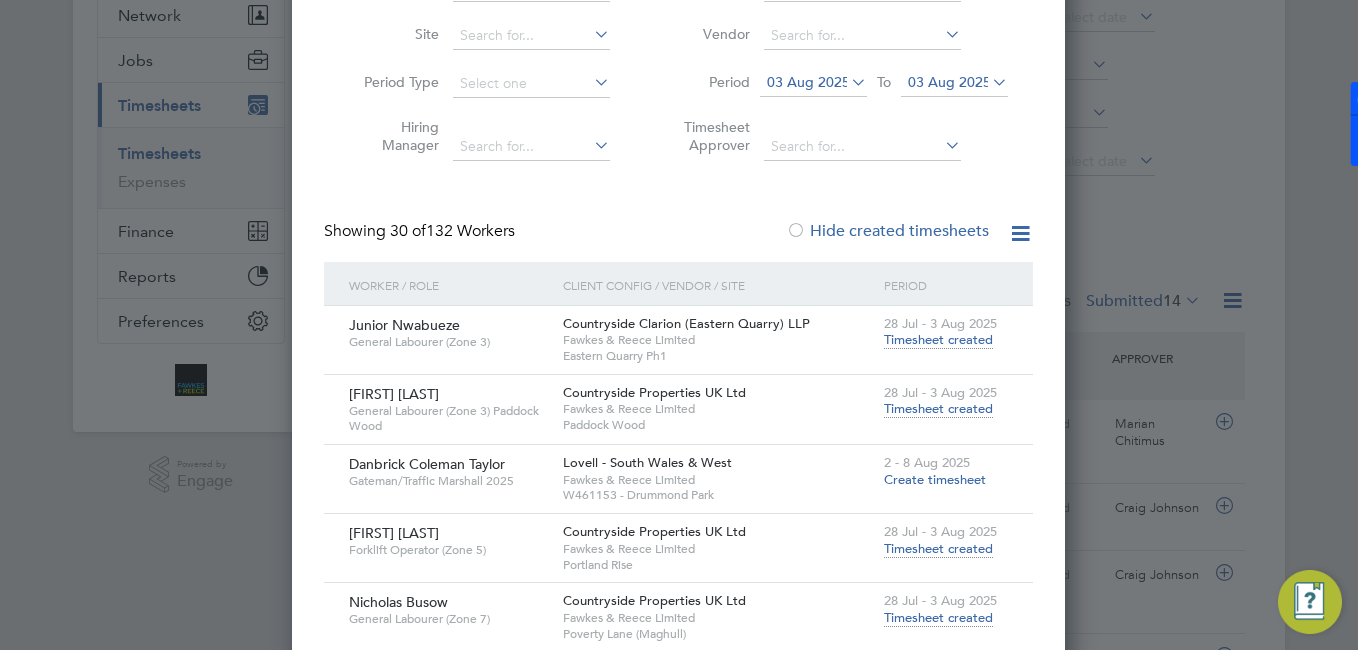 click on "Countryside Clarion (Eastern Quarry) LLP" at bounding box center (686, 323) 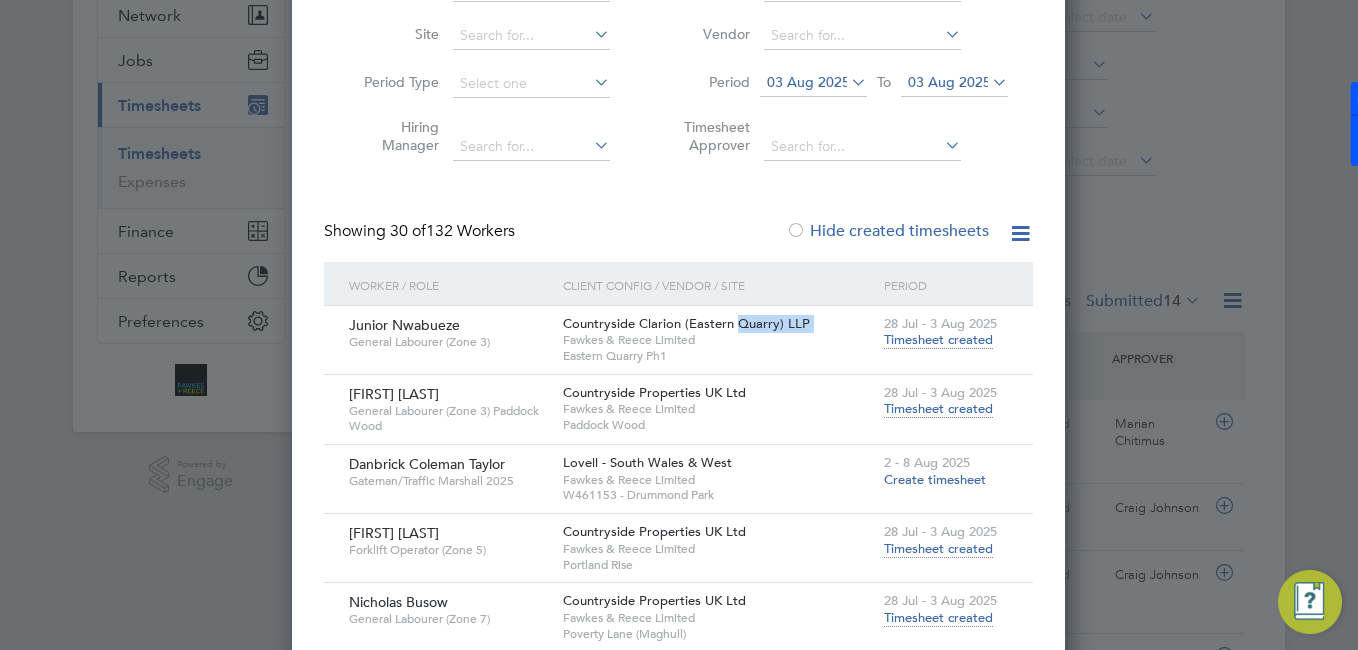 drag, startPoint x: 763, startPoint y: 324, endPoint x: 712, endPoint y: 255, distance: 85.8021 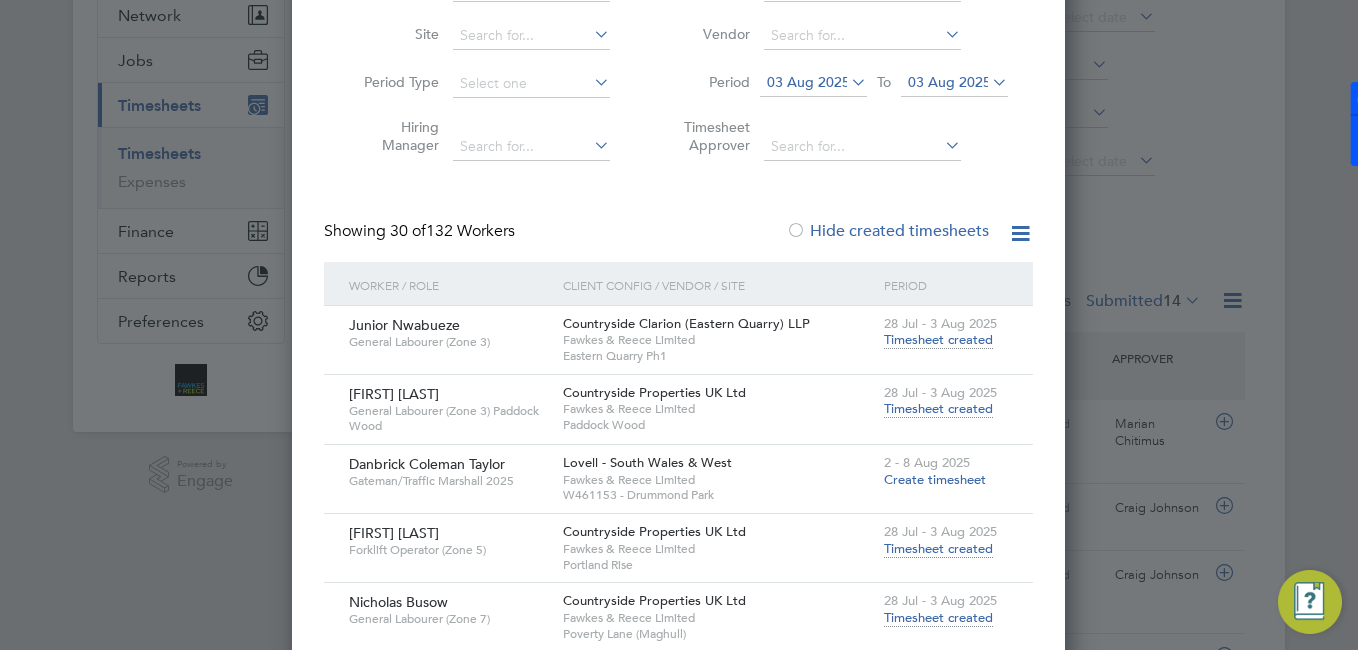 click on "Showing   30 of  132 Workers Hide created timesheets" at bounding box center [678, 241] 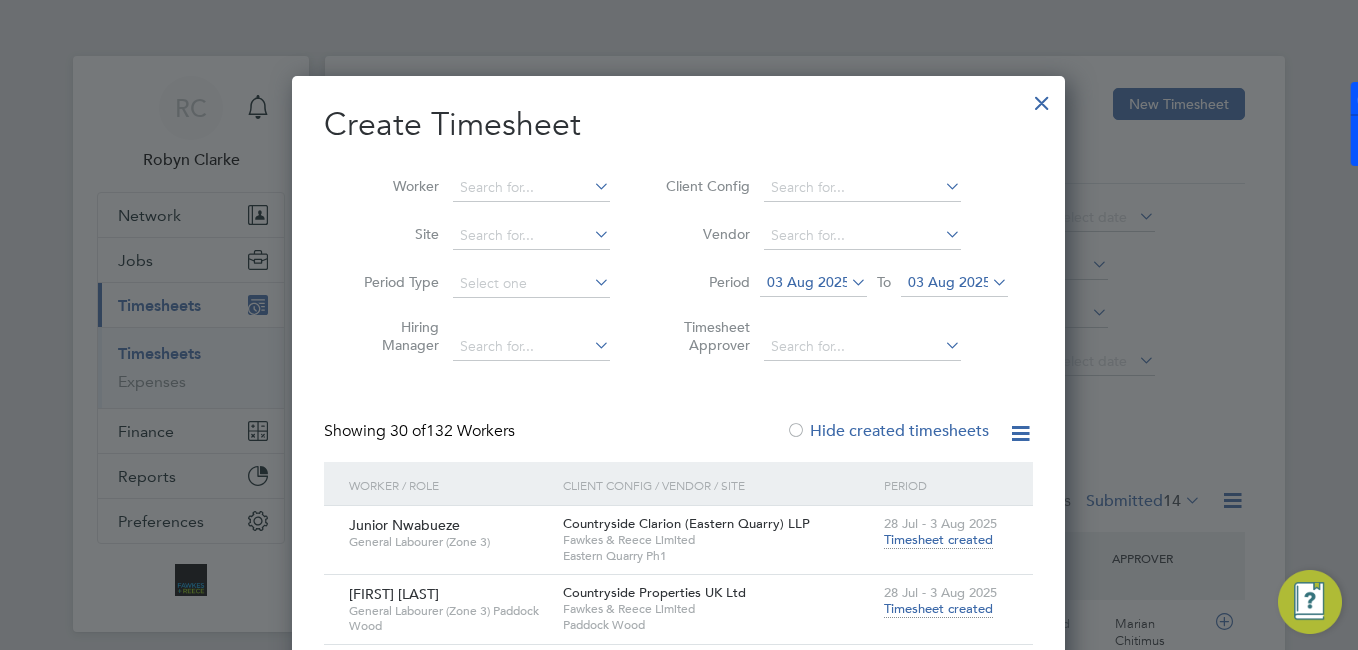 click on "Worker" at bounding box center (479, 188) 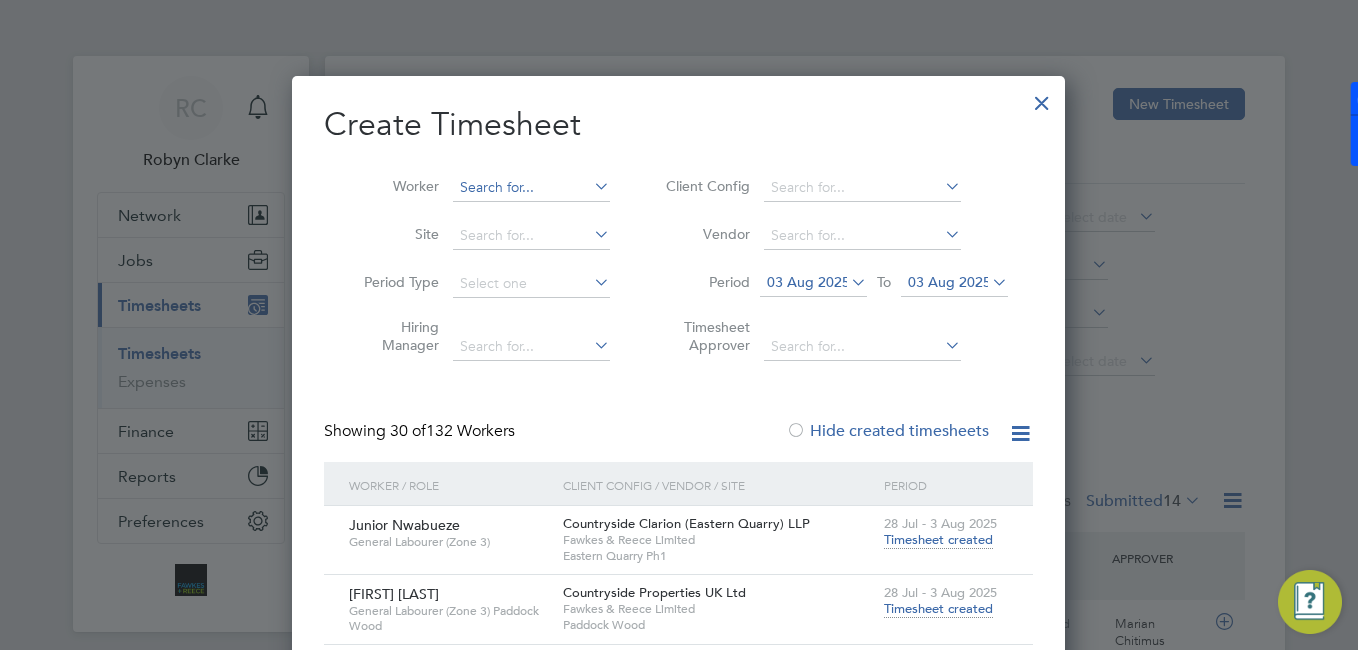 click at bounding box center [531, 188] 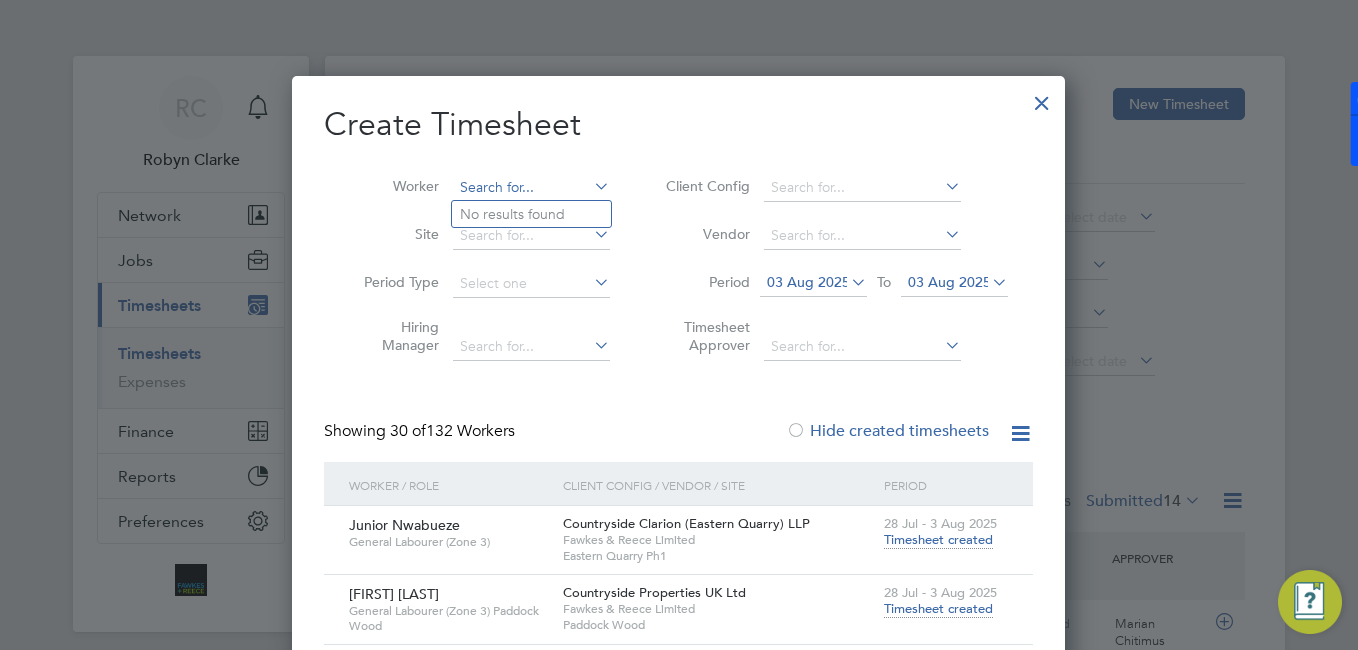 click at bounding box center [531, 188] 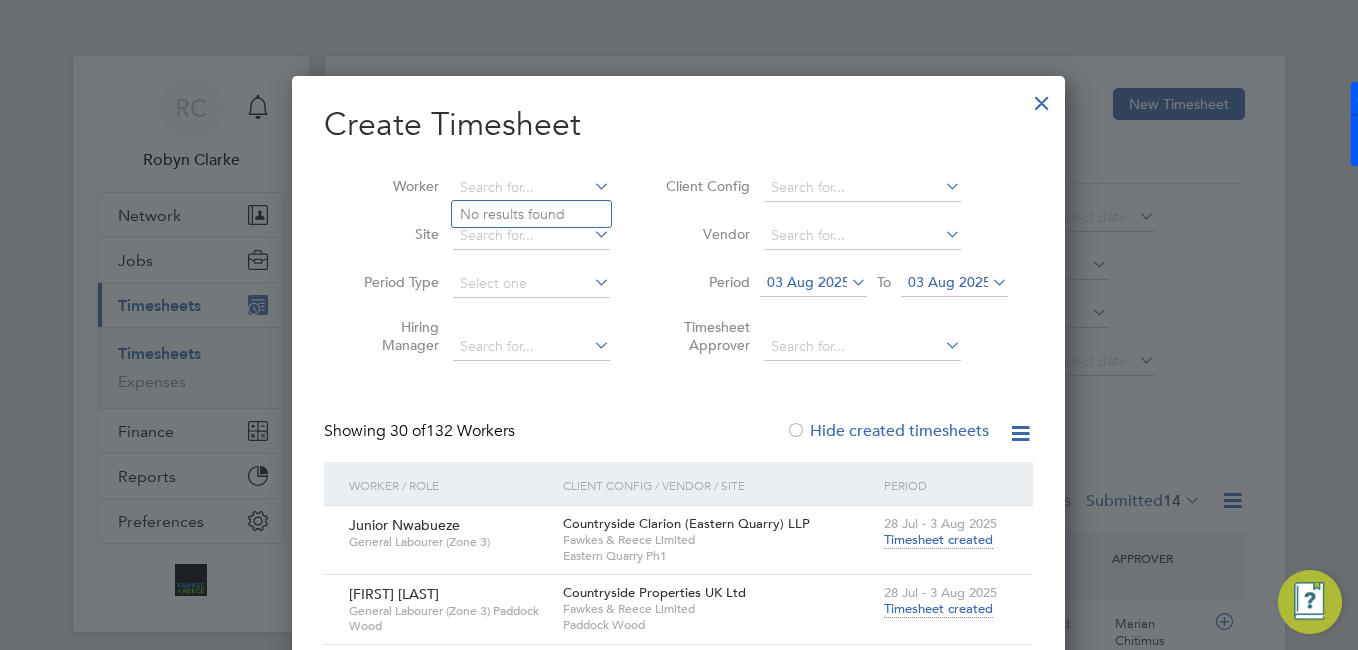 click on "03 Aug 2025" at bounding box center (813, 283) 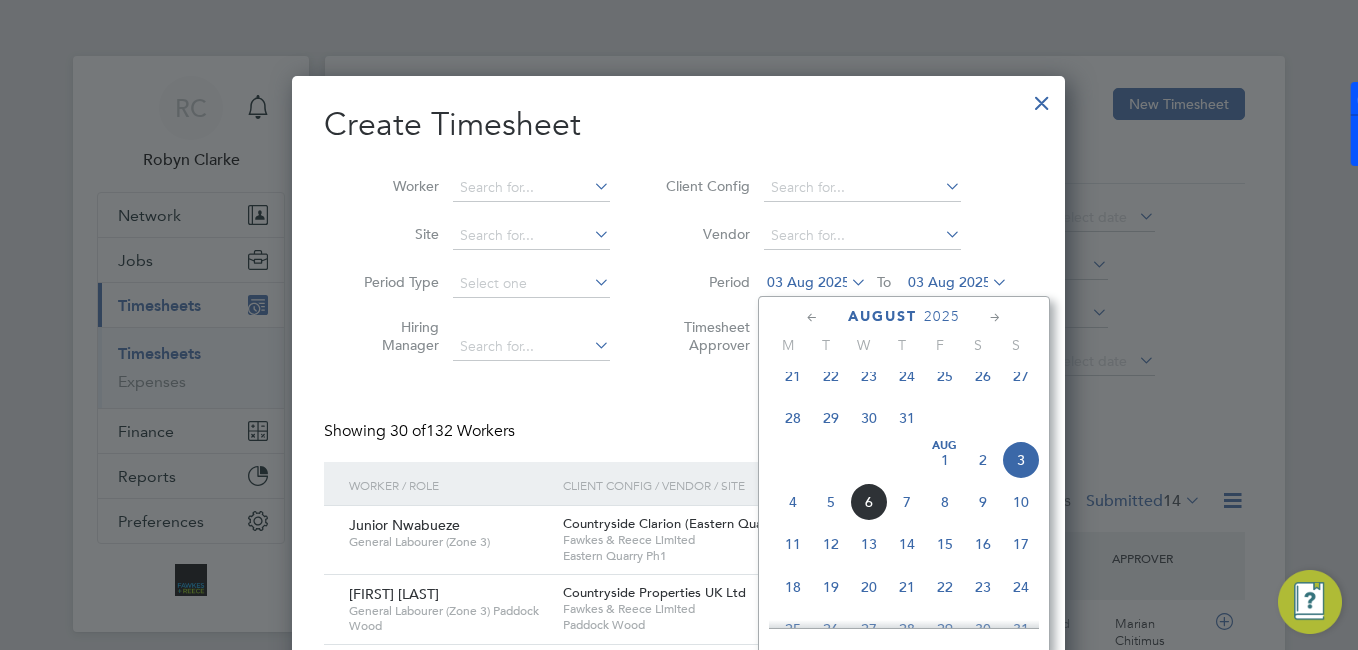 drag, startPoint x: 983, startPoint y: 186, endPoint x: 994, endPoint y: 191, distance: 12.083046 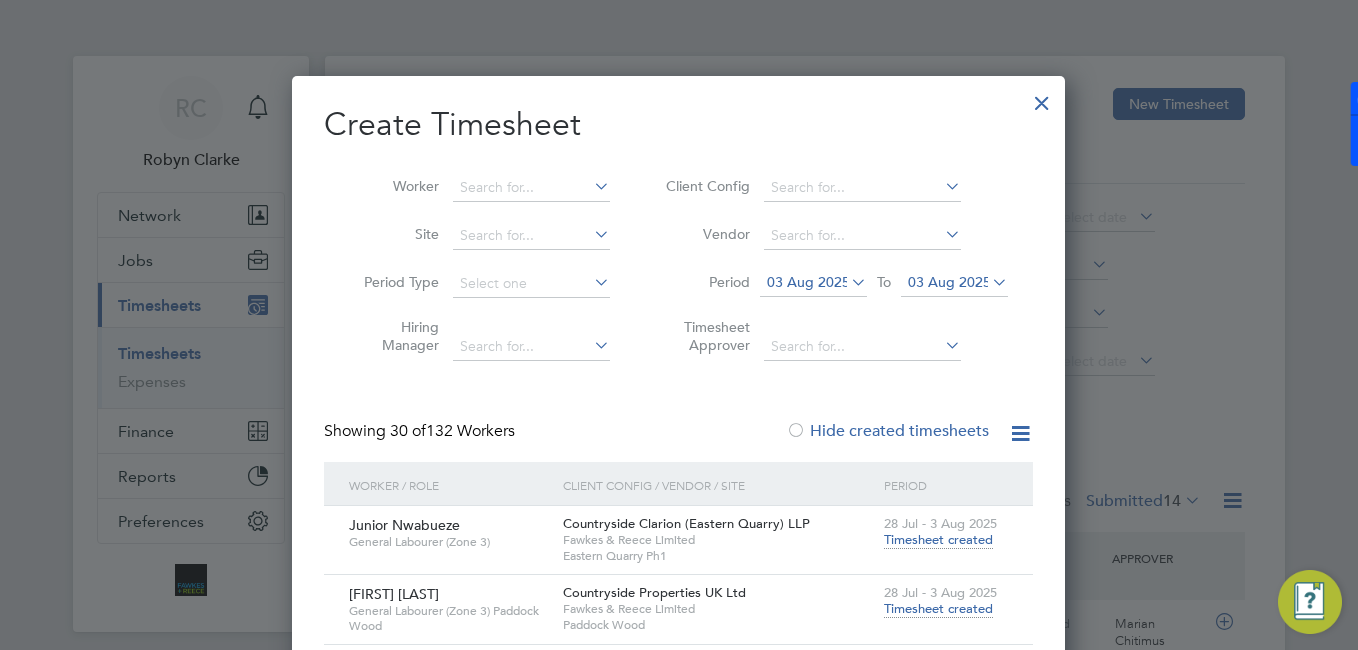 click on "Showing   30 of  132 Workers Hide created timesheets" at bounding box center (678, 441) 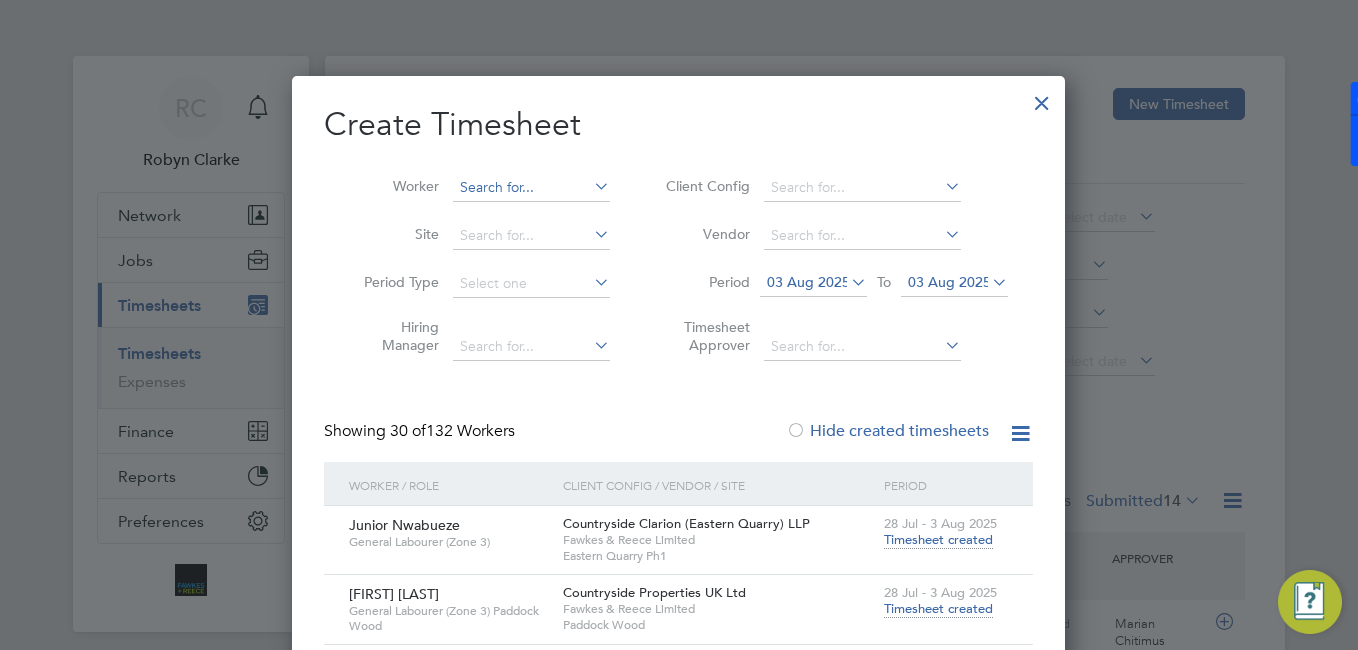 click at bounding box center [531, 188] 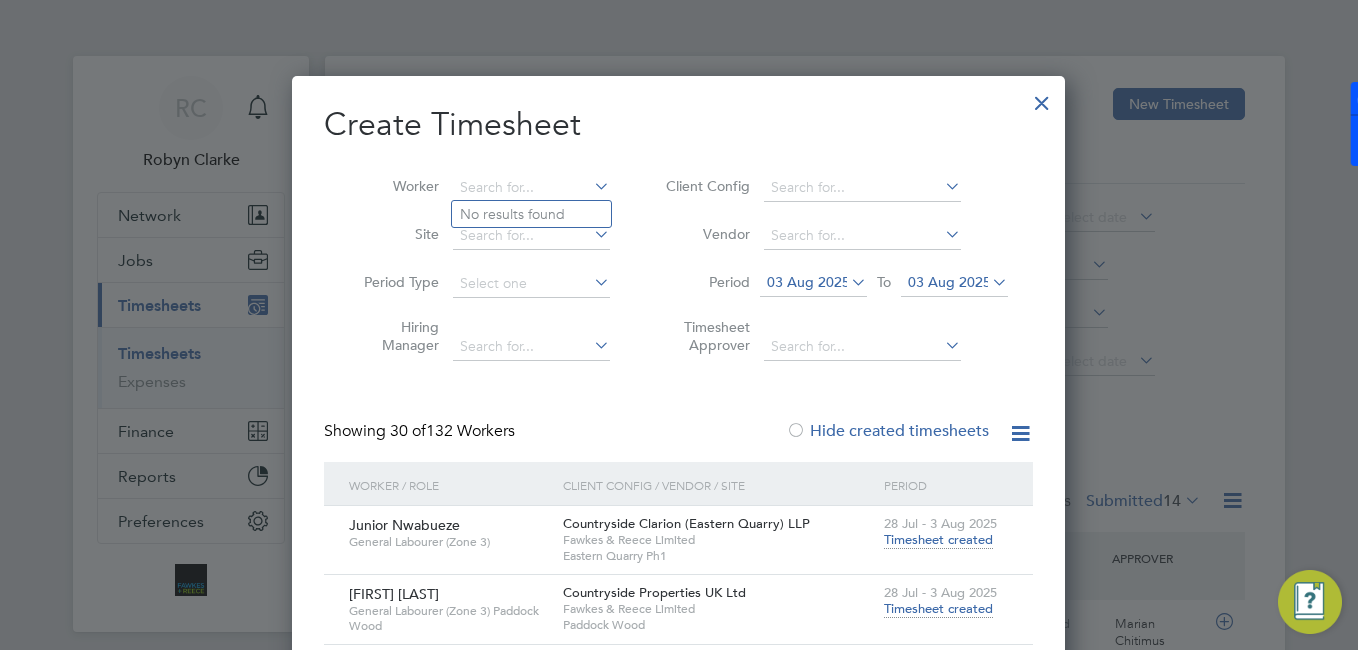 click on "Period
[DD] [MON] [YYYY]
To
[DD] [MON] [YYYY]" at bounding box center [834, 284] 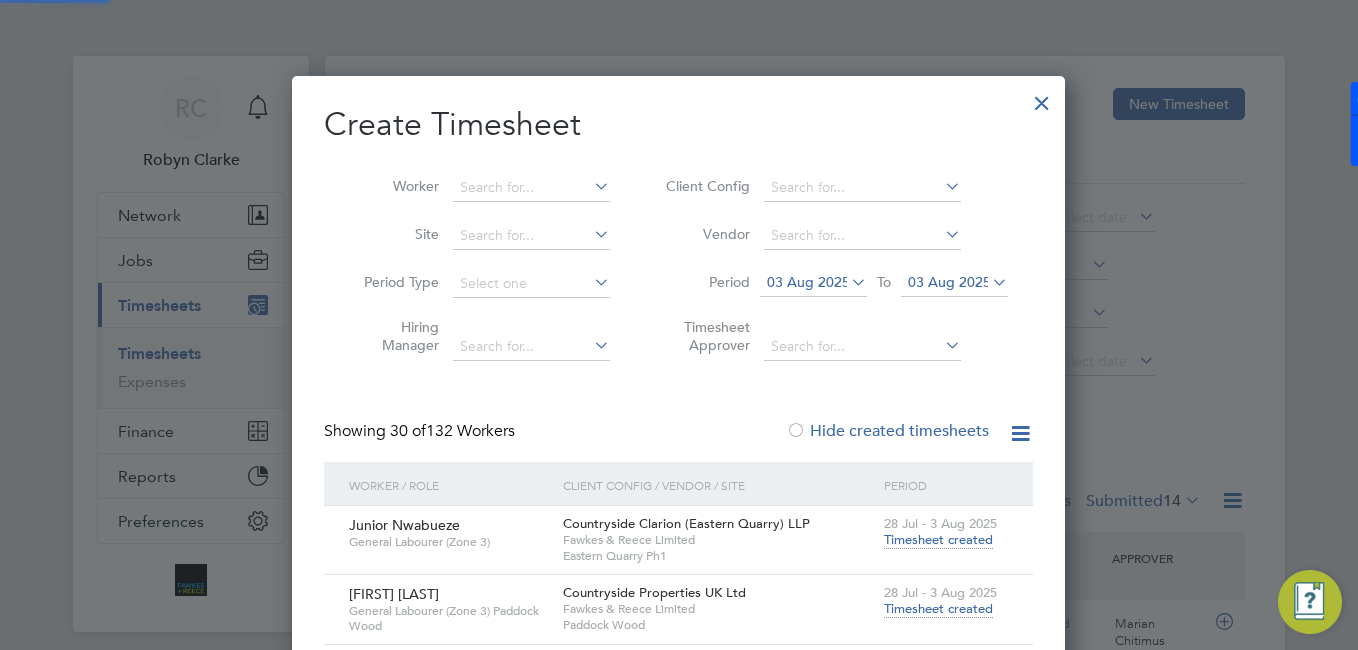 click at bounding box center (590, 186) 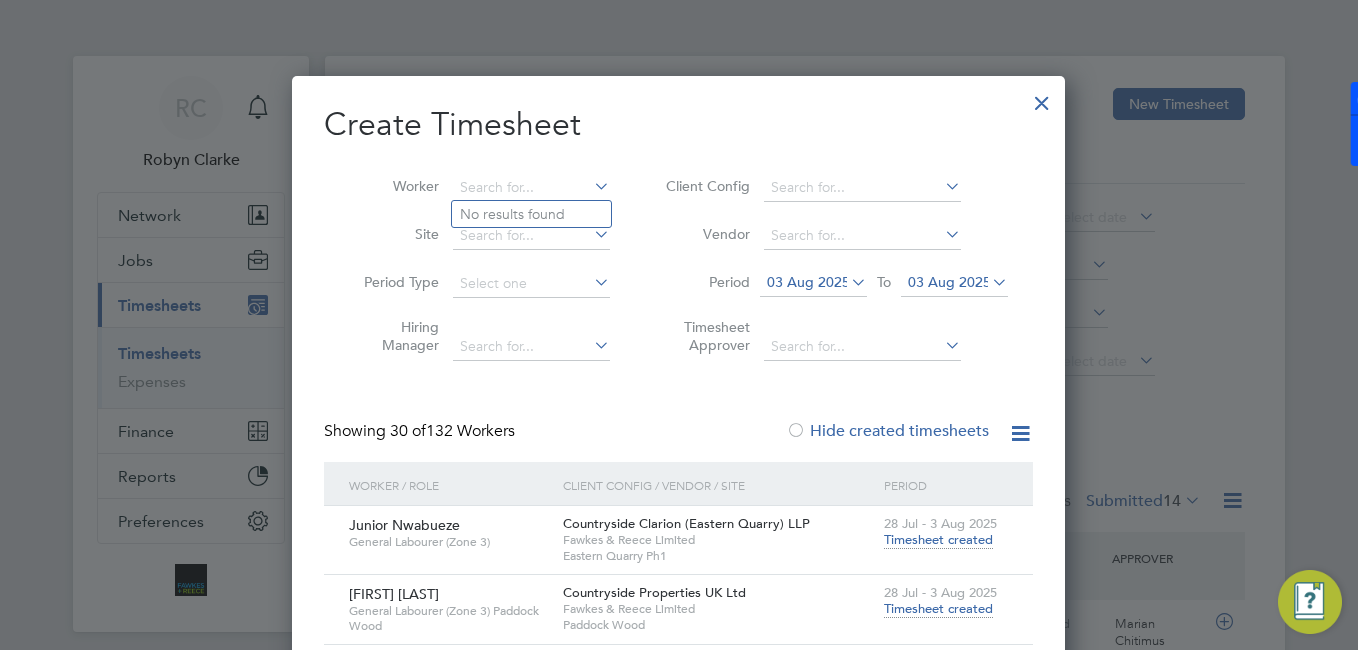 click on "Period
[DD] [MON] [YYYY]
To
[DD] [MON] [YYYY]" at bounding box center (834, 284) 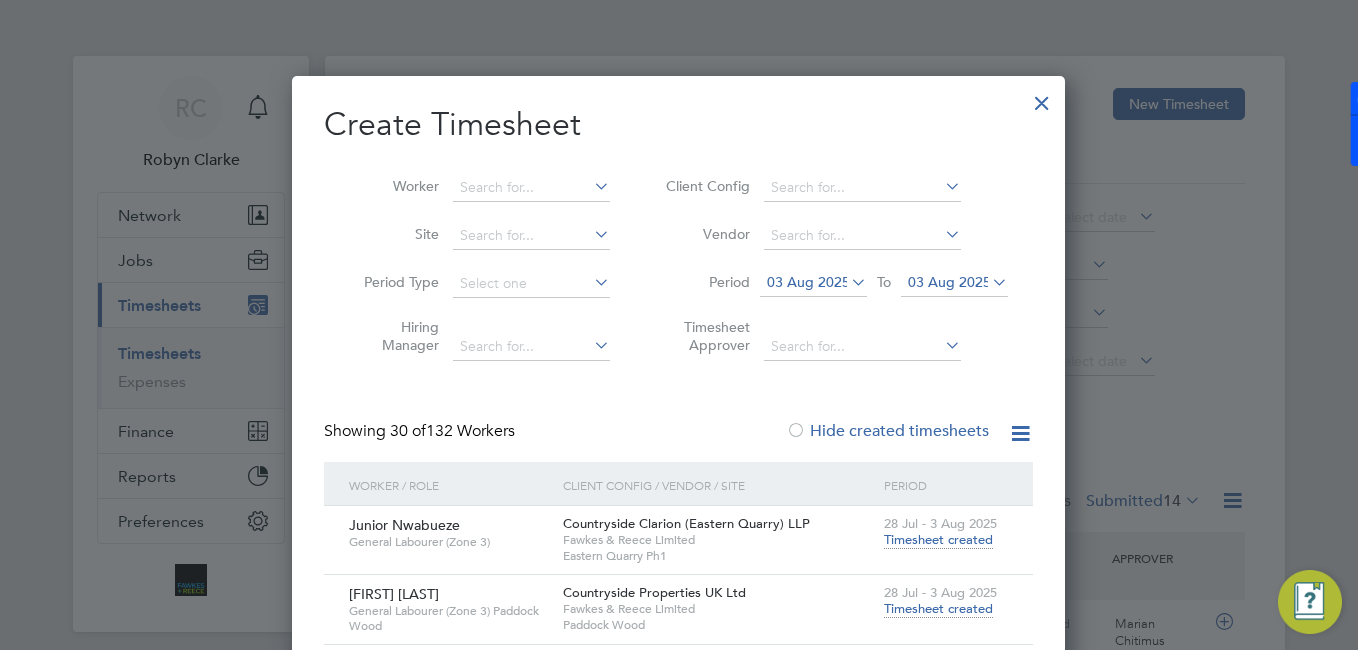 click at bounding box center [590, 186] 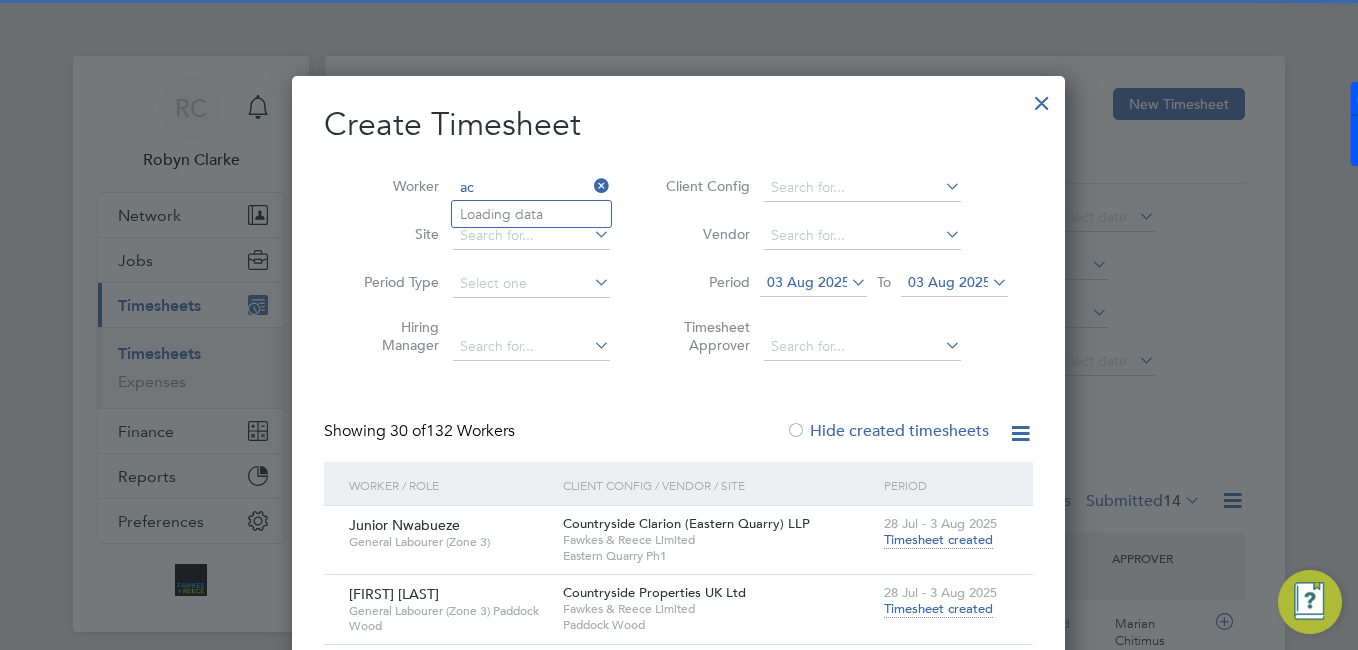 type on "a" 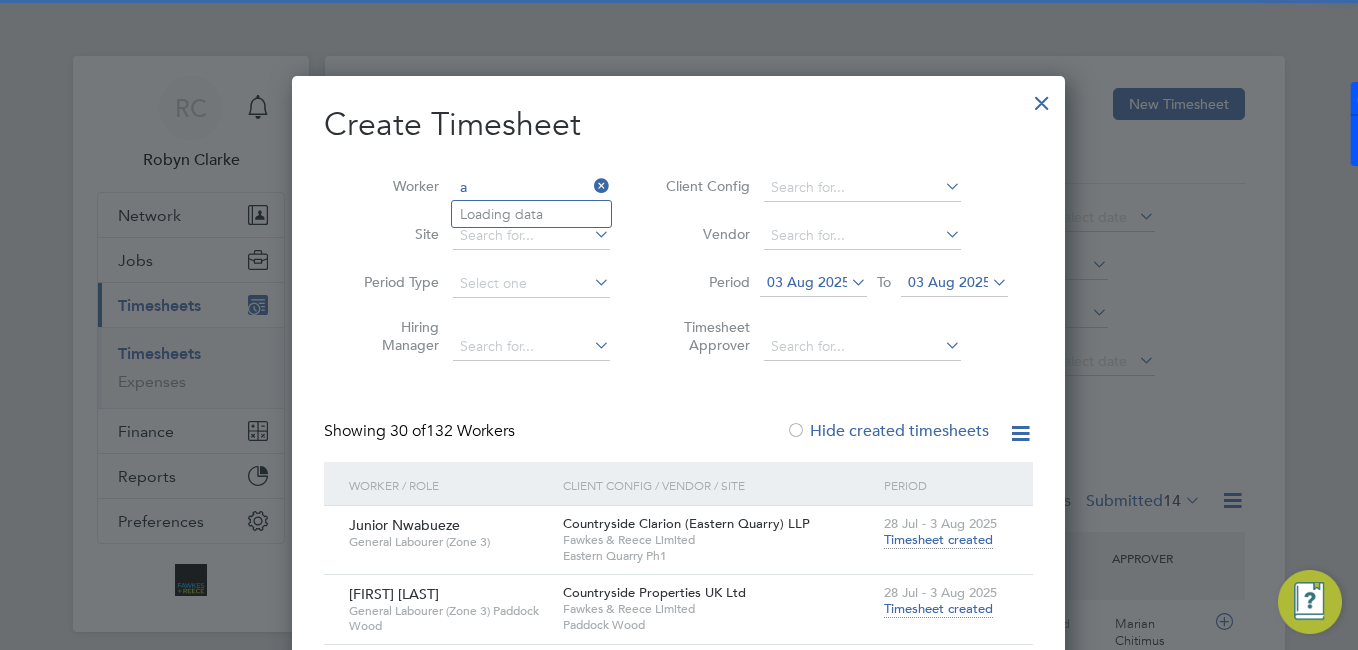 type 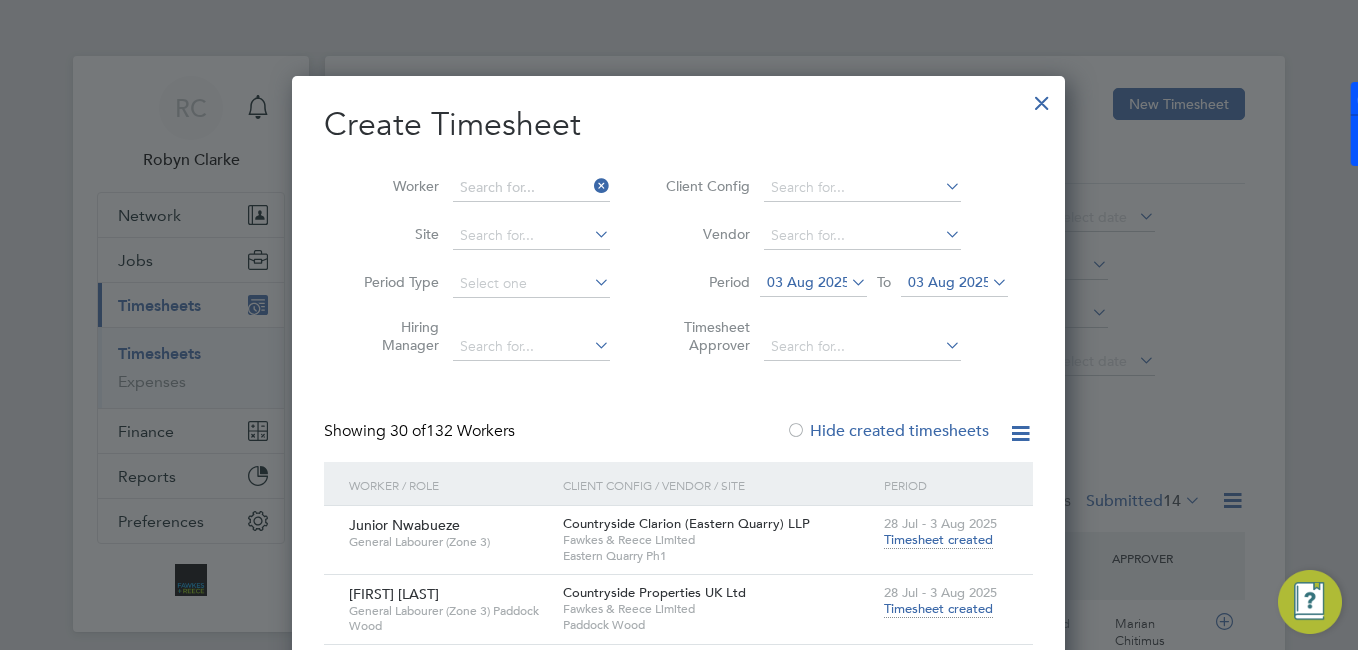 click at bounding box center [590, 186] 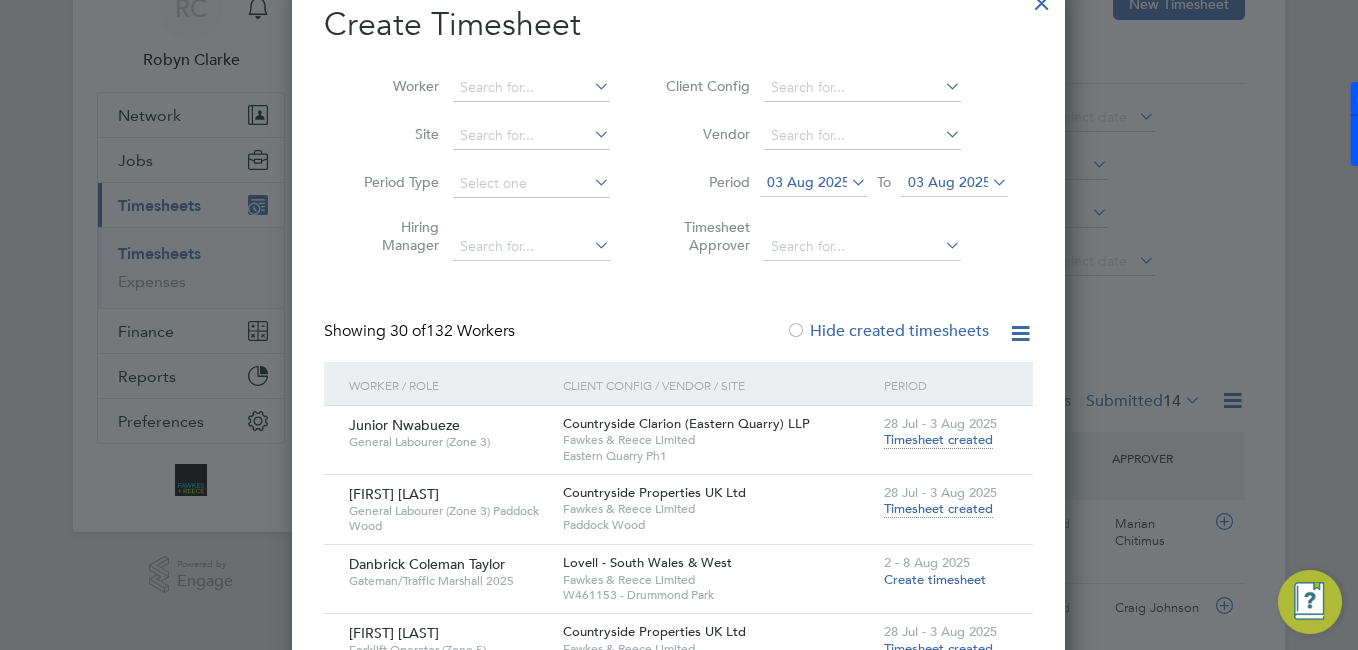 click at bounding box center [590, 86] 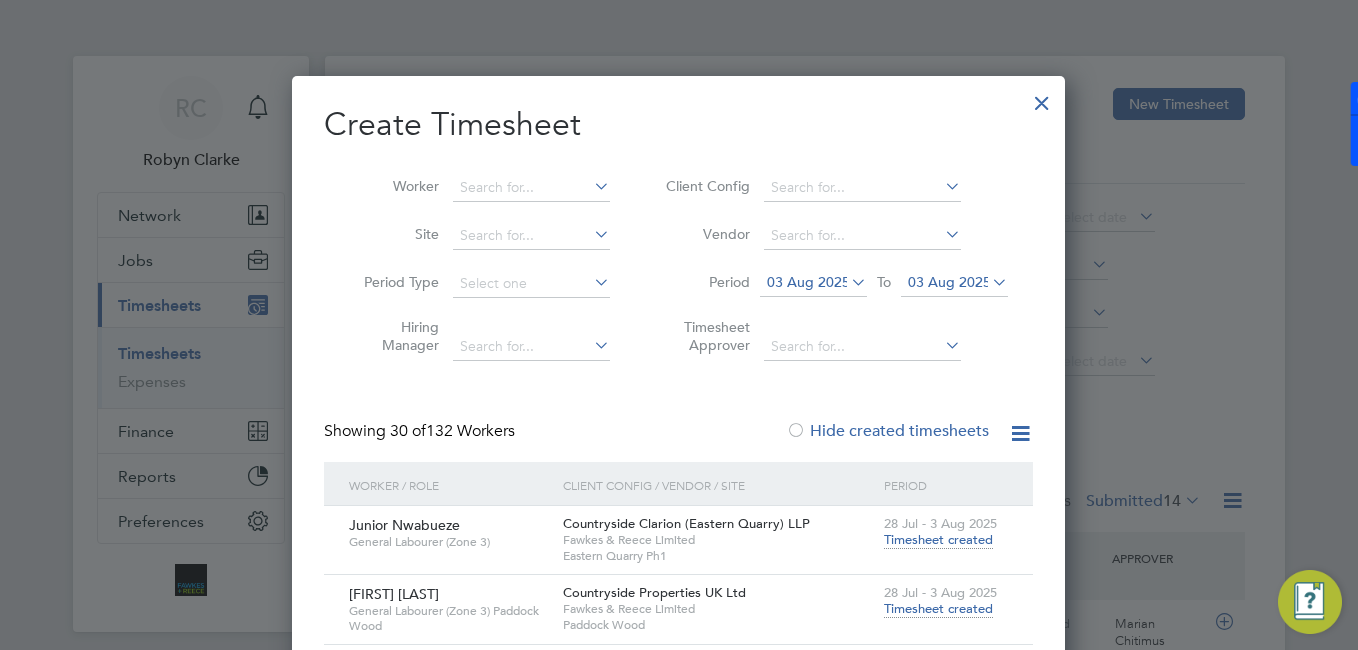 drag, startPoint x: 1034, startPoint y: 83, endPoint x: 1037, endPoint y: 100, distance: 17.262676 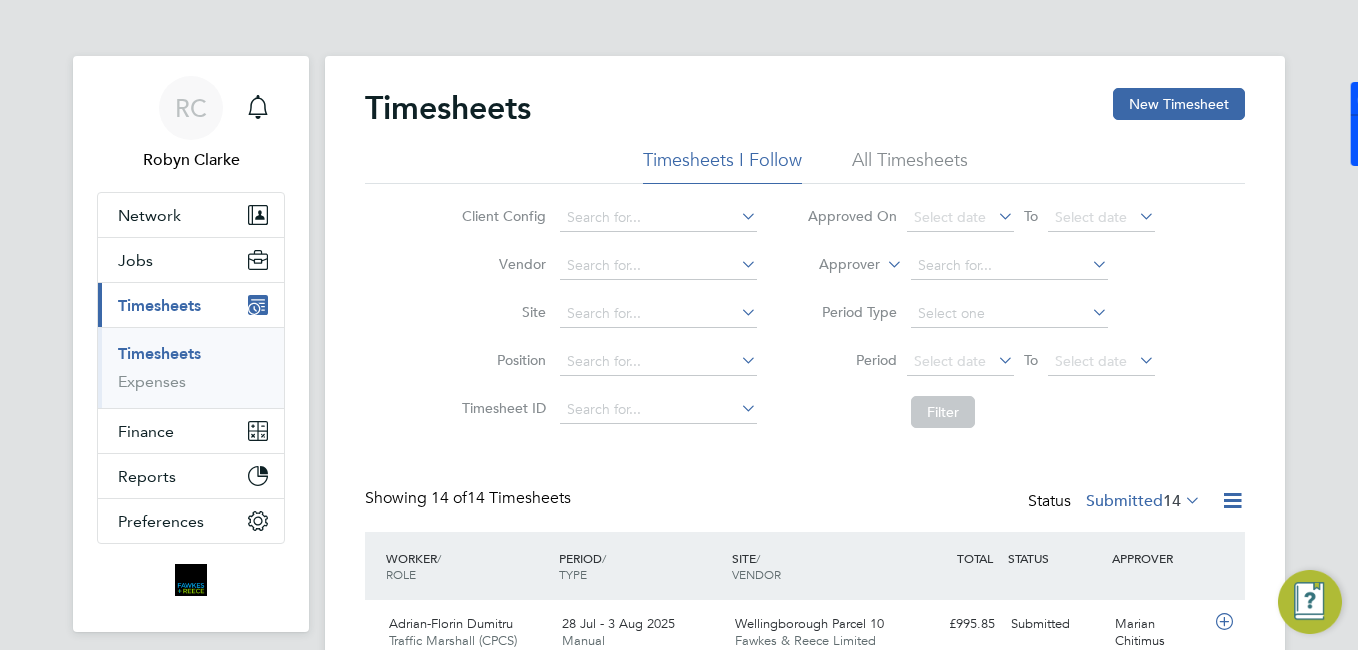 click at bounding box center (1042, 98) 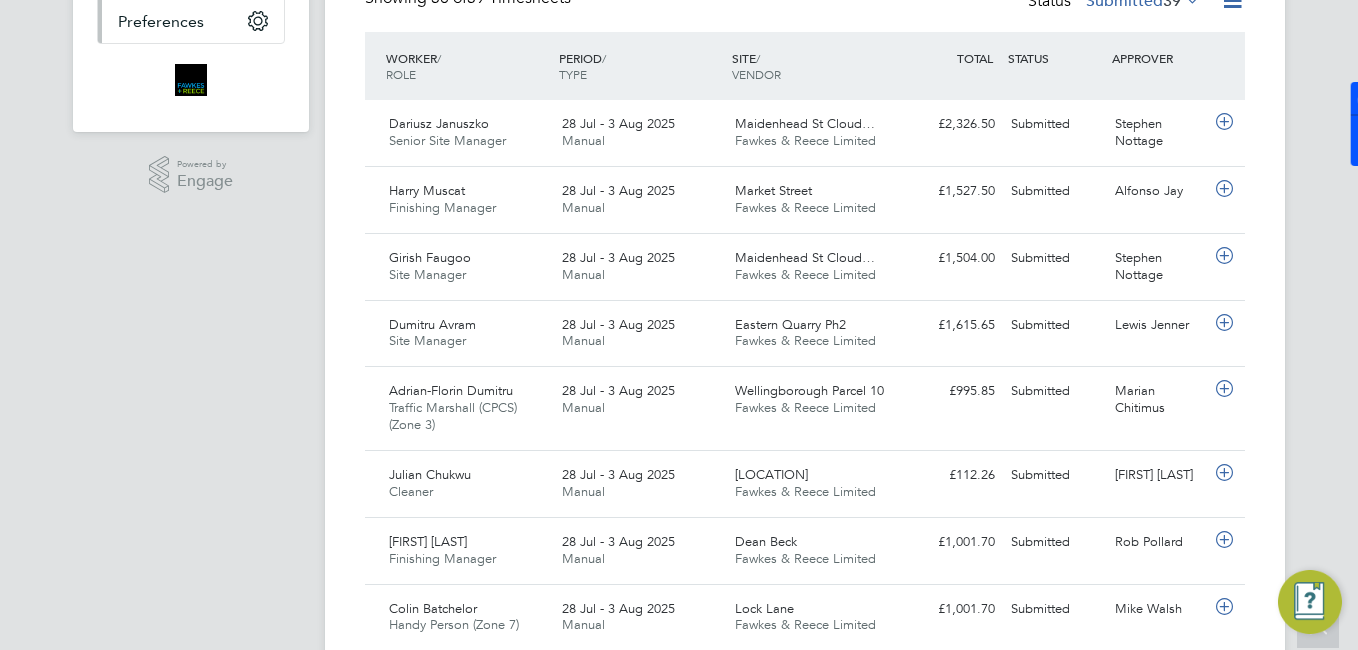 scroll, scrollTop: 0, scrollLeft: 0, axis: both 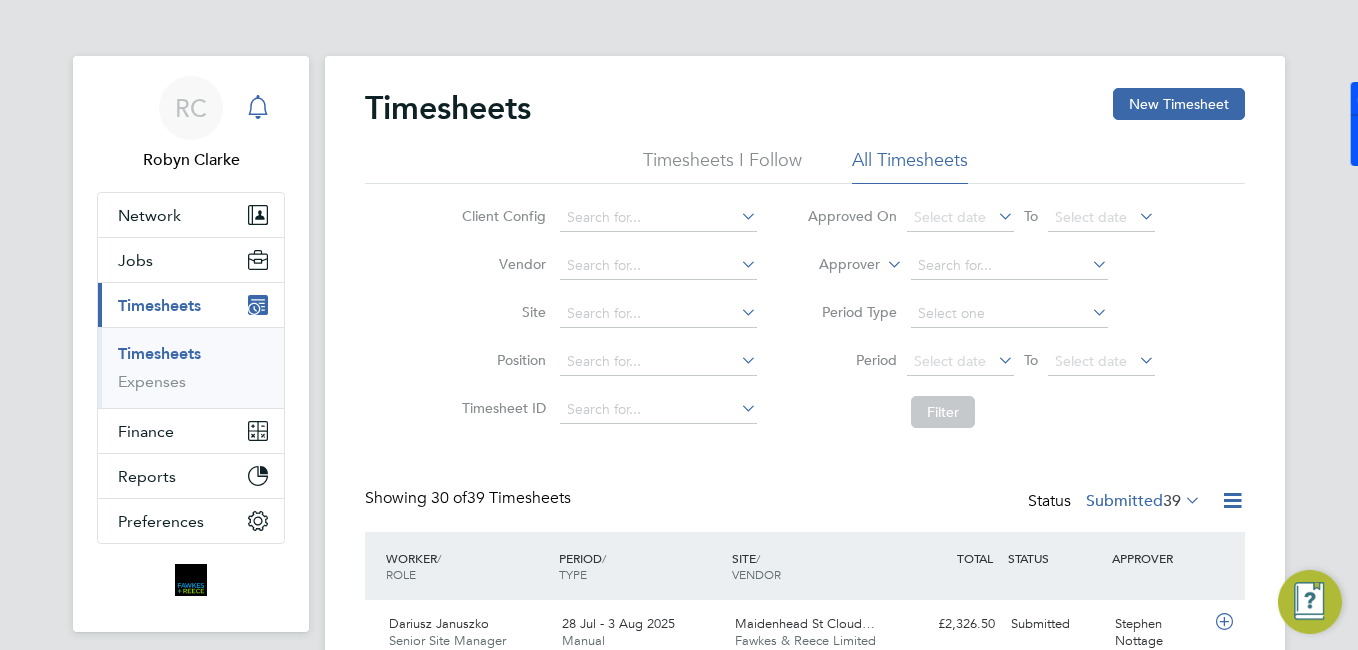 click 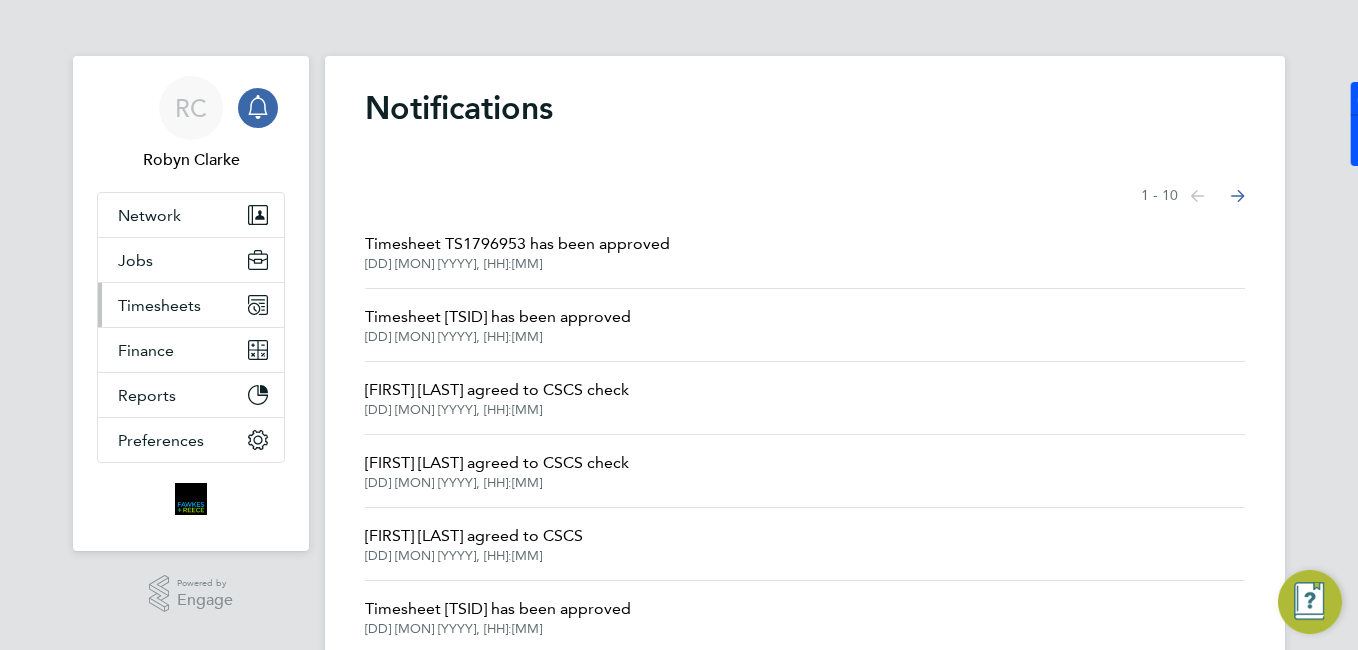 click on "Timesheets" at bounding box center (191, 305) 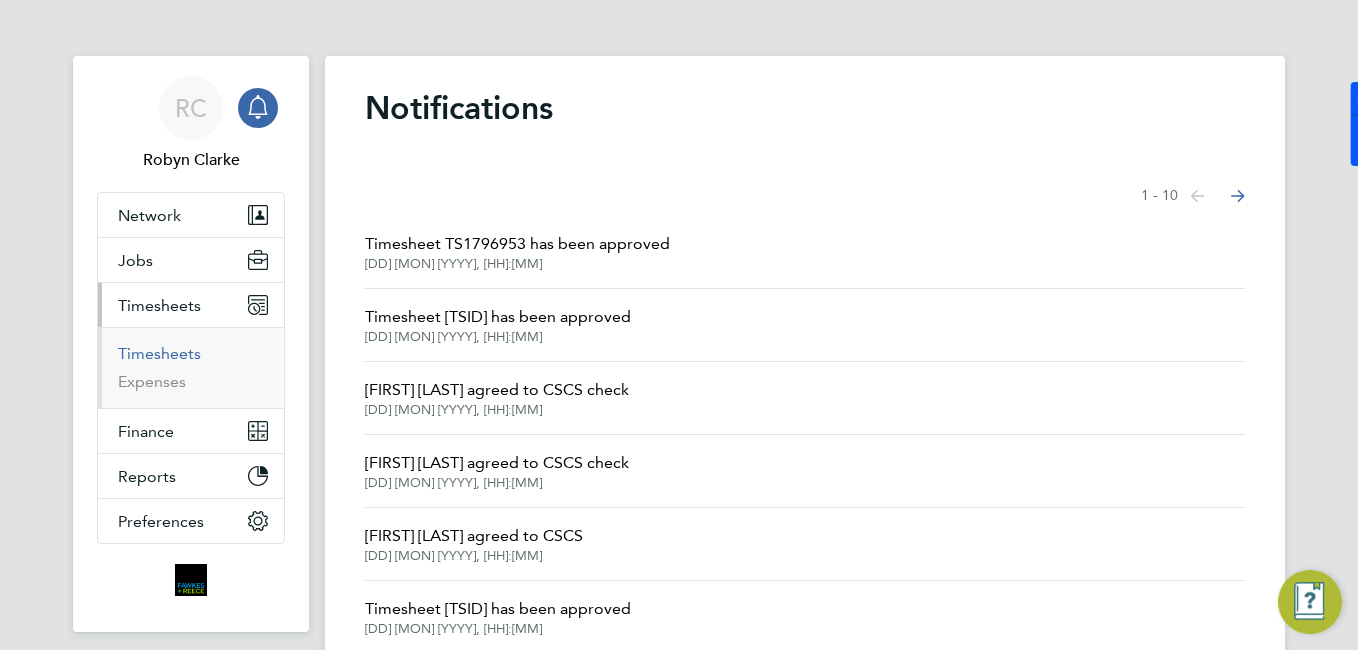 click on "Timesheets" at bounding box center [159, 353] 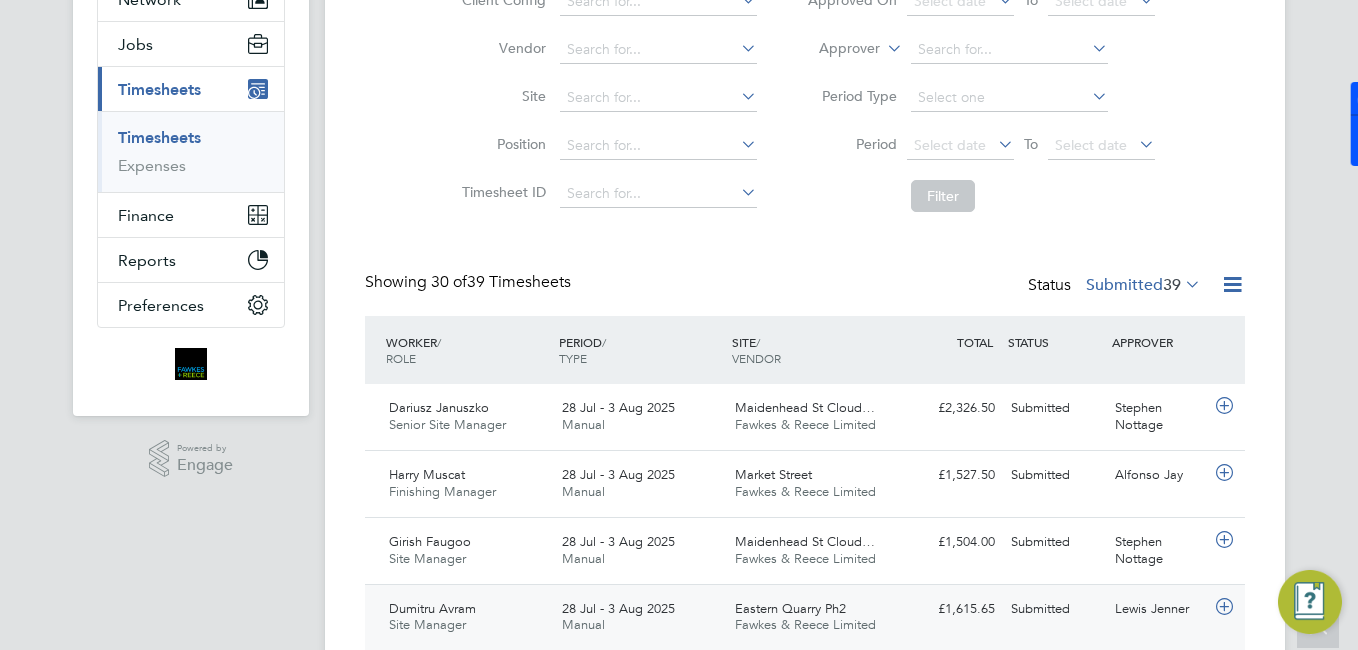 scroll, scrollTop: 416, scrollLeft: 0, axis: vertical 